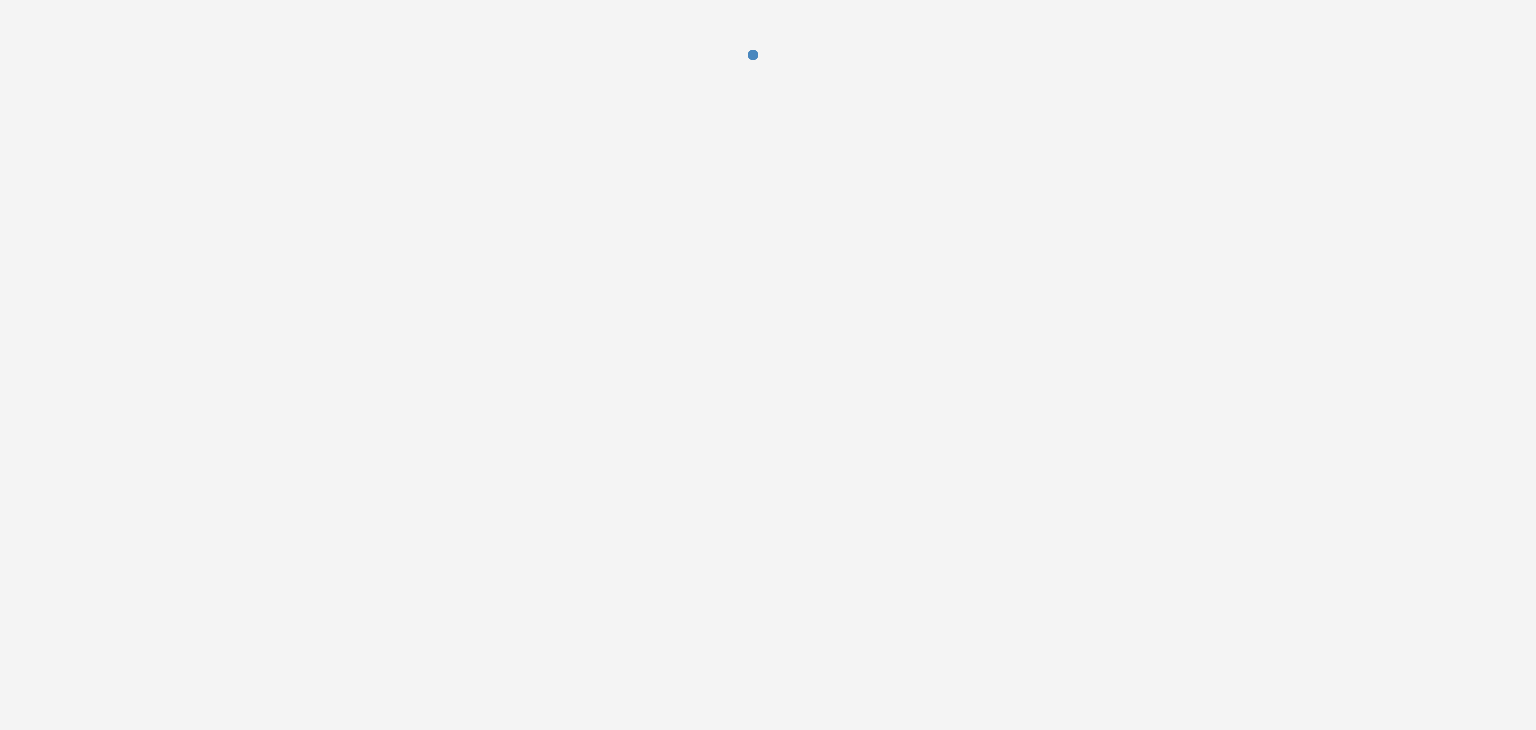 scroll, scrollTop: 0, scrollLeft: 0, axis: both 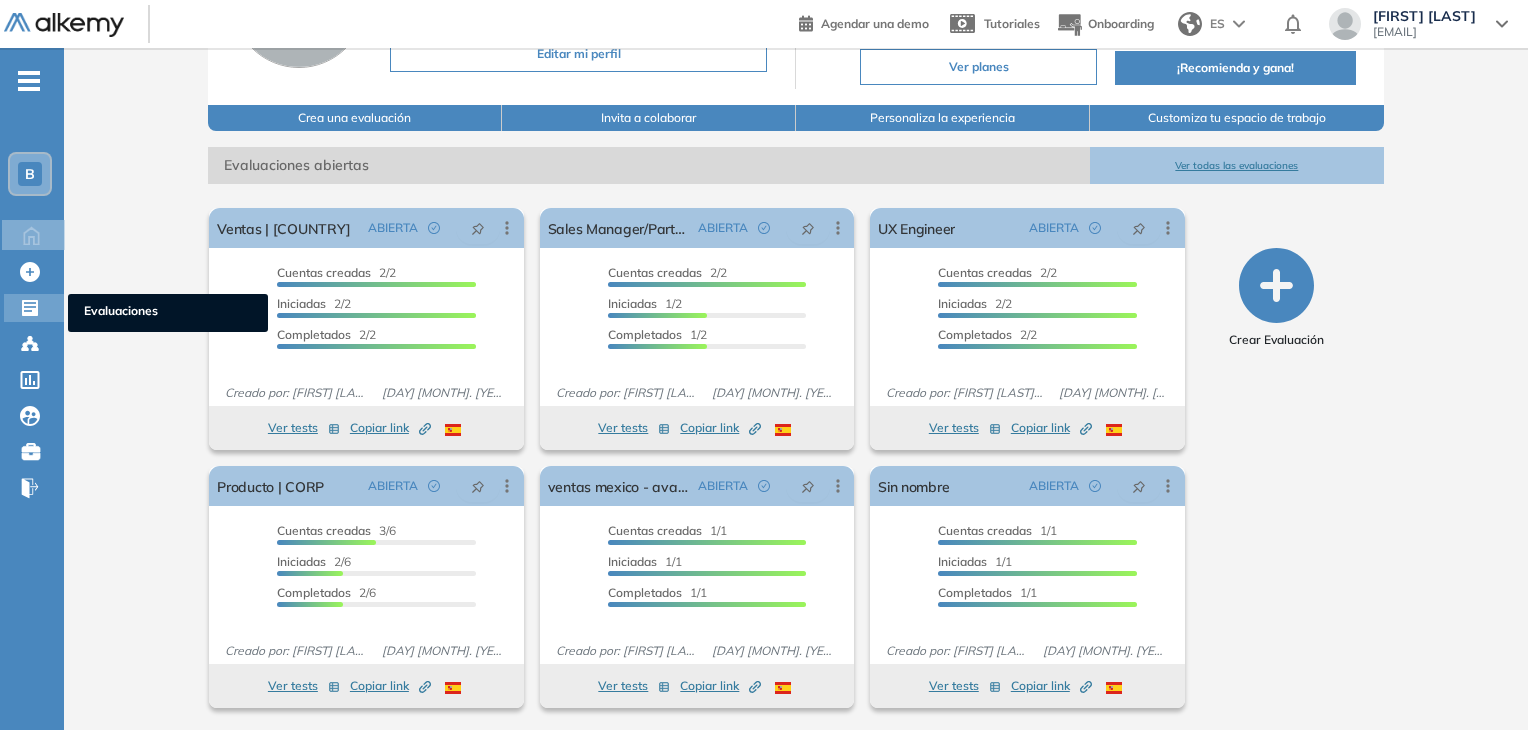 click on "Evaluaciones Evaluaciones" at bounding box center (34, 308) 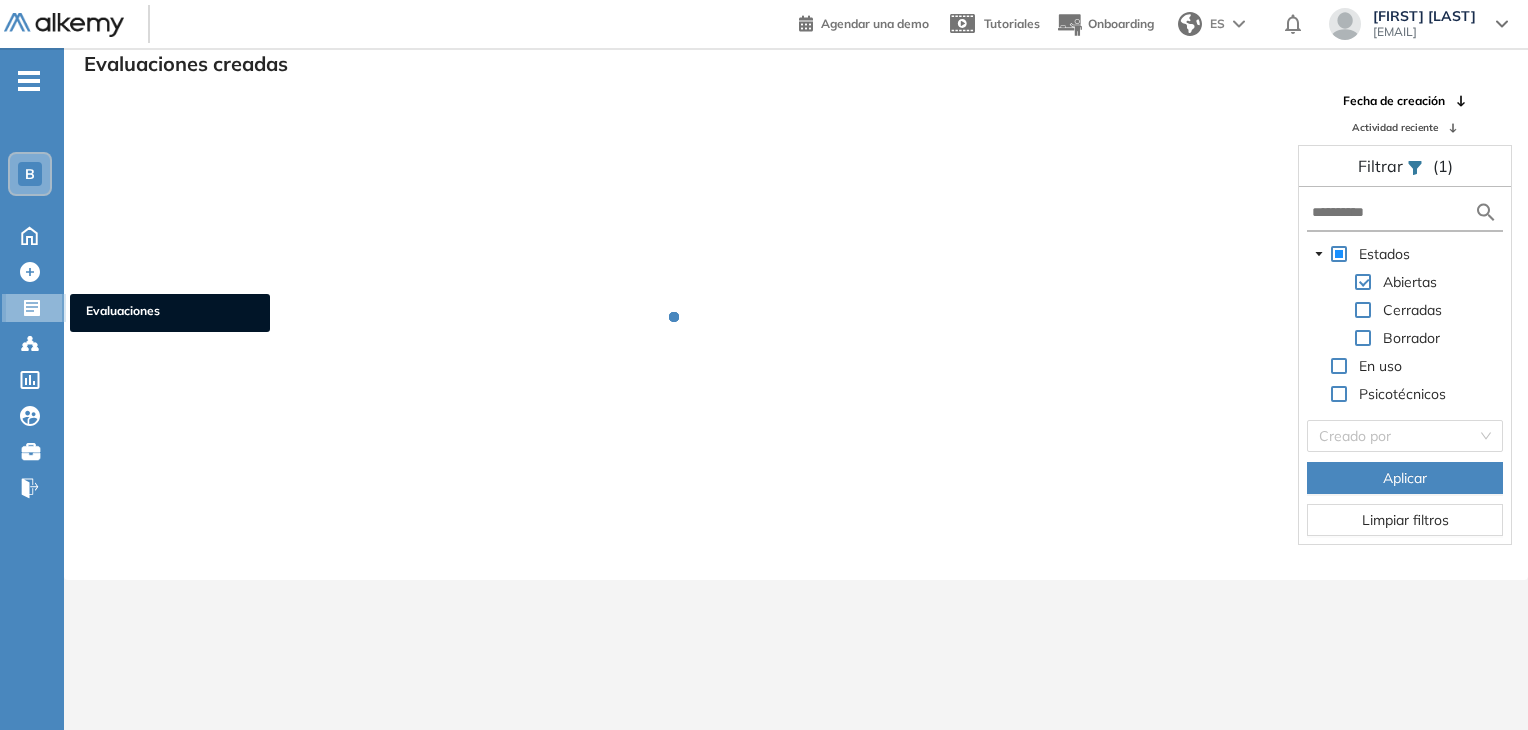scroll, scrollTop: 48, scrollLeft: 0, axis: vertical 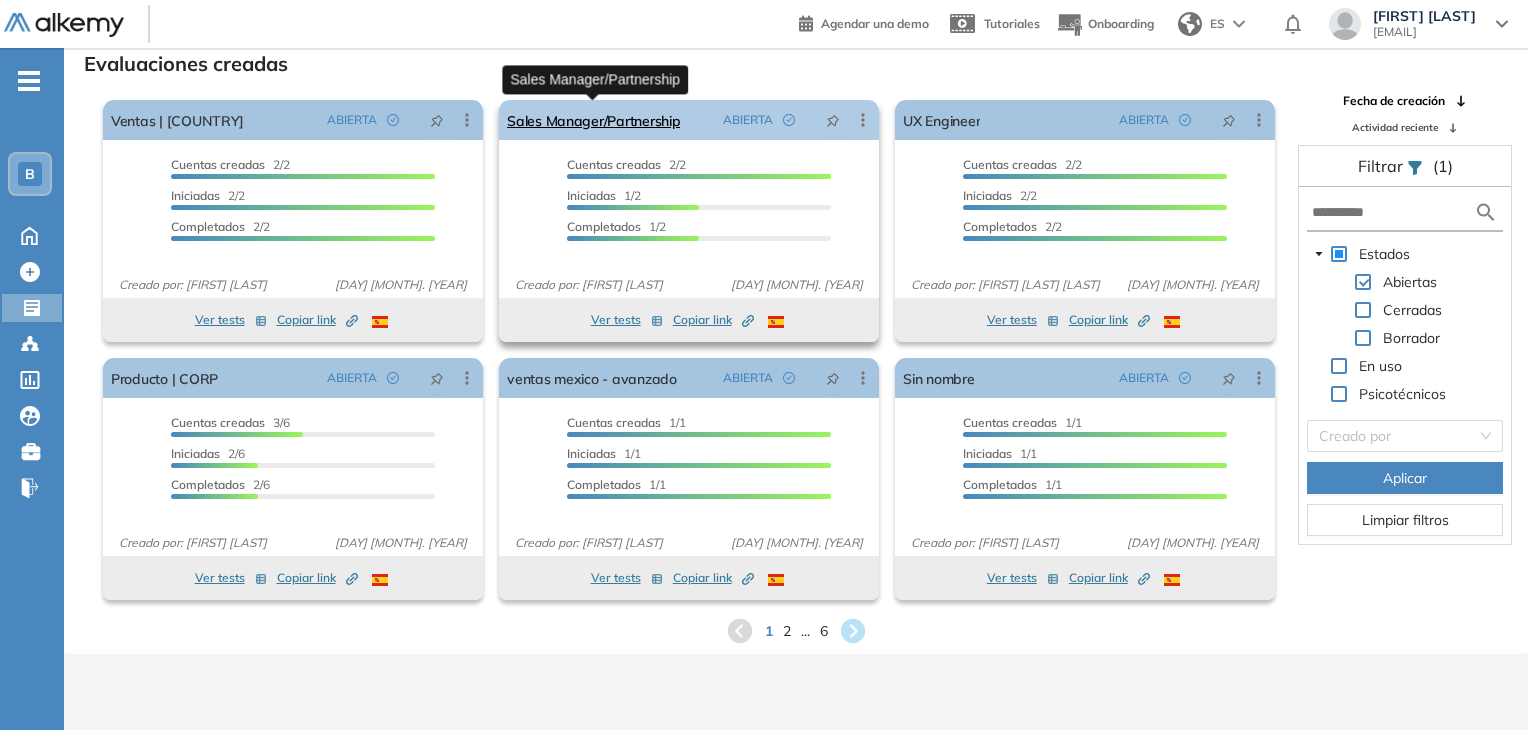 click on "Sales Manager/Partnership" at bounding box center [593, 120] 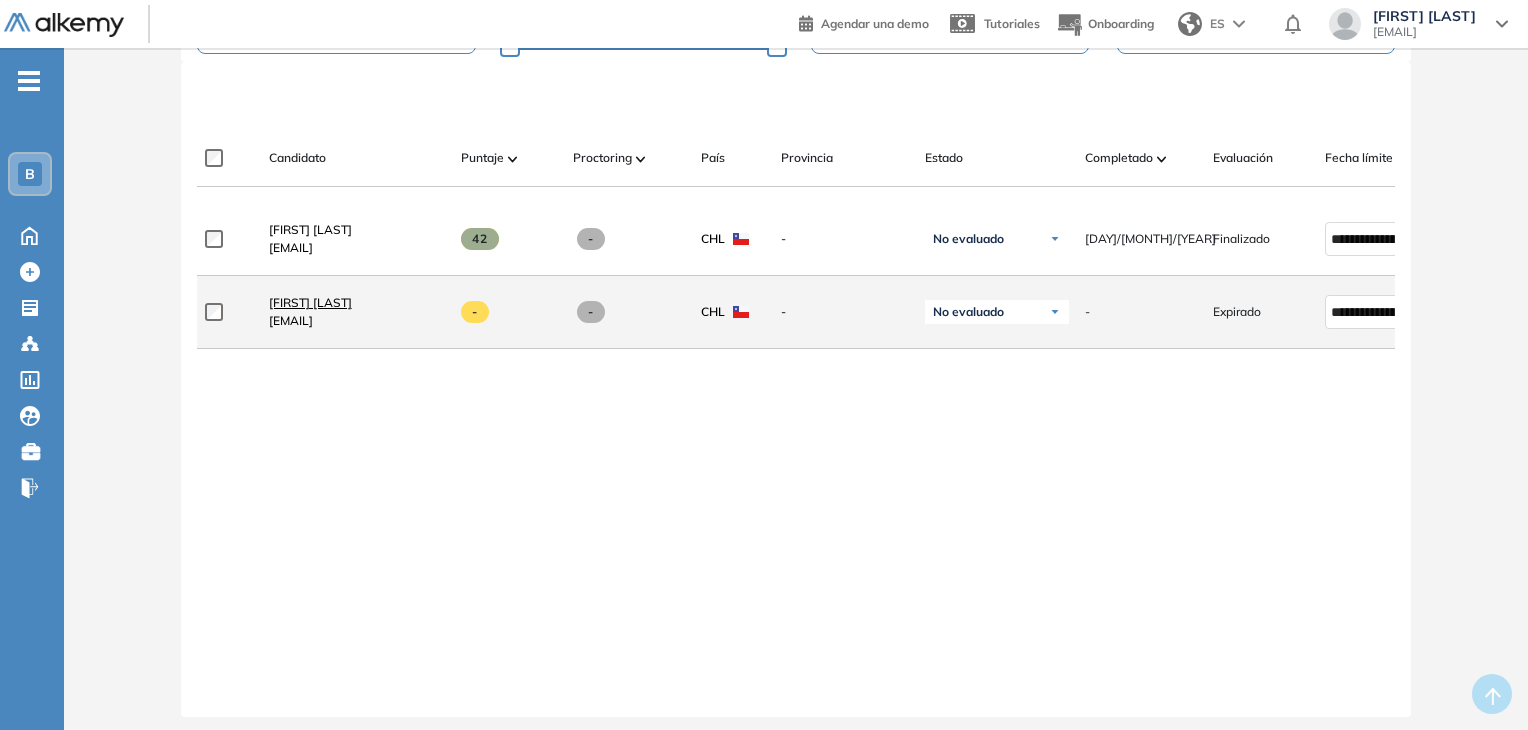 scroll, scrollTop: 0, scrollLeft: 0, axis: both 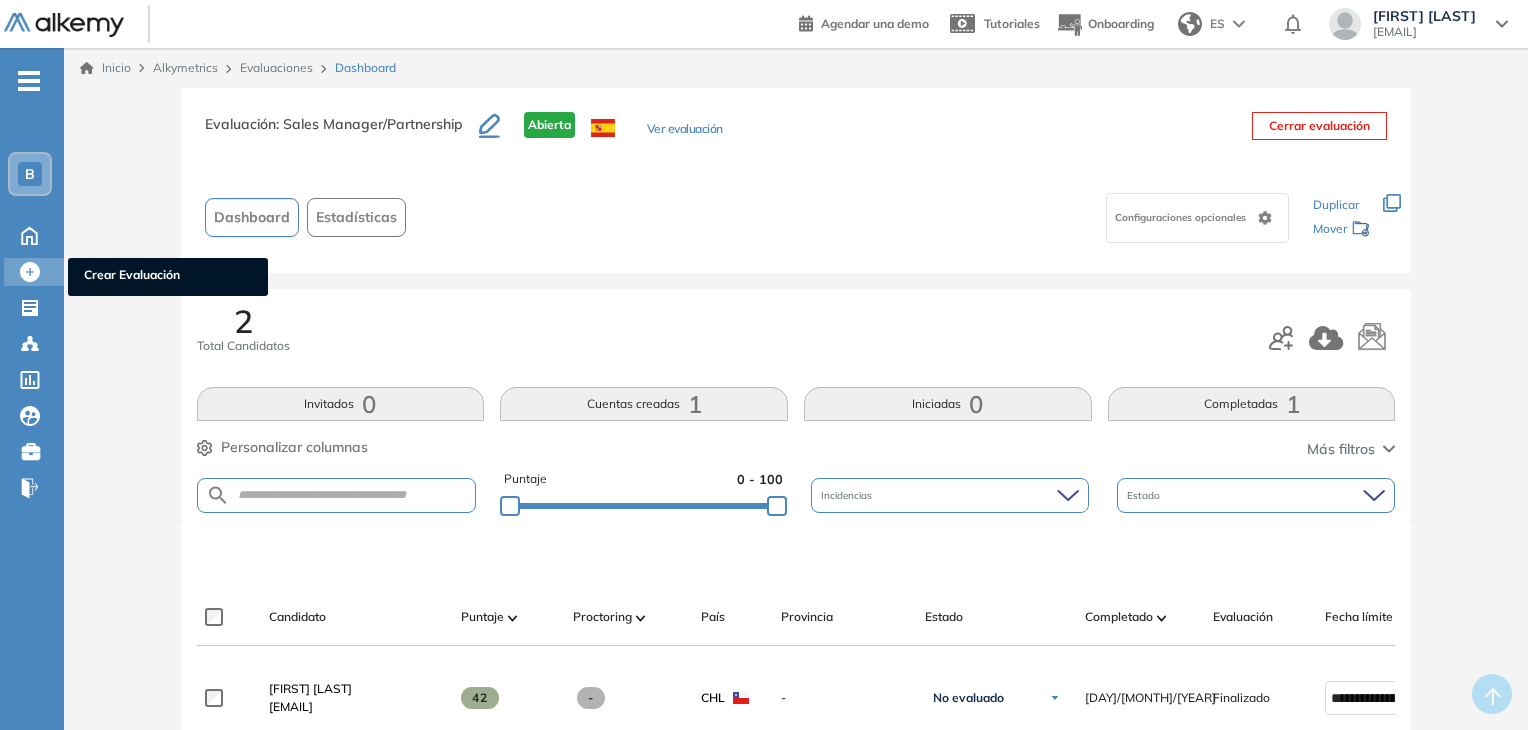 click on "Crear Evaluación" at bounding box center [168, 277] 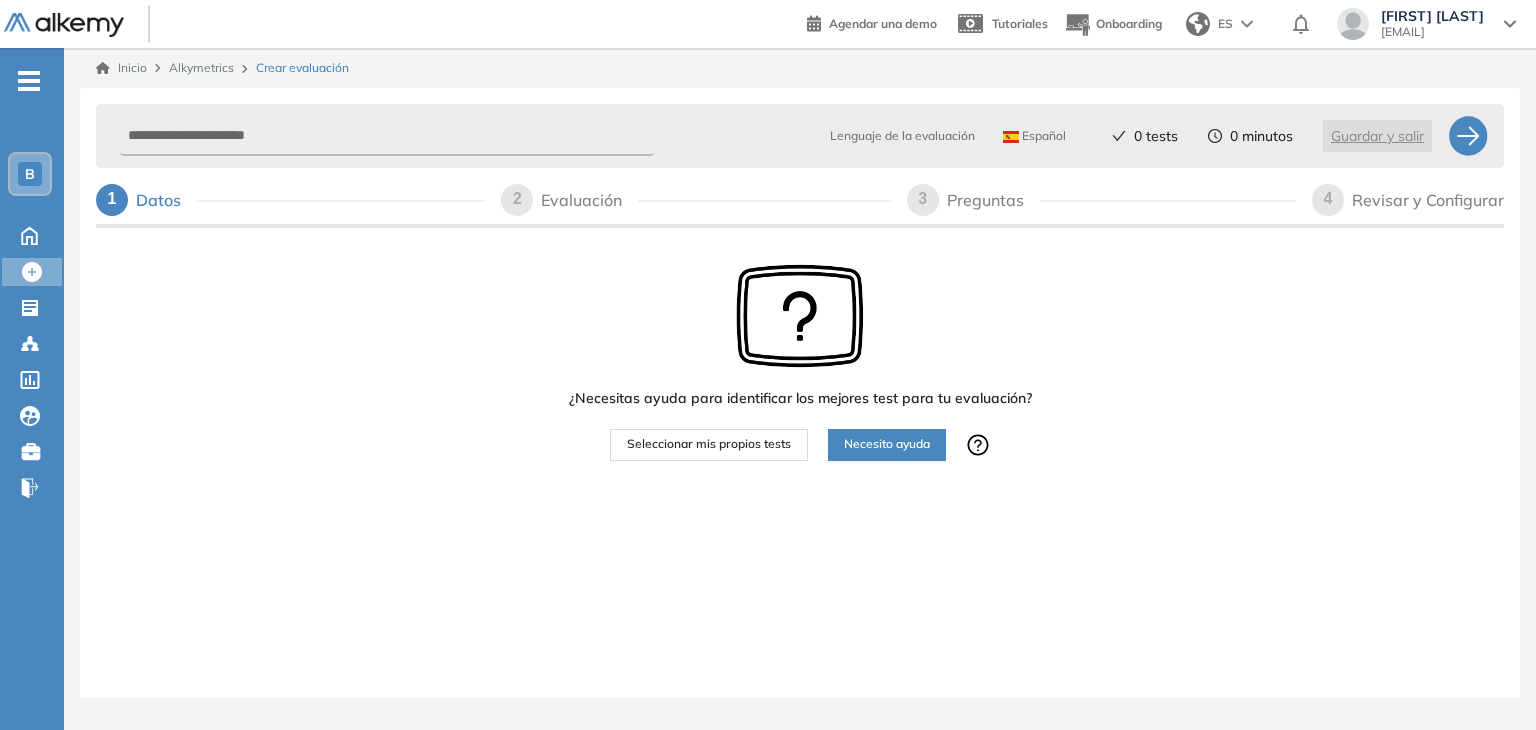 click on "Seleccionar mis propios tests" at bounding box center [709, 445] 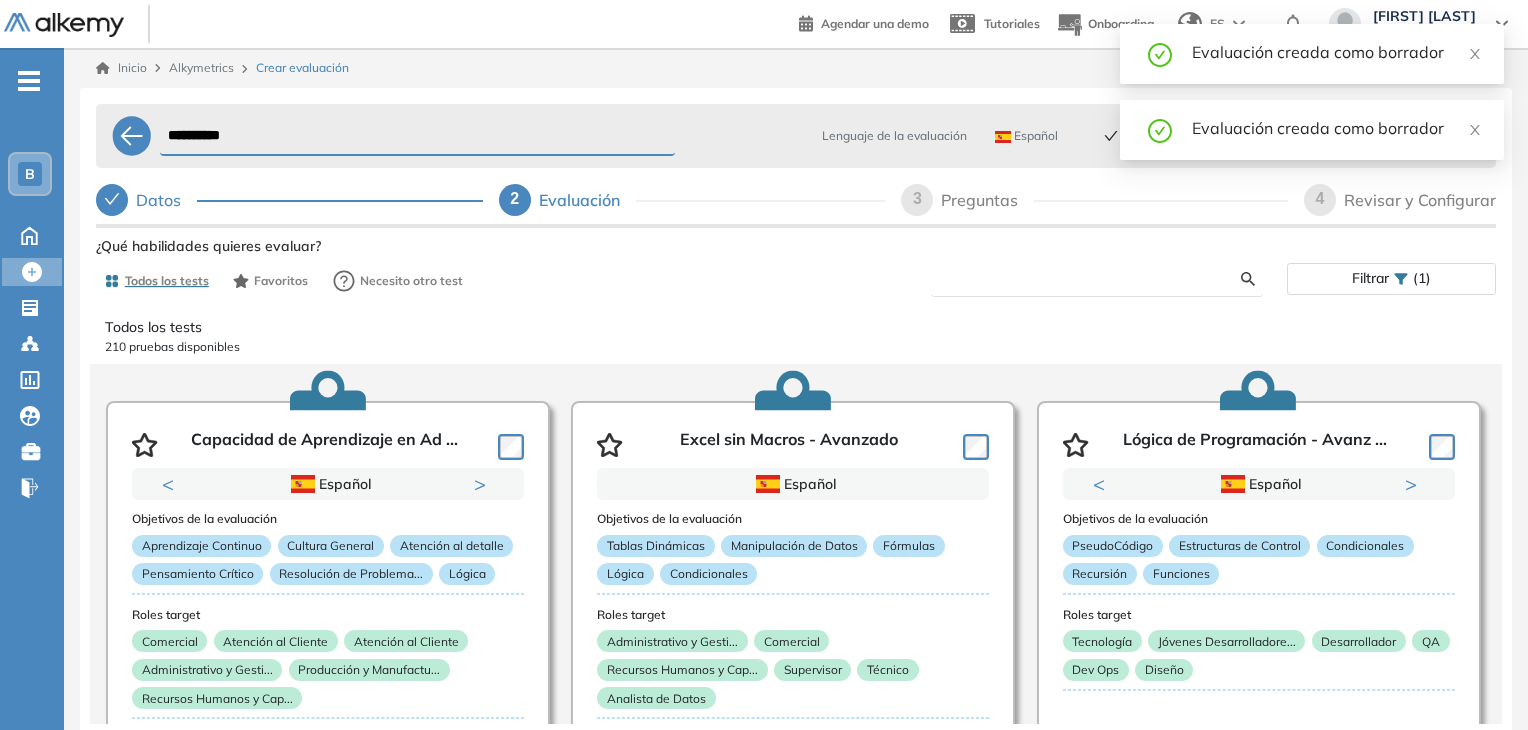 click at bounding box center (1094, 279) 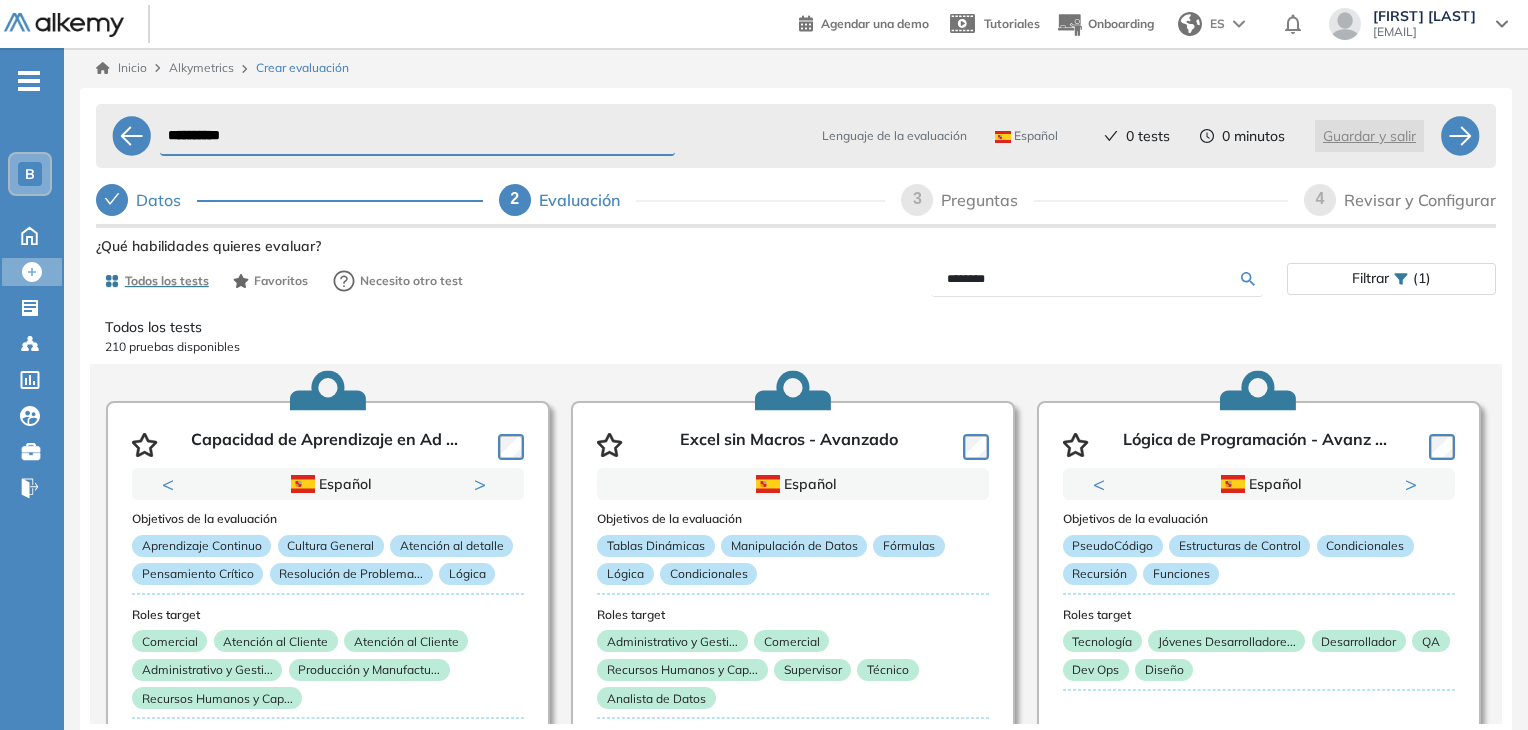 type on "********" 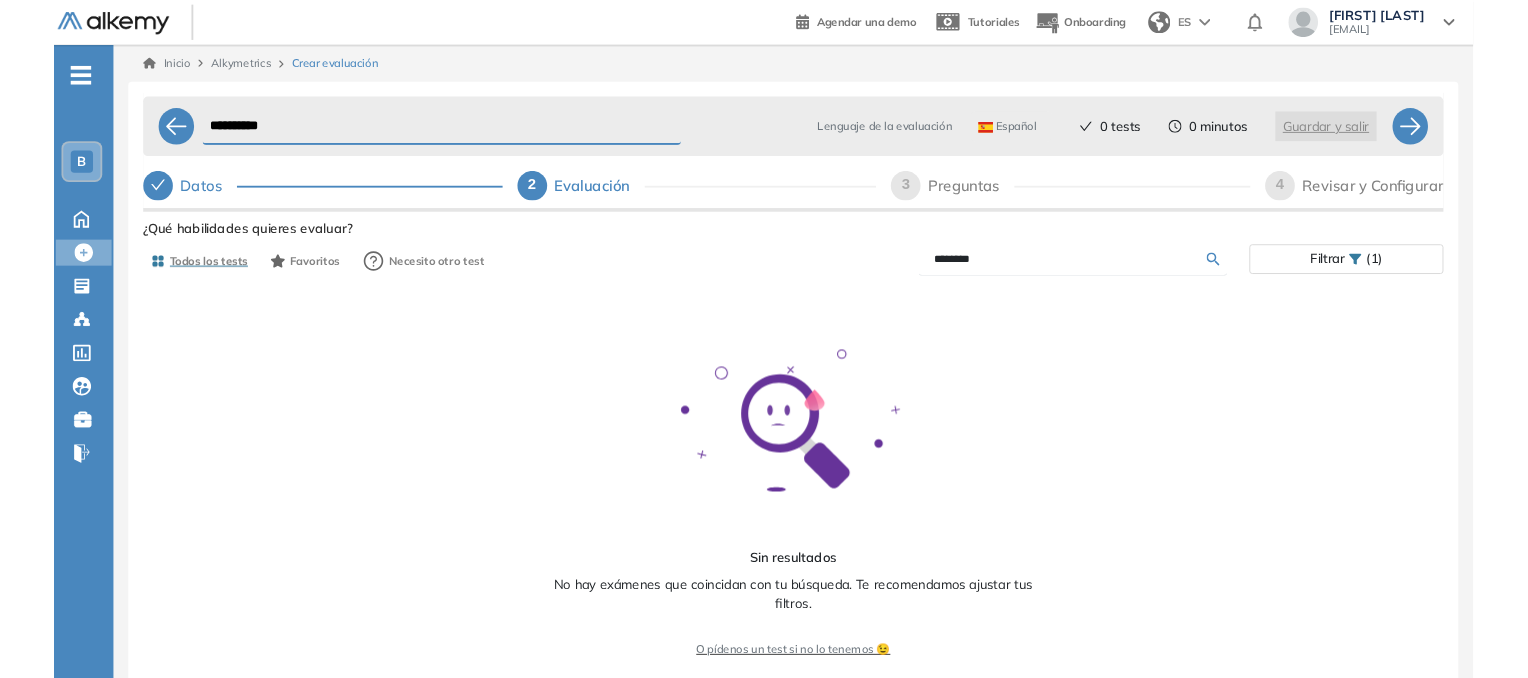 scroll, scrollTop: 0, scrollLeft: 0, axis: both 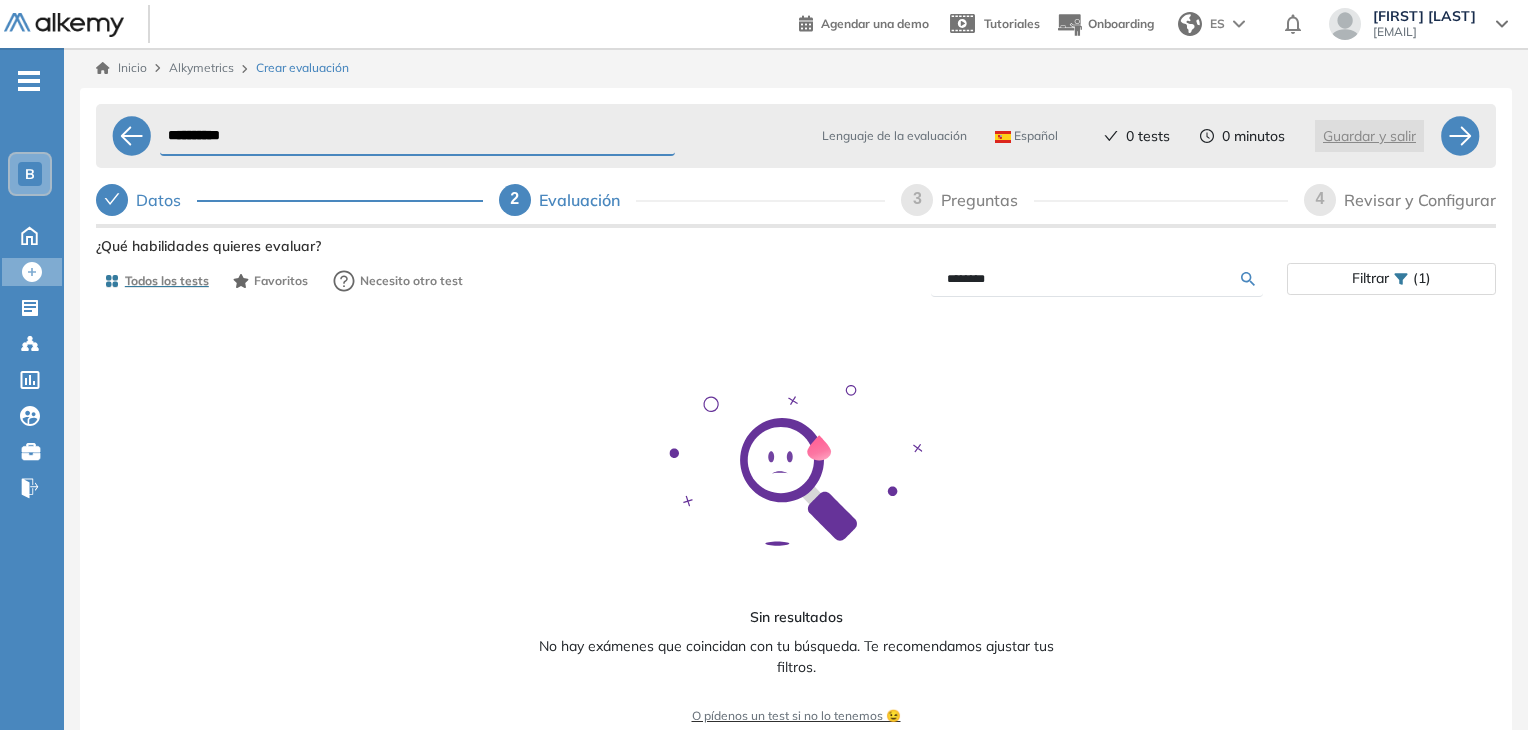 click on "********" at bounding box center (1097, 279) 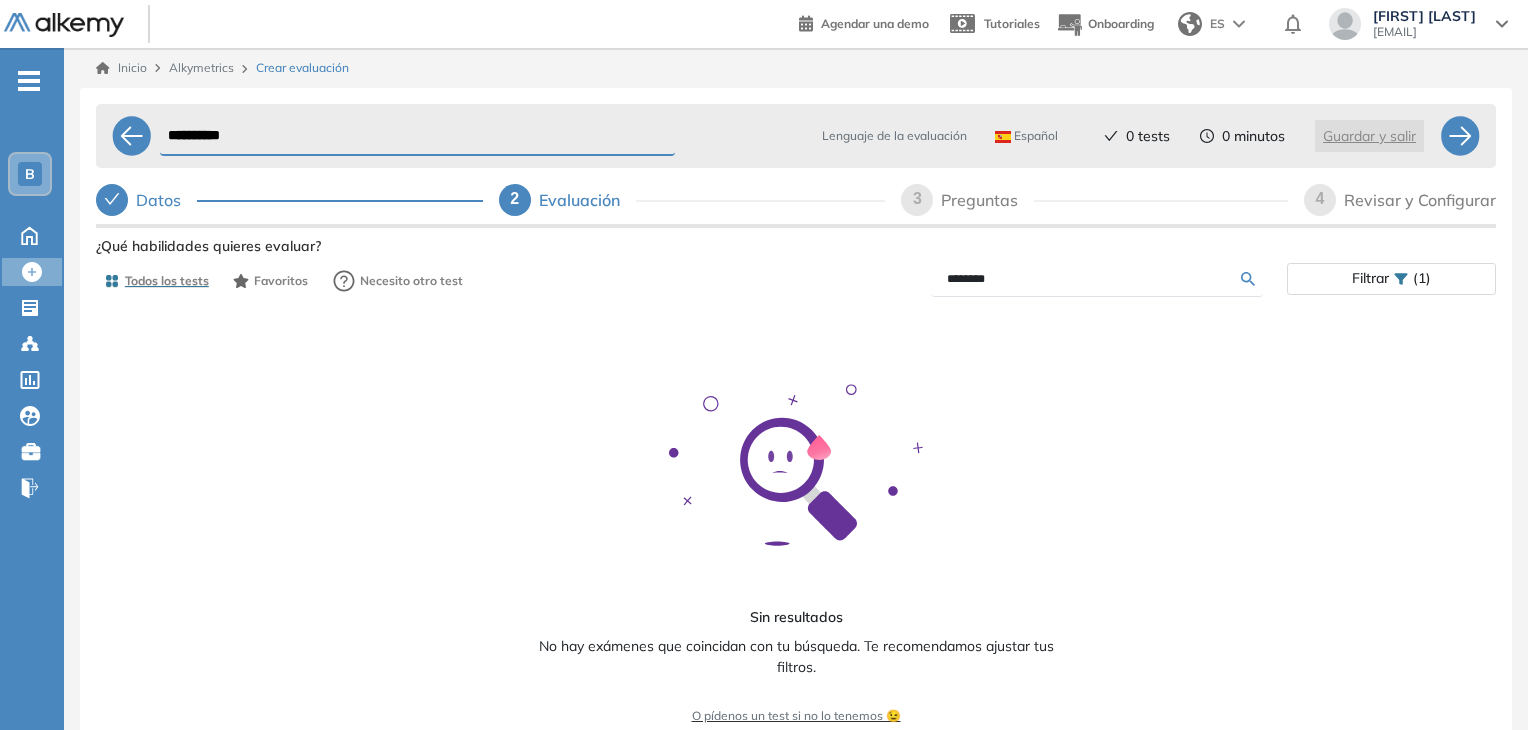 drag, startPoint x: 997, startPoint y: 275, endPoint x: 856, endPoint y: 296, distance: 142.55525 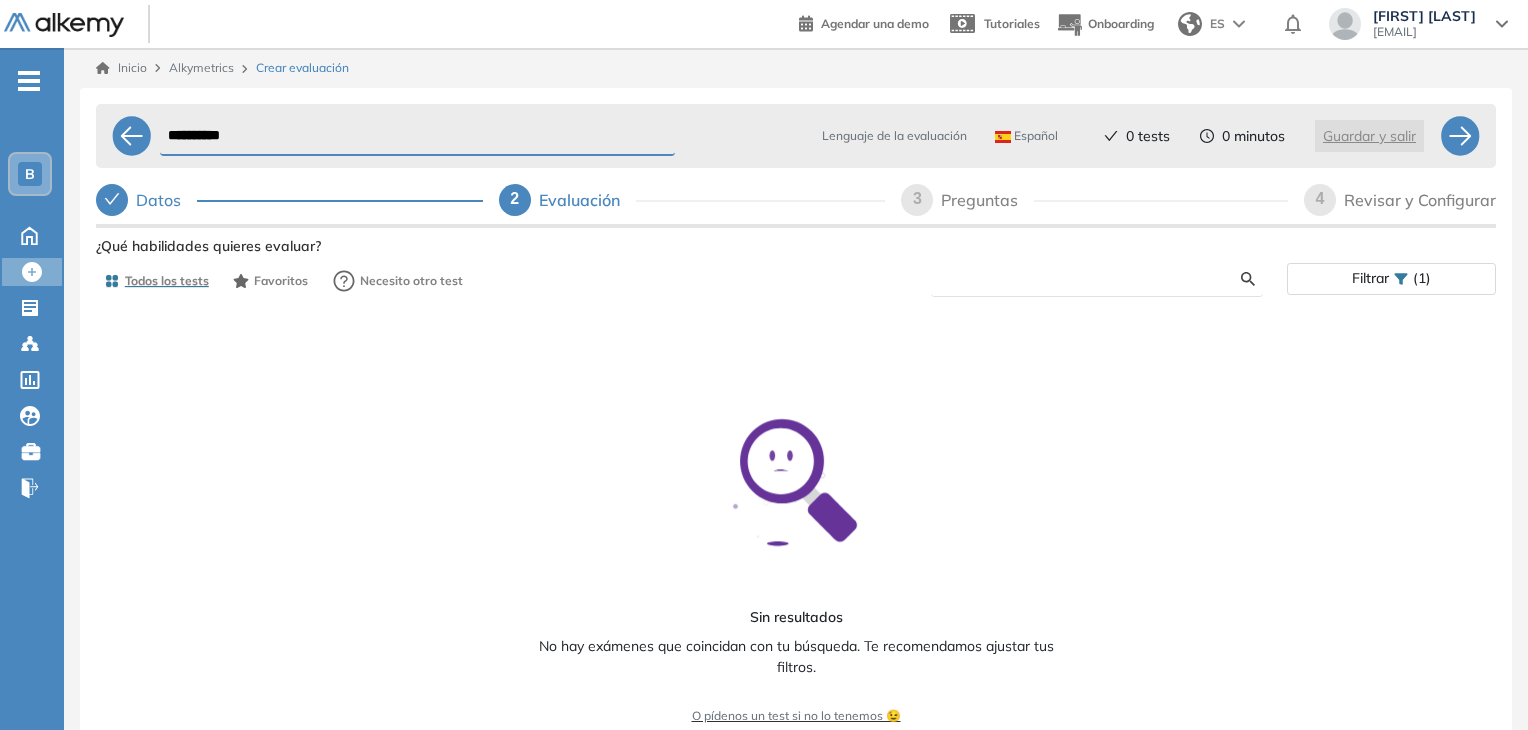 type 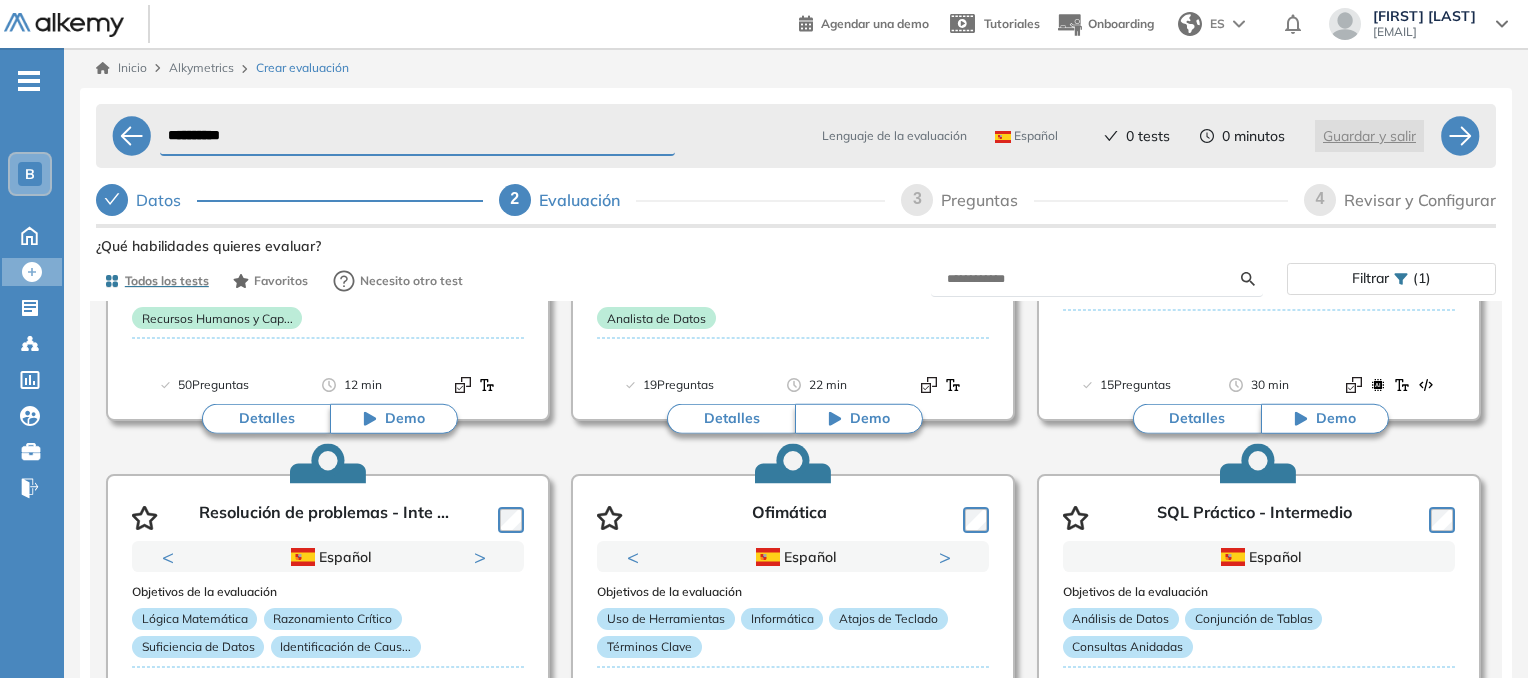 scroll, scrollTop: 0, scrollLeft: 0, axis: both 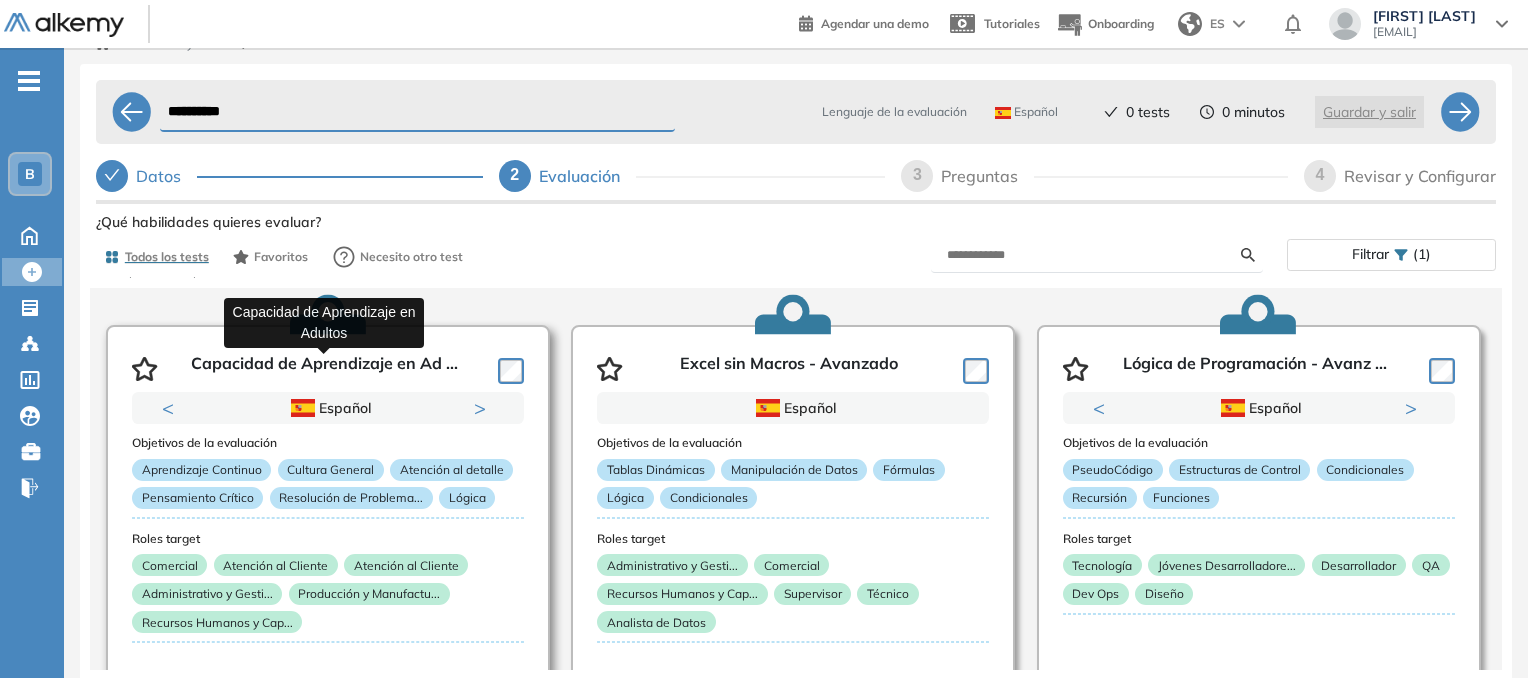 click on "2" at bounding box center (344, 425) 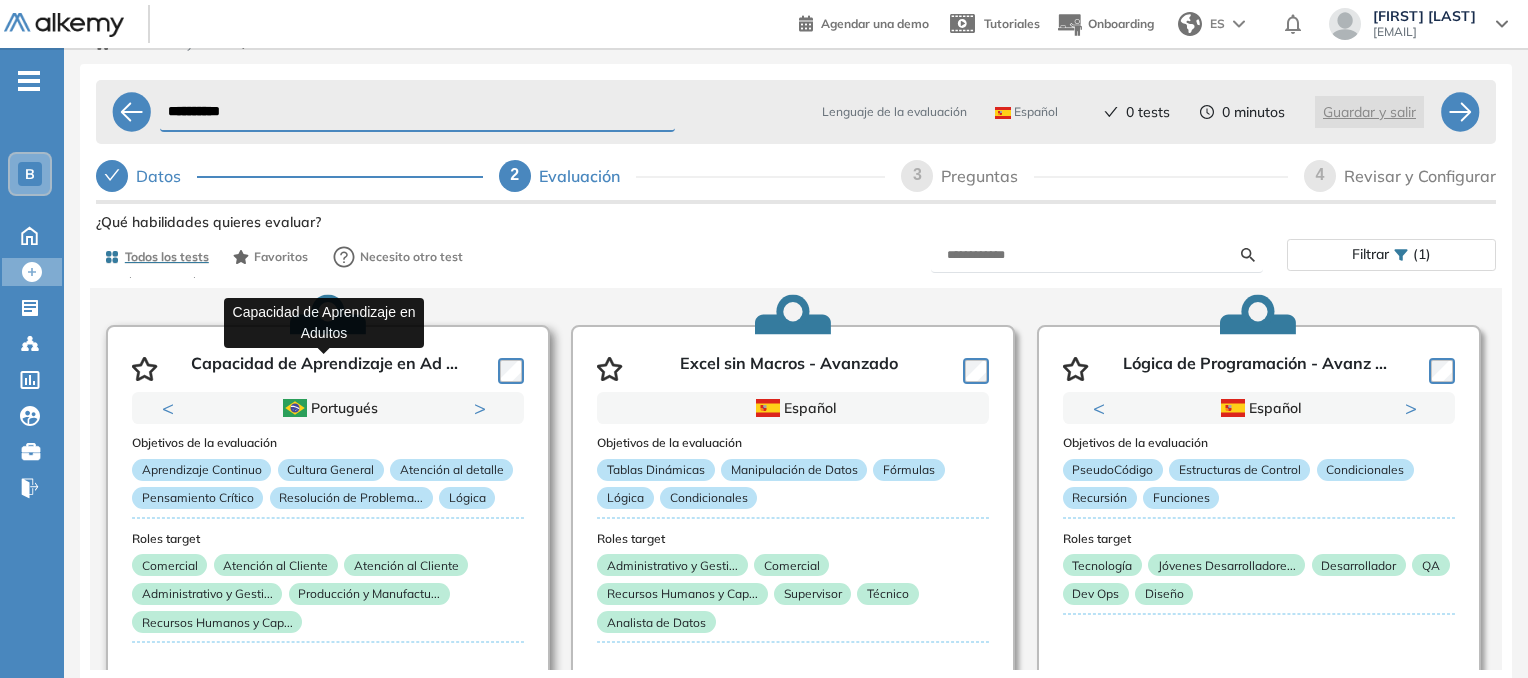 click on "Capacidad de Aprendizaje en Ad ..." at bounding box center (324, 369) 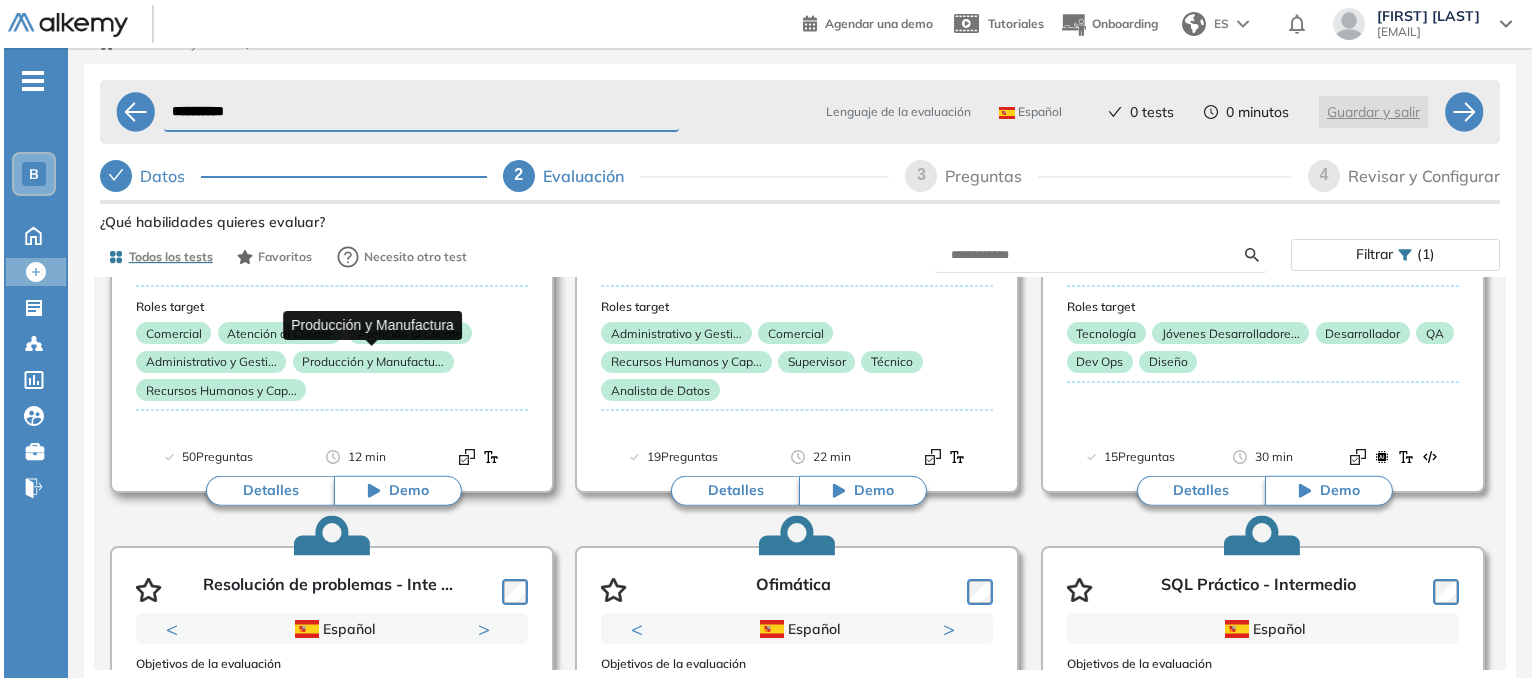 scroll, scrollTop: 288, scrollLeft: 0, axis: vertical 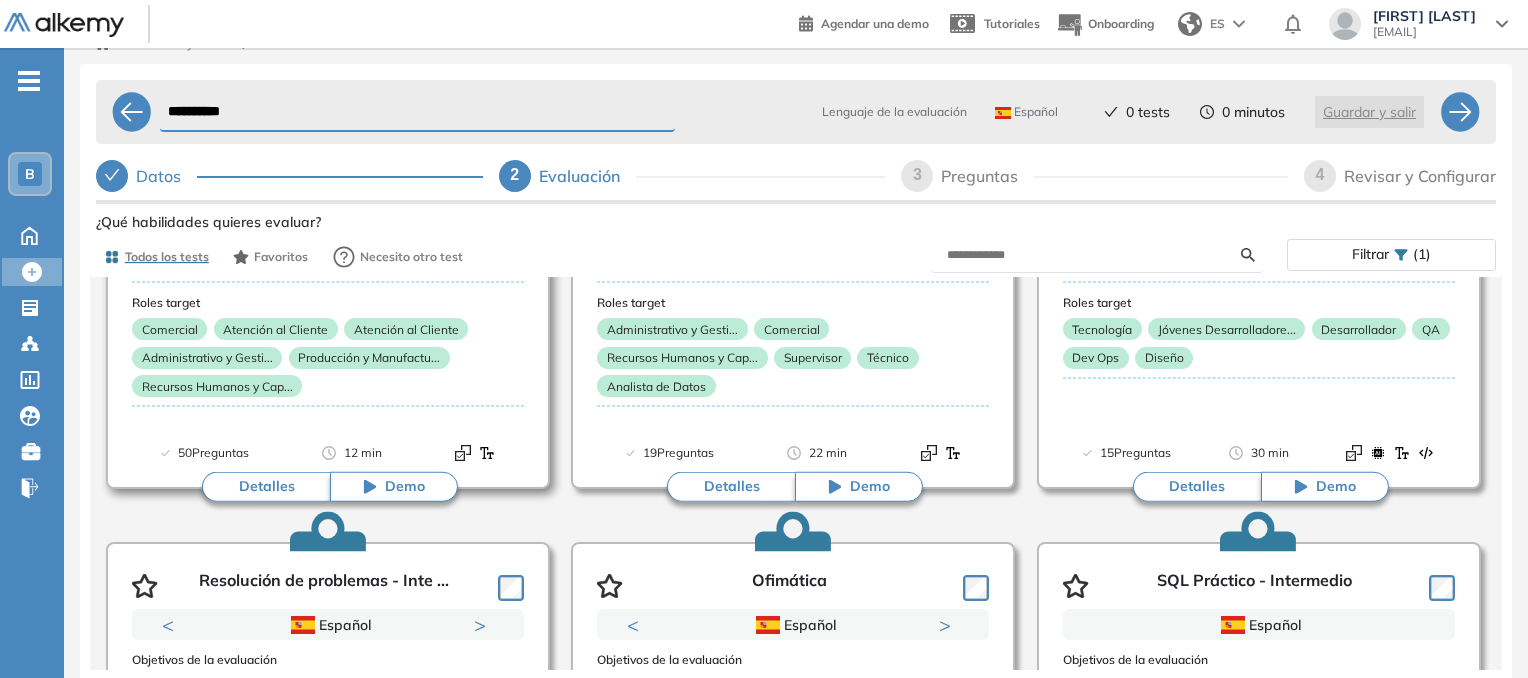 click on "Detalles" at bounding box center [266, 487] 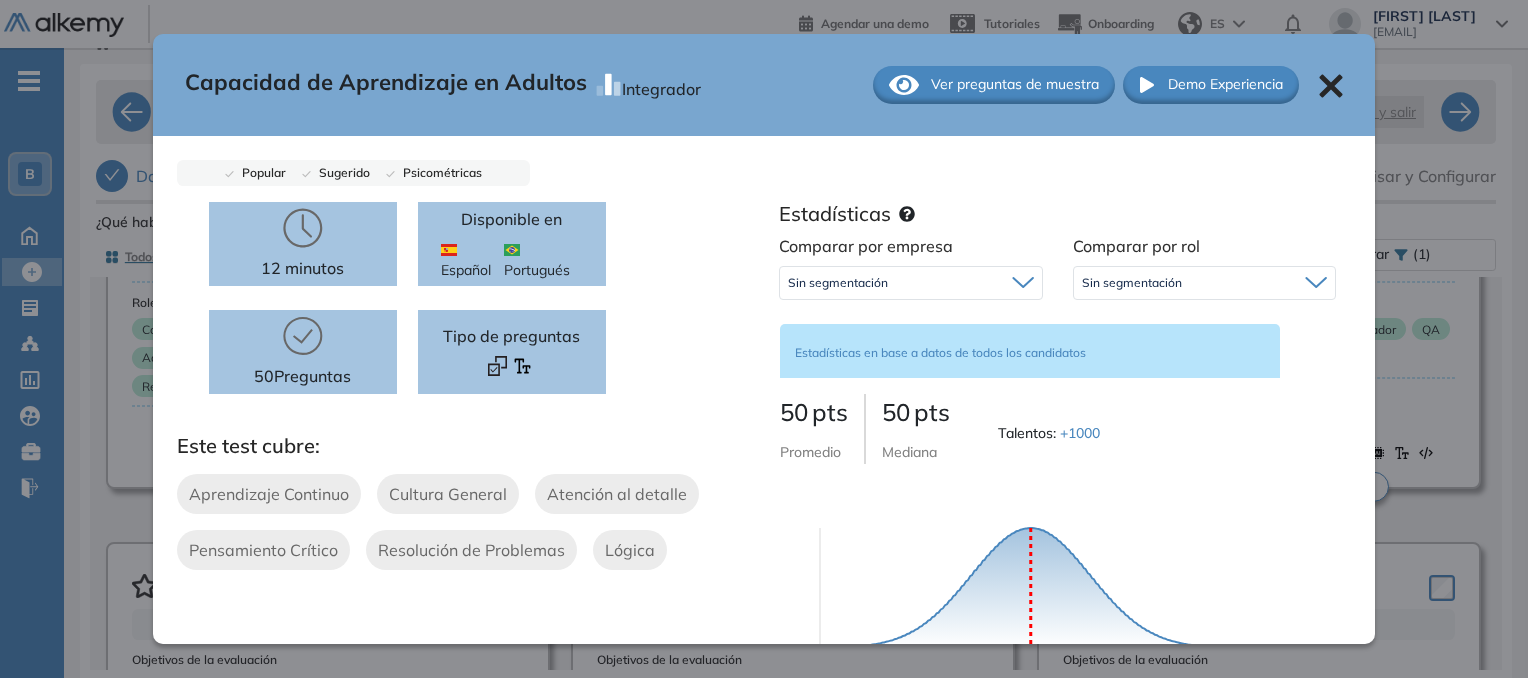 click on "Capacidad de Aprendizaje en Adultos Integrador Ver preguntas de muestra Demo Experiencia Popular Sugerido Psicométricas 12 minutos 50  Preguntas Disponible en Español Portugués Tipo de preguntas Este test cubre: Aprendizaje Continuo Cultura General Atención al detalle Pensamiento Crítico Resolución de Problemas Lógica Creado por Equipo Pedagógico Alkemy Alkemy cuenta con un equipo compuesto por Licenciados en Educación, Psicopedagogía y Psicología, así como Ingenieros Industriales, para el desarrollo de las evaluaciones.   Estadísticas Comparar por empresa Sin segmentación Sin segmentación Comparar por rol Sin segmentación Sin segmentación Tecnología Perfiles sin rol definido Administrativo y Gestión, Contable o Financiero Estadísticas en base a datos de todos los candidatos
50 pts Promedio 50 pts Mediana Talentos : +1000 Puntuación 0 10 20 30 40 50 60 70 80 90 100 Promedio Usado por Resumen del test Descripcion del test ¿Qué habilidades quieres evaluar?" at bounding box center [796, 507] 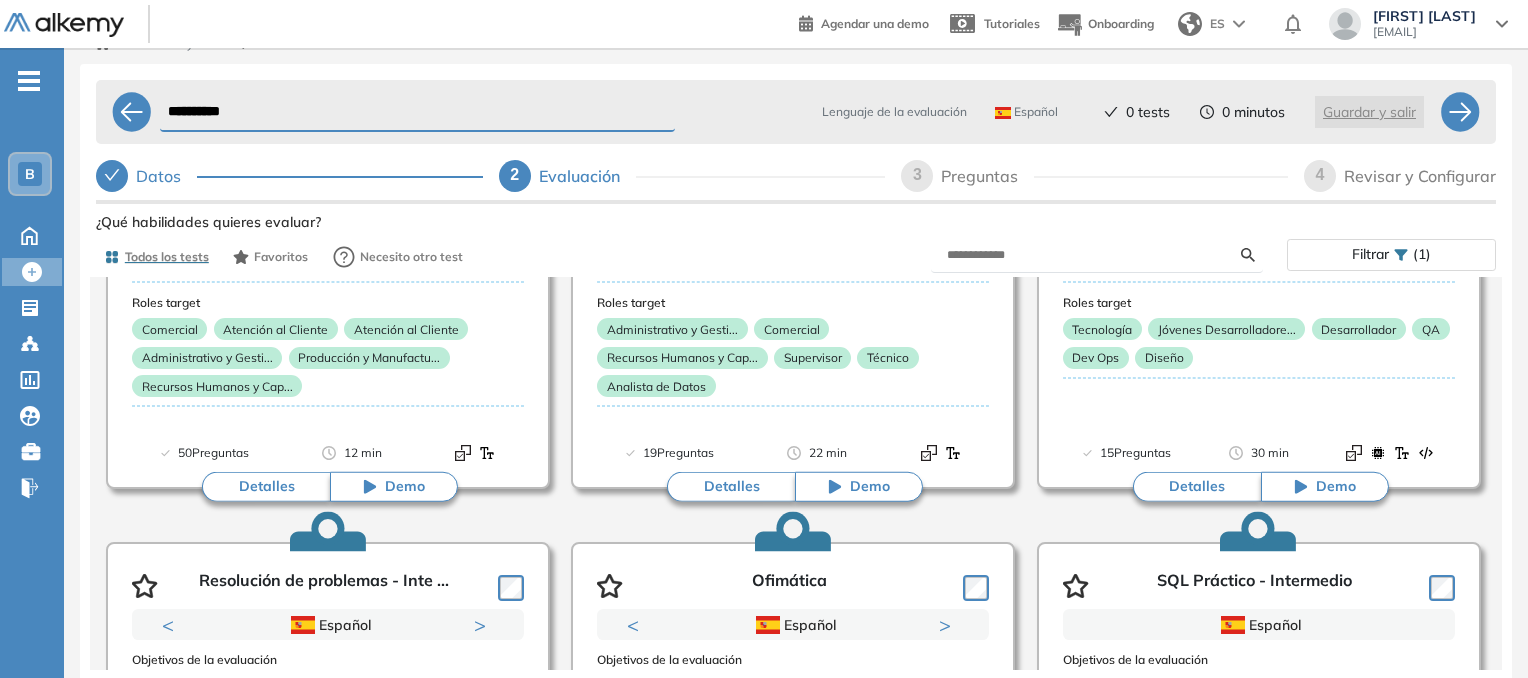 click on "Detalles" at bounding box center (266, 487) 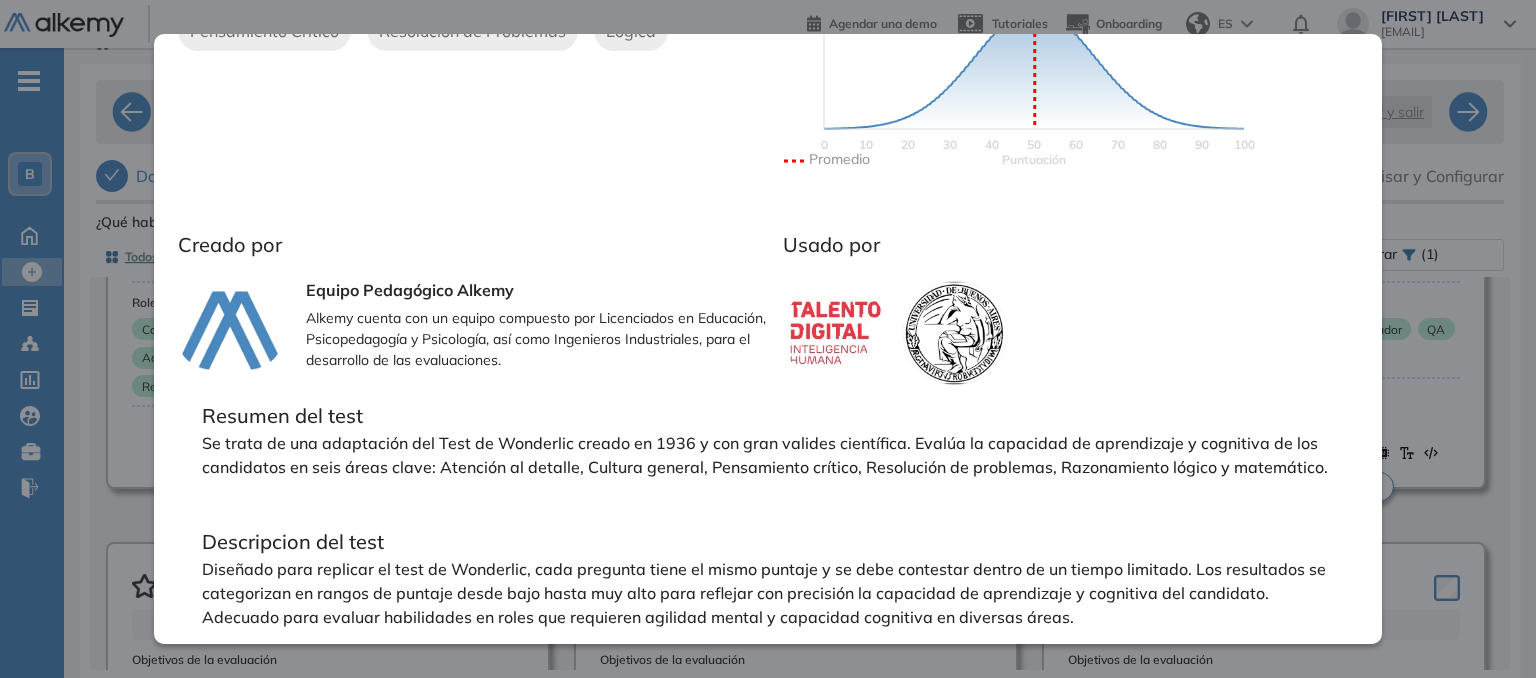 scroll, scrollTop: 0, scrollLeft: 0, axis: both 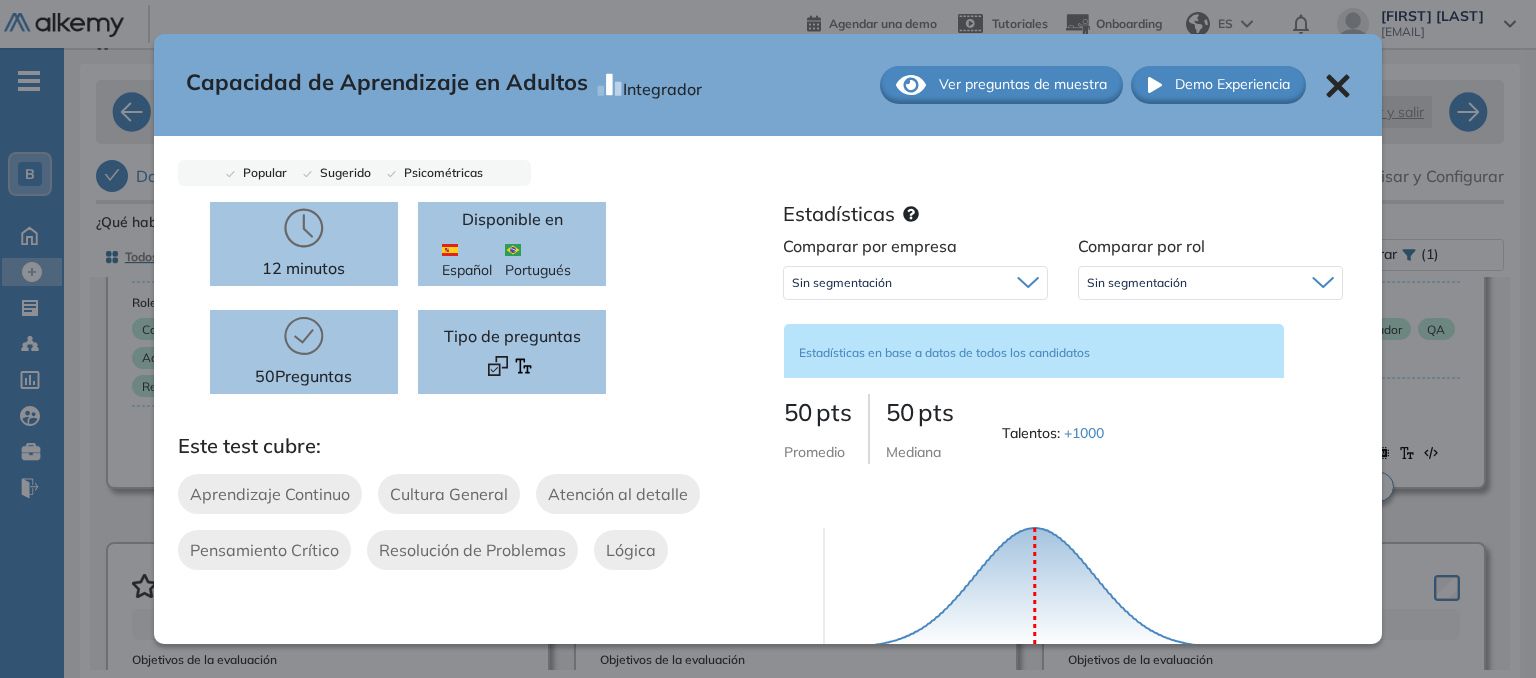 click on "Ver preguntas de muestra" at bounding box center [1023, 84] 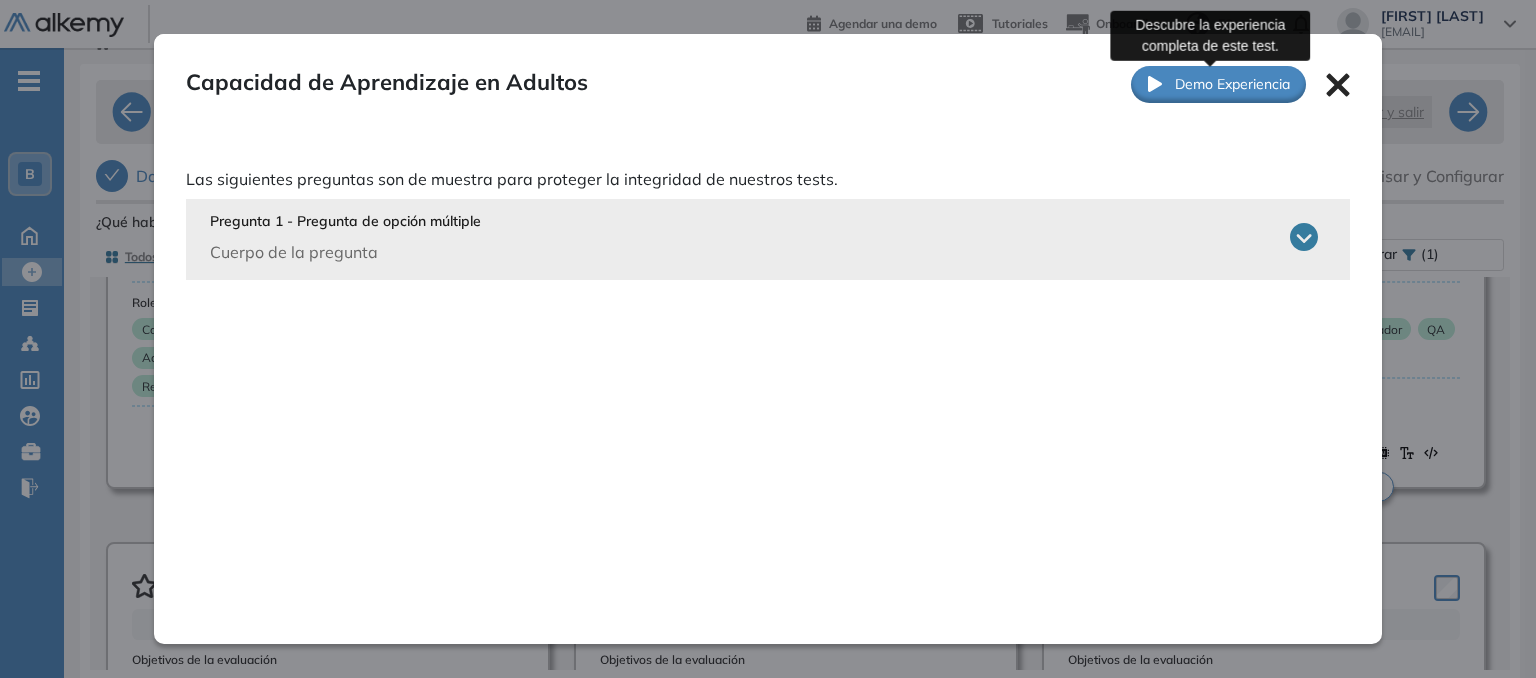 click on "Demo Experiencia" at bounding box center [1219, 84] 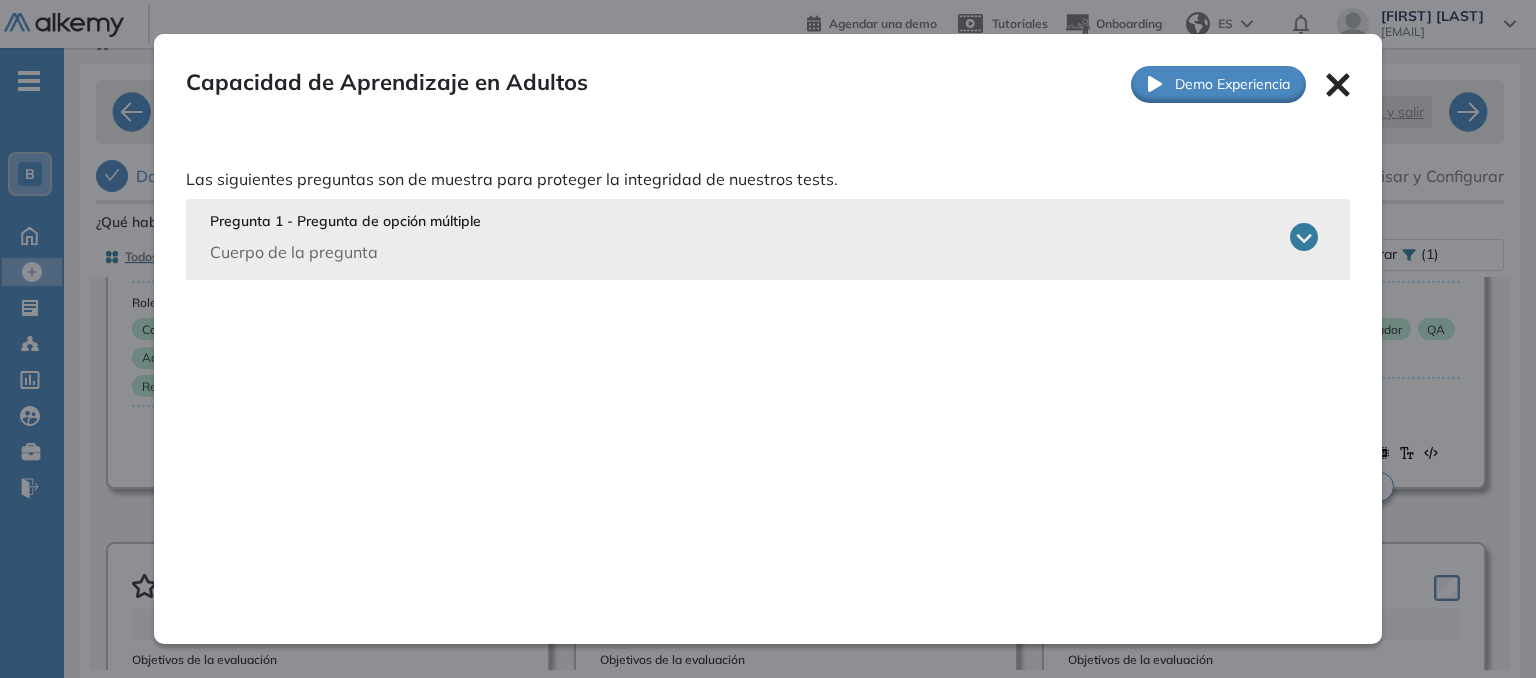click 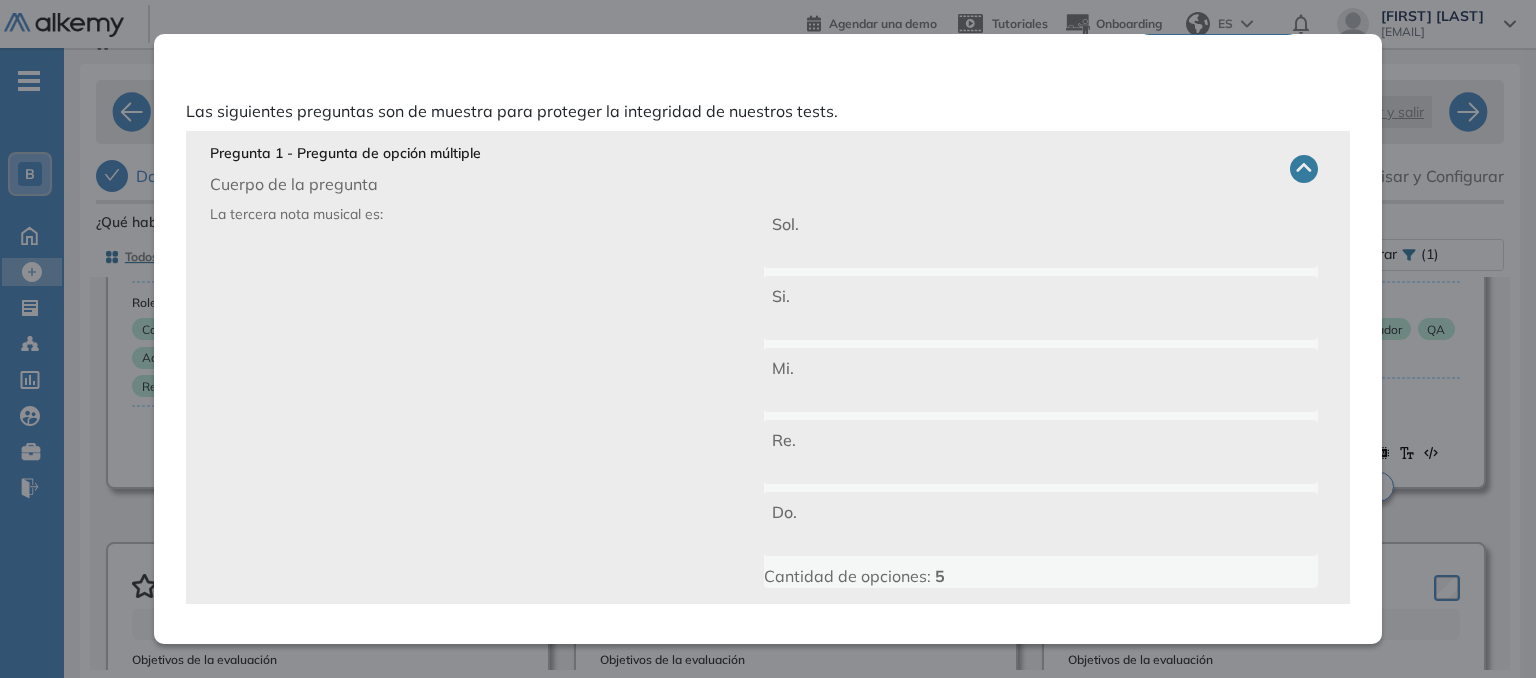 scroll, scrollTop: 67, scrollLeft: 0, axis: vertical 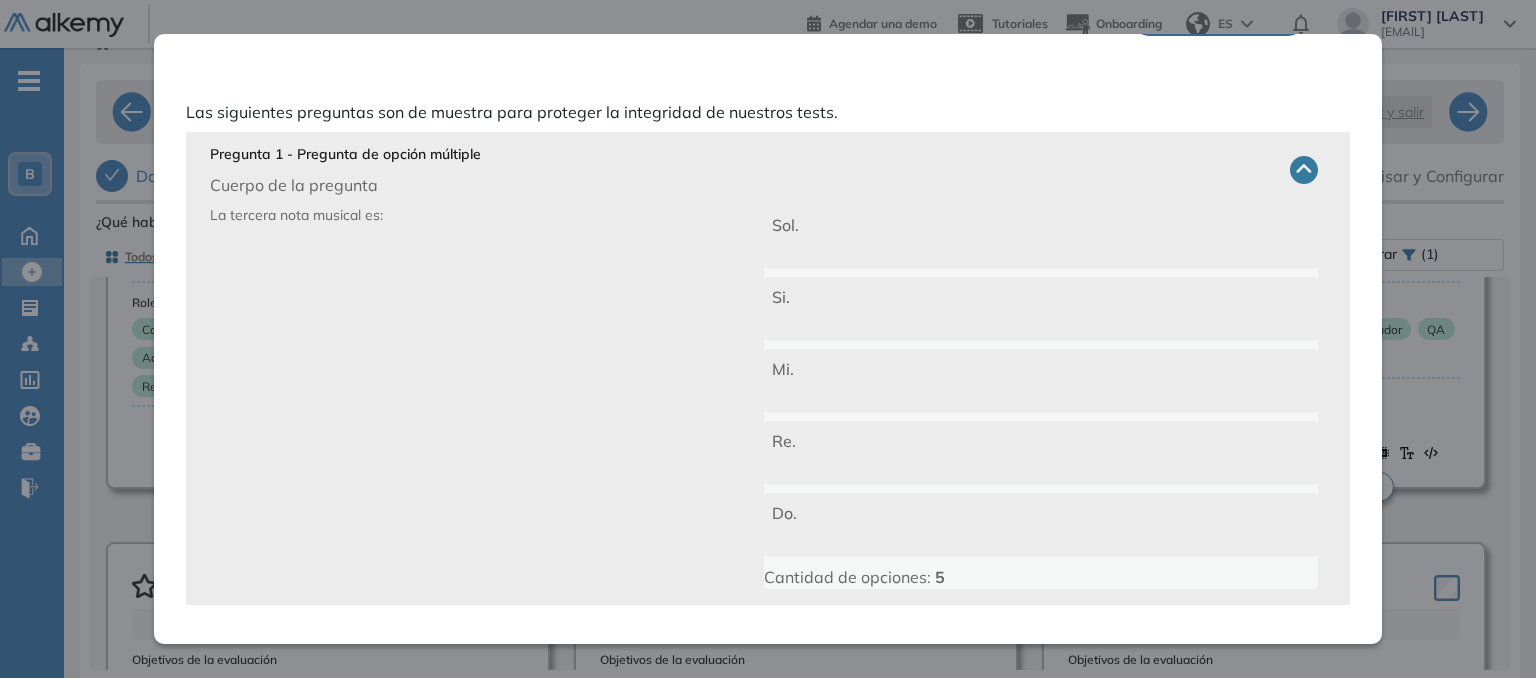 click on "Mi." at bounding box center [1041, 381] 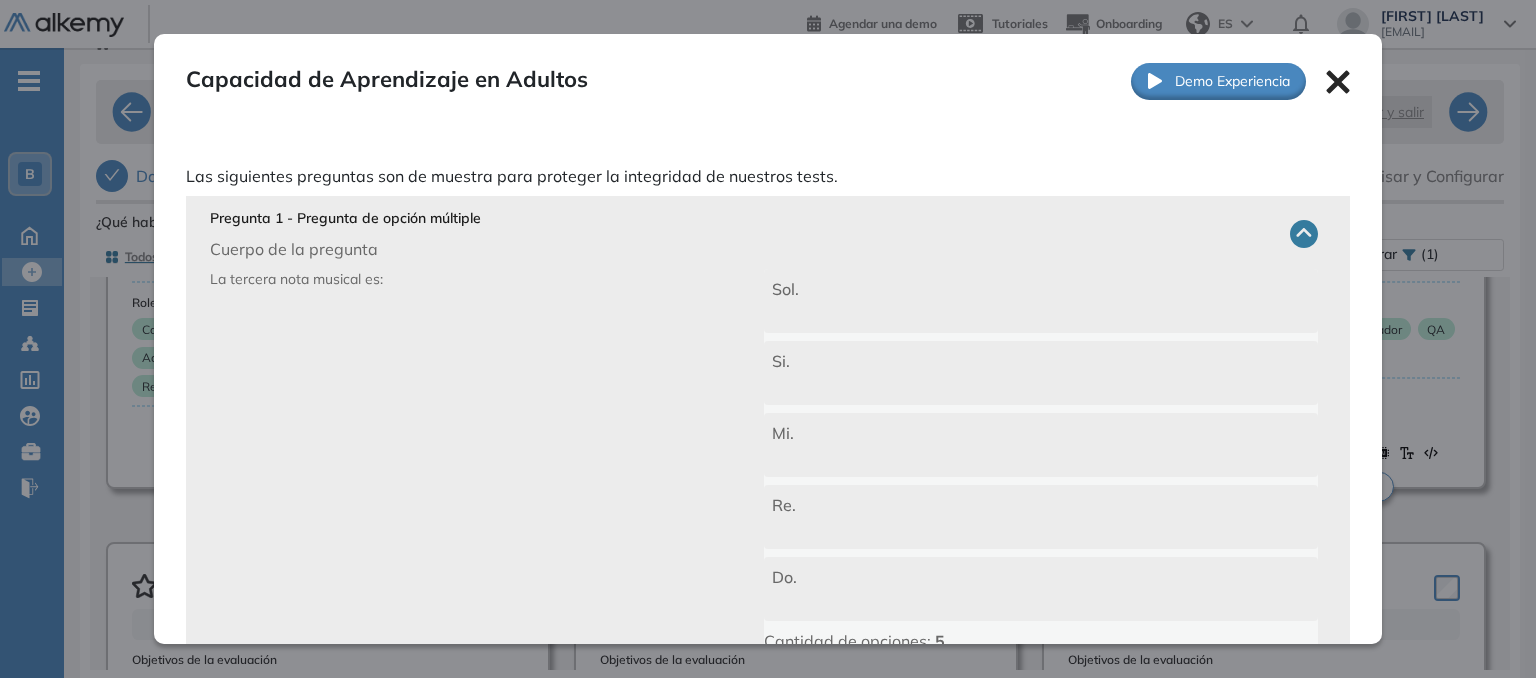 scroll, scrollTop: 68, scrollLeft: 0, axis: vertical 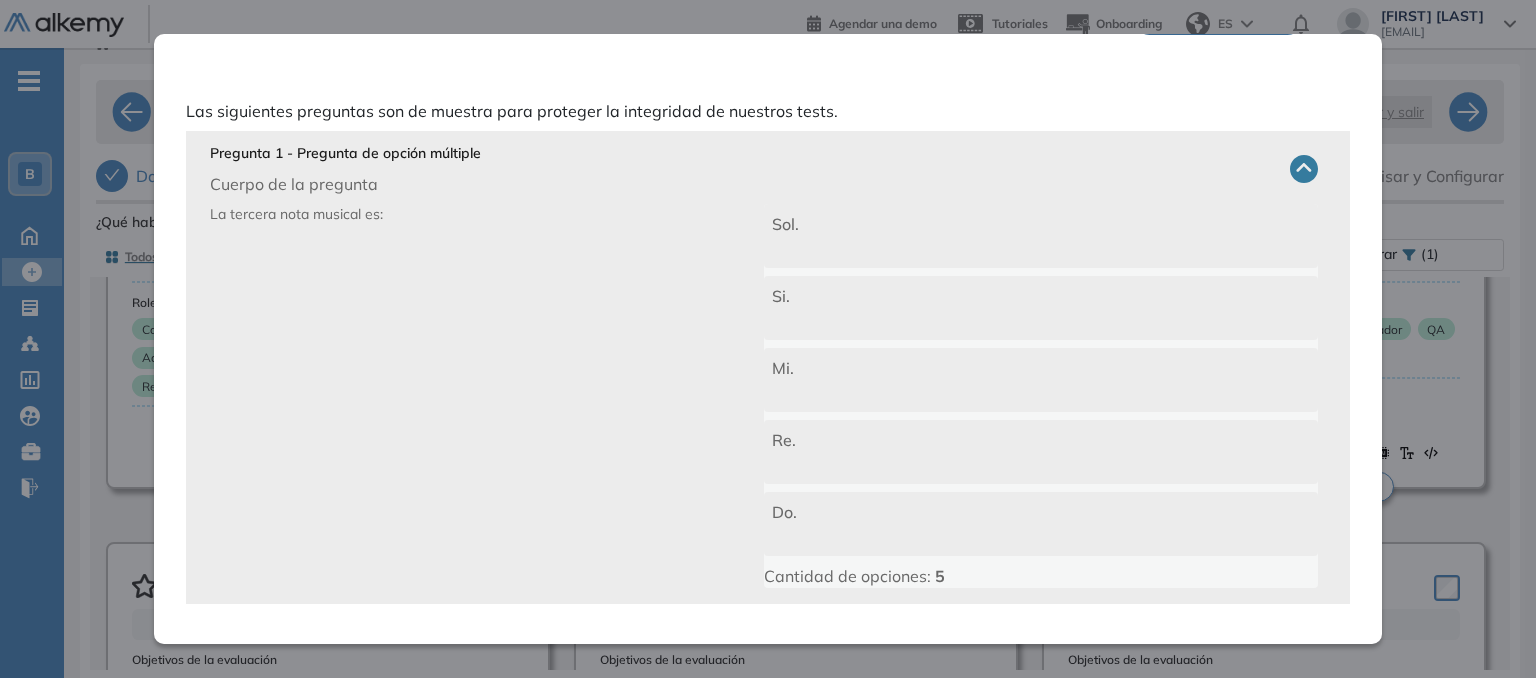 click 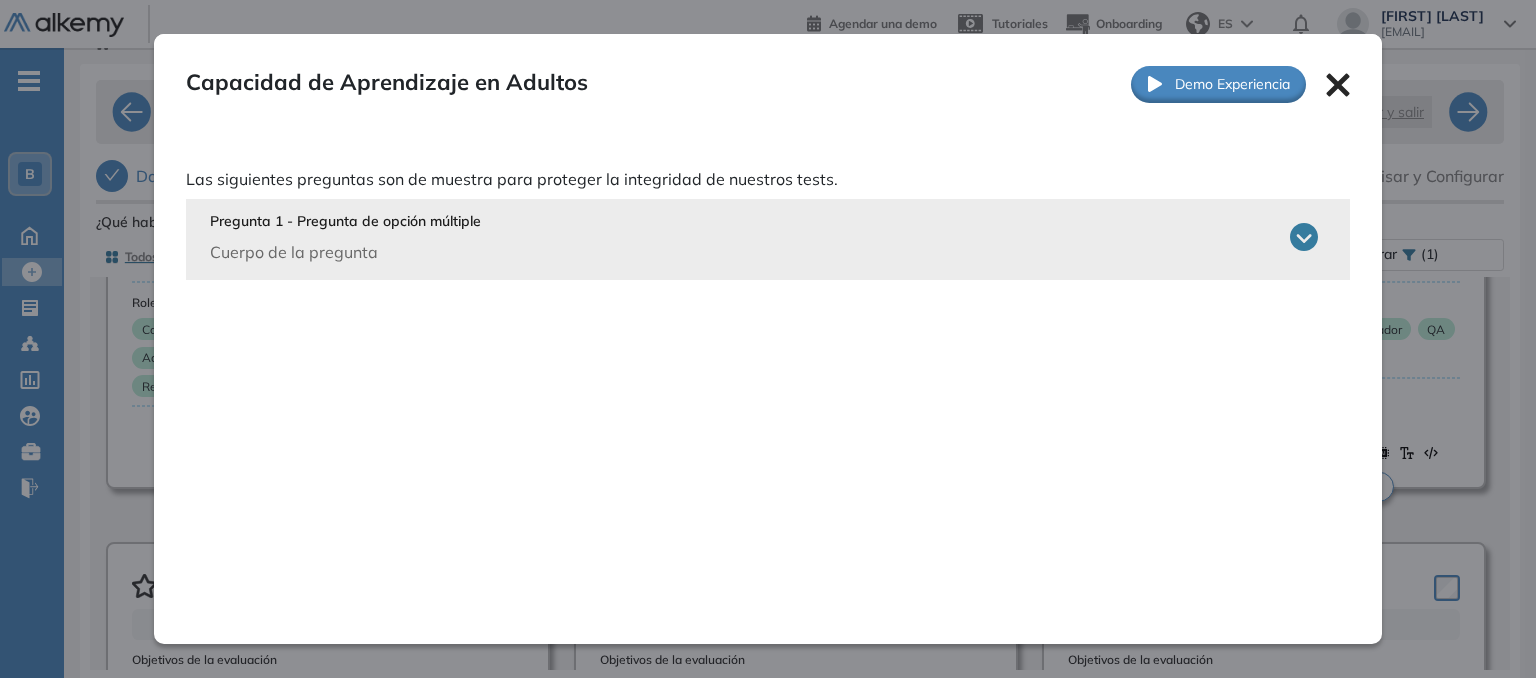 scroll, scrollTop: 0, scrollLeft: 0, axis: both 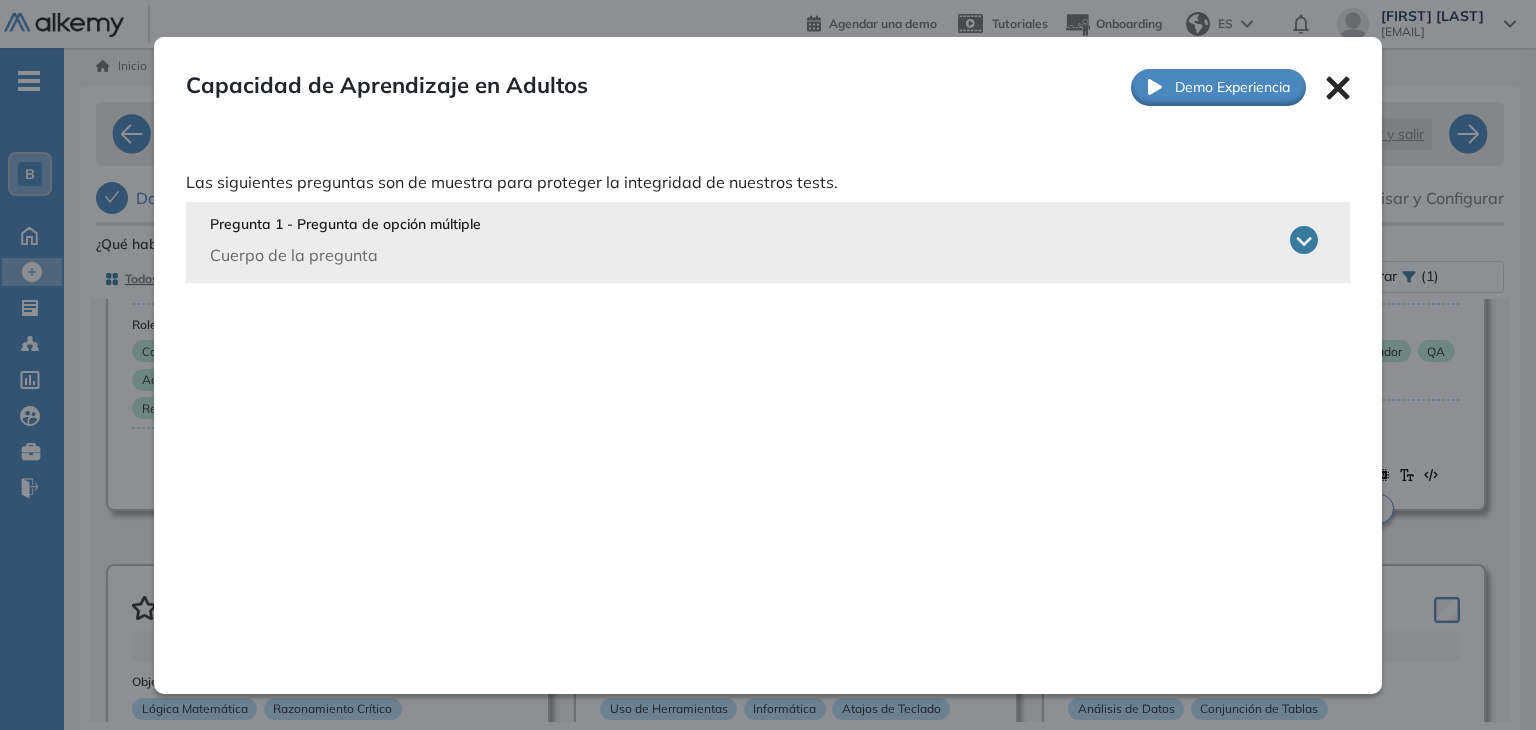 click 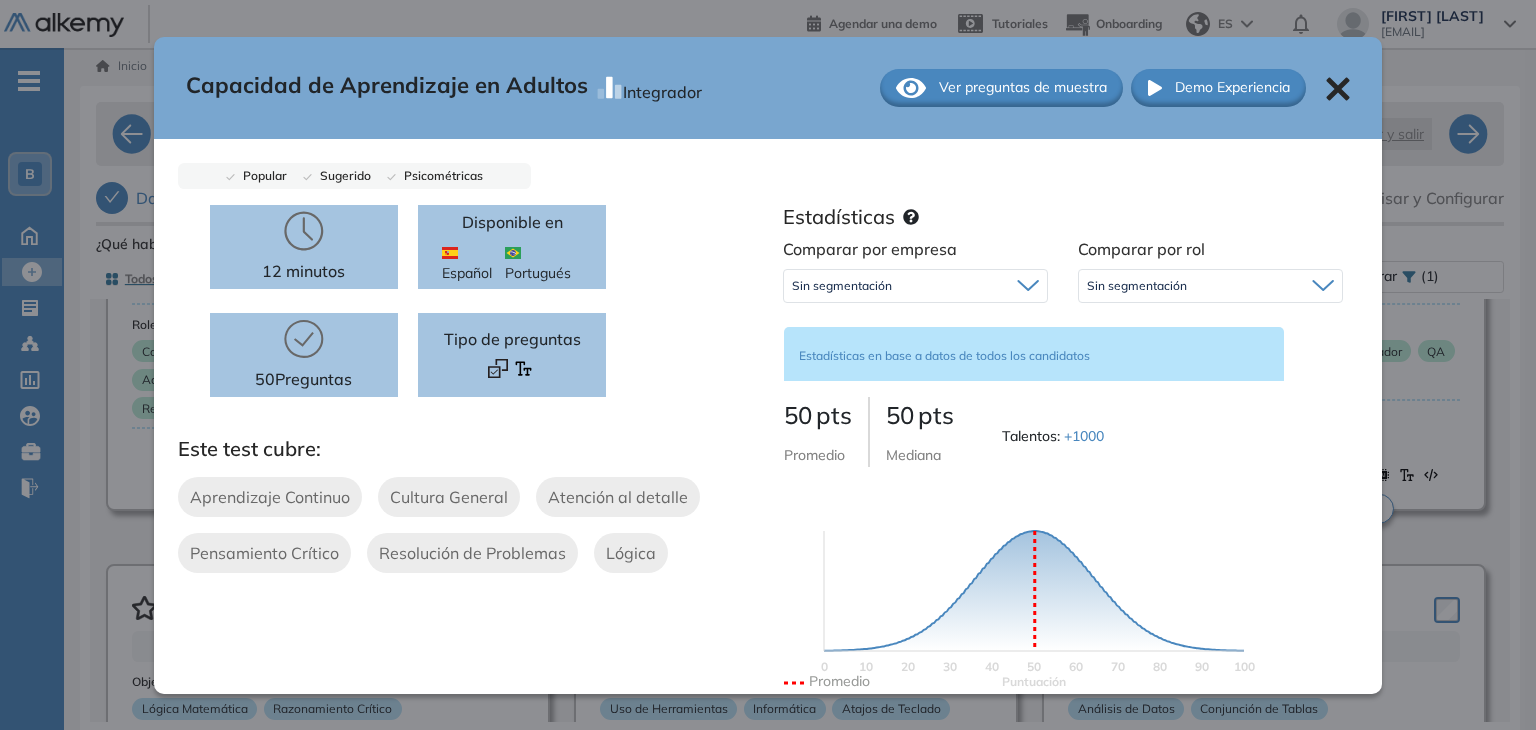 click 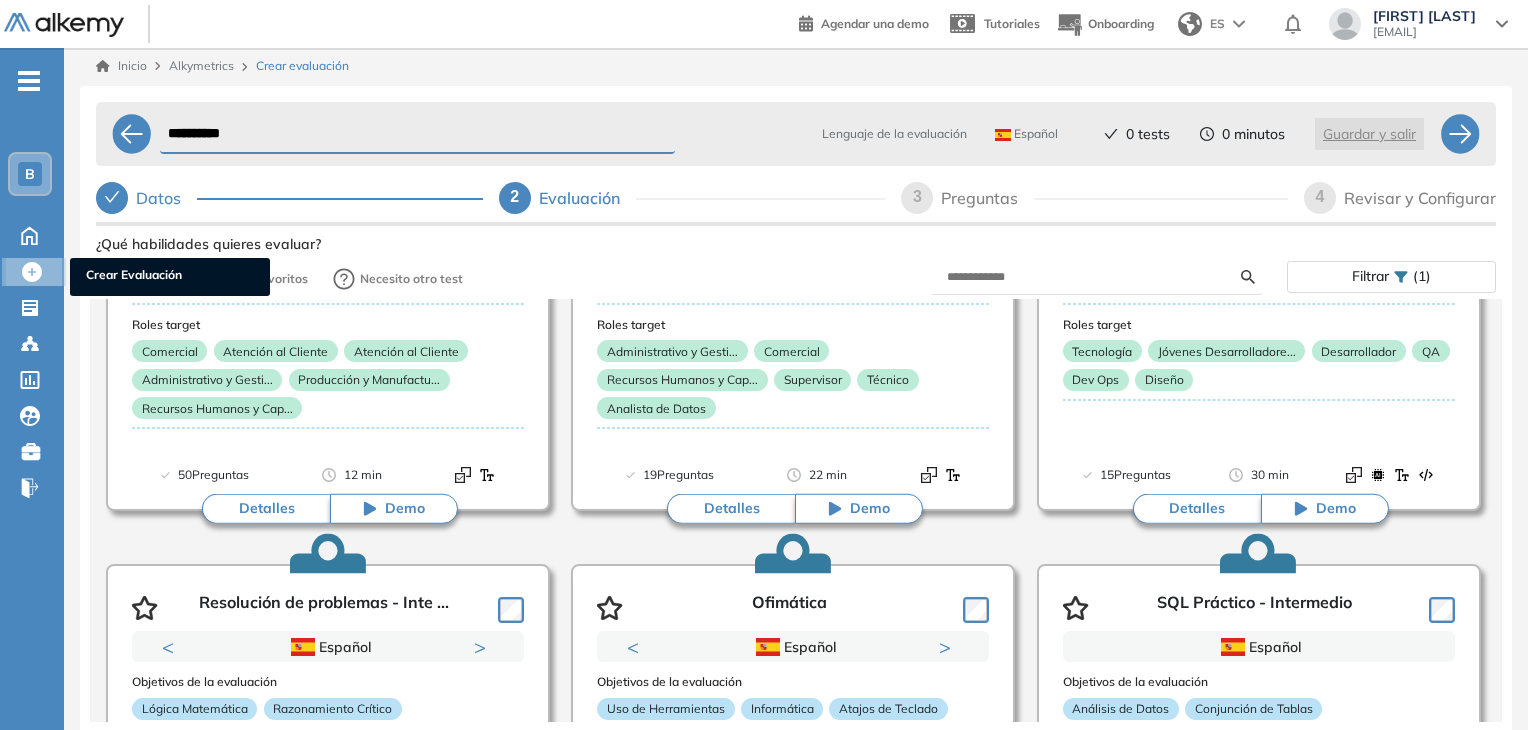 click 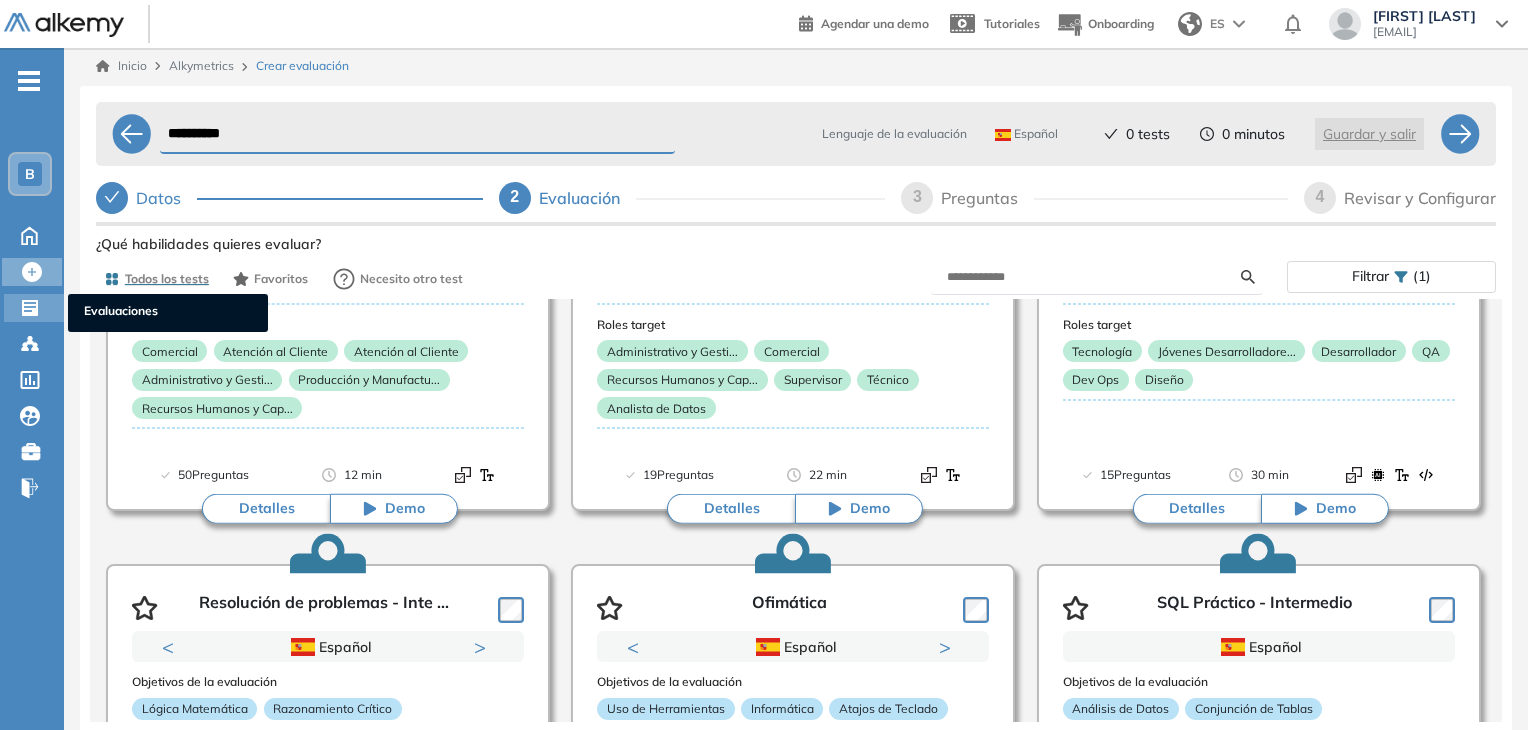click 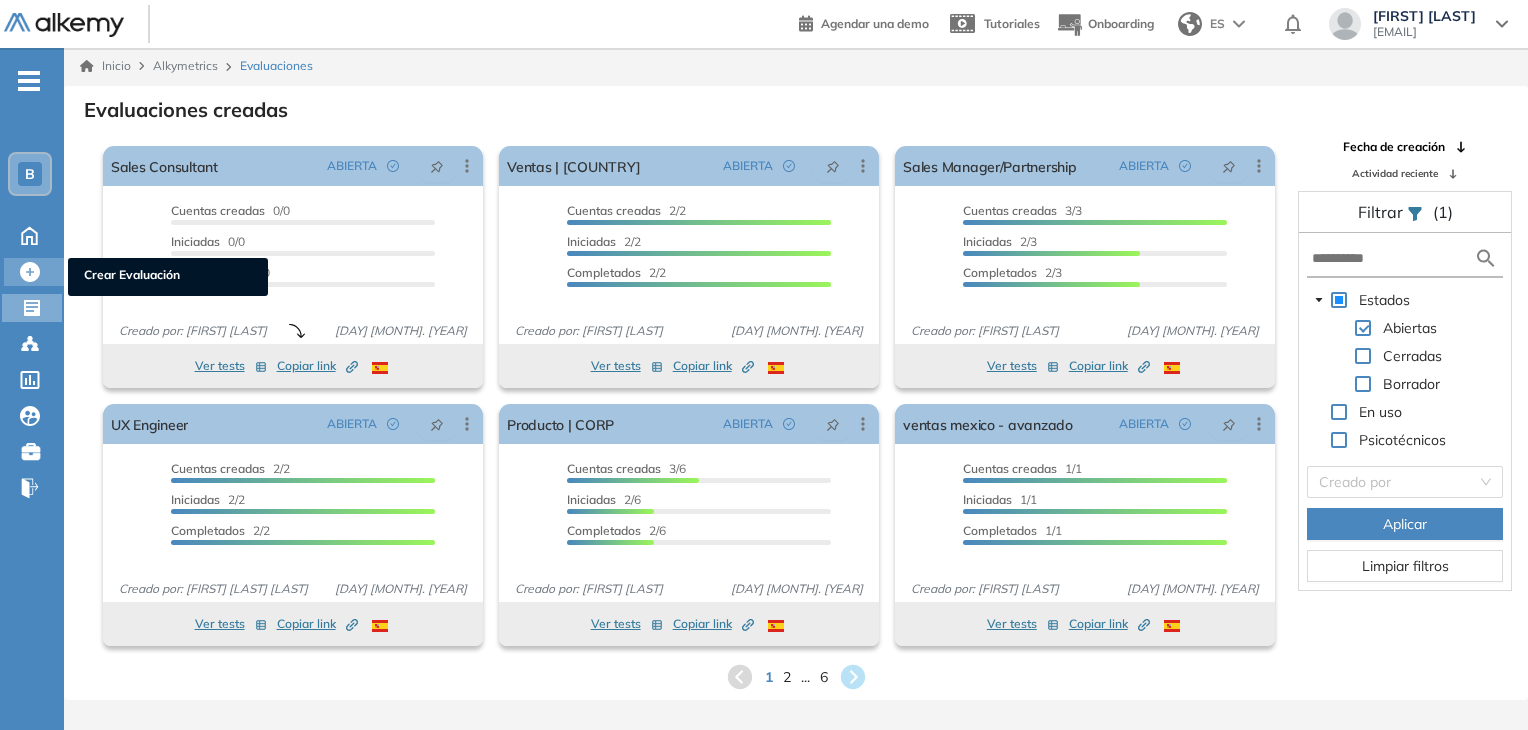 click 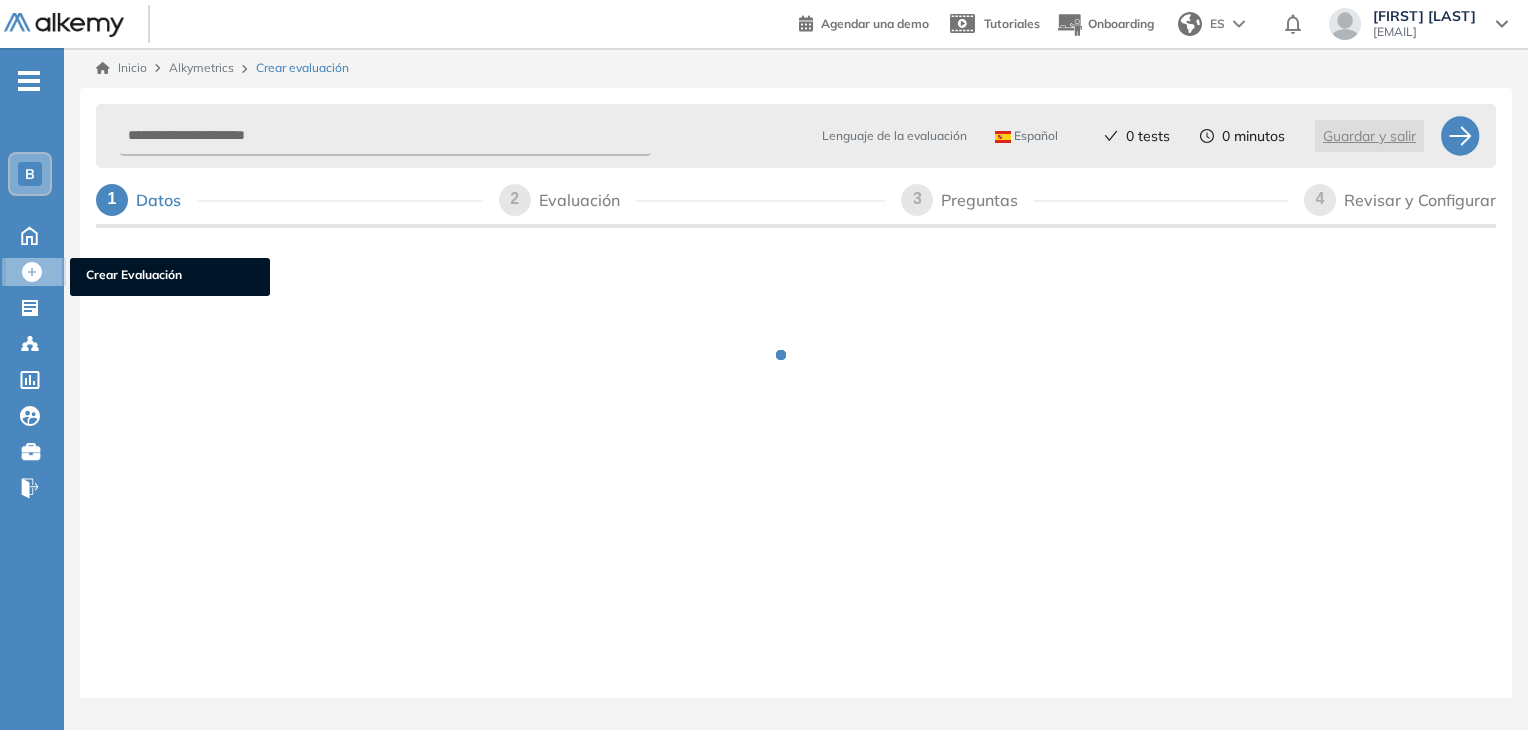 scroll, scrollTop: 0, scrollLeft: 0, axis: both 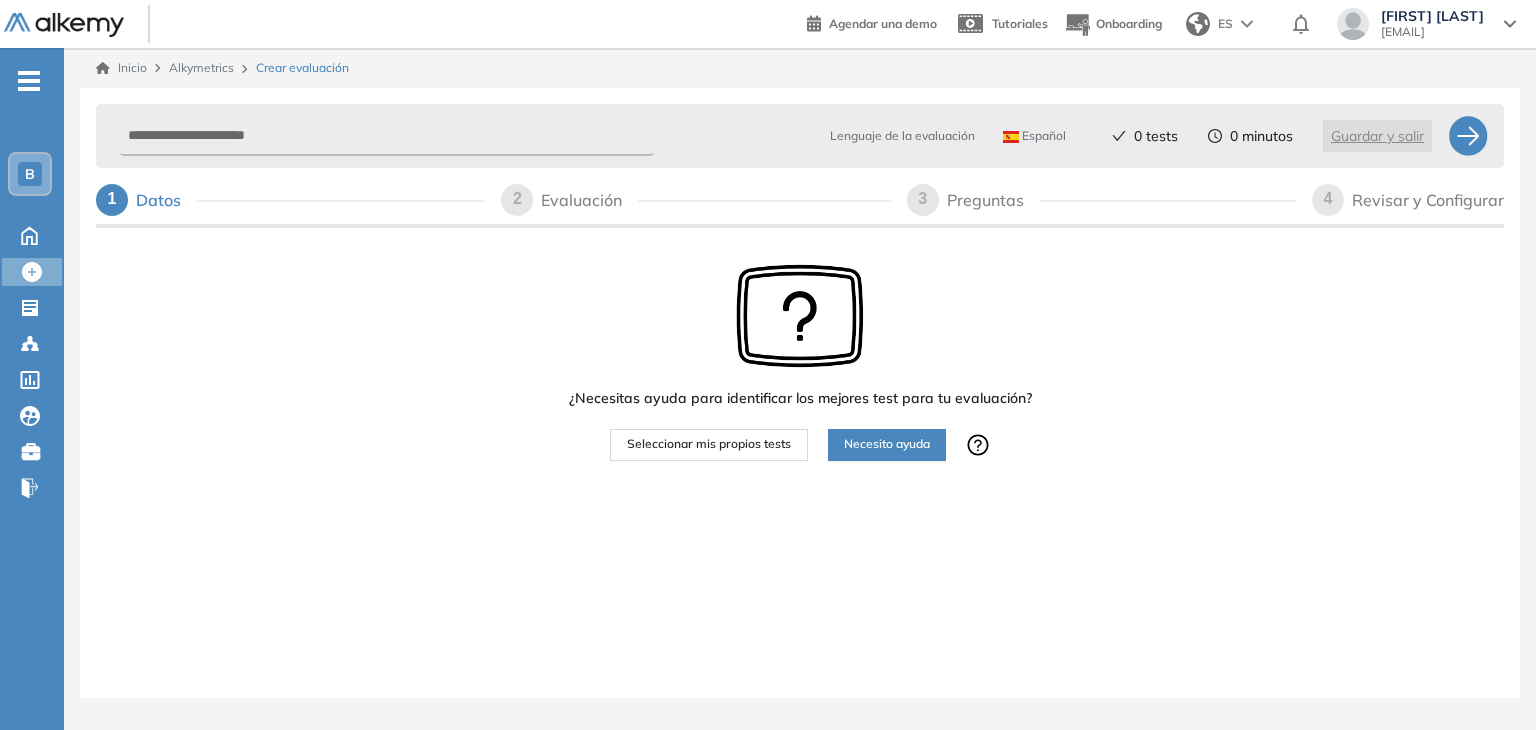 click on "Seleccionar mis propios tests" at bounding box center [709, 445] 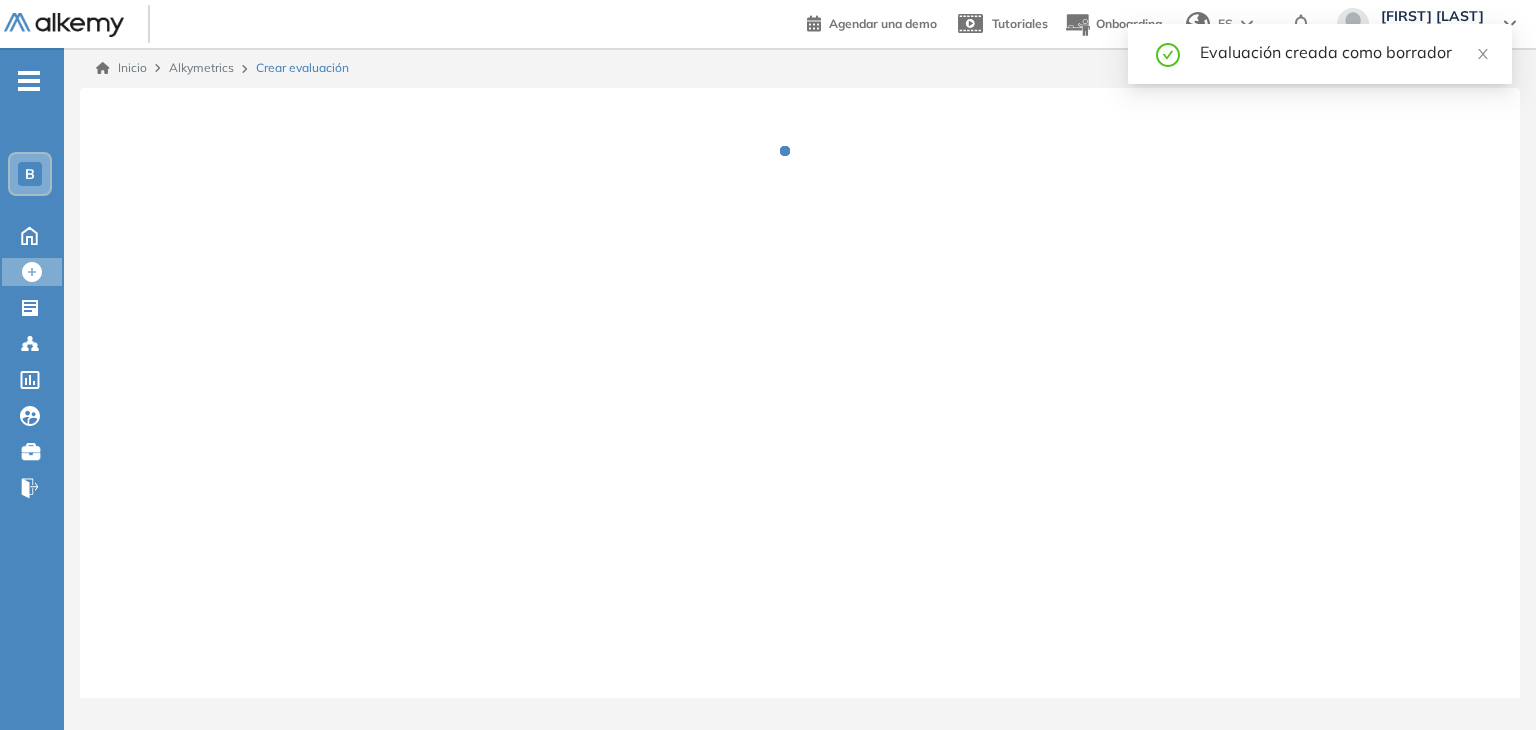 click at bounding box center [800, 413] 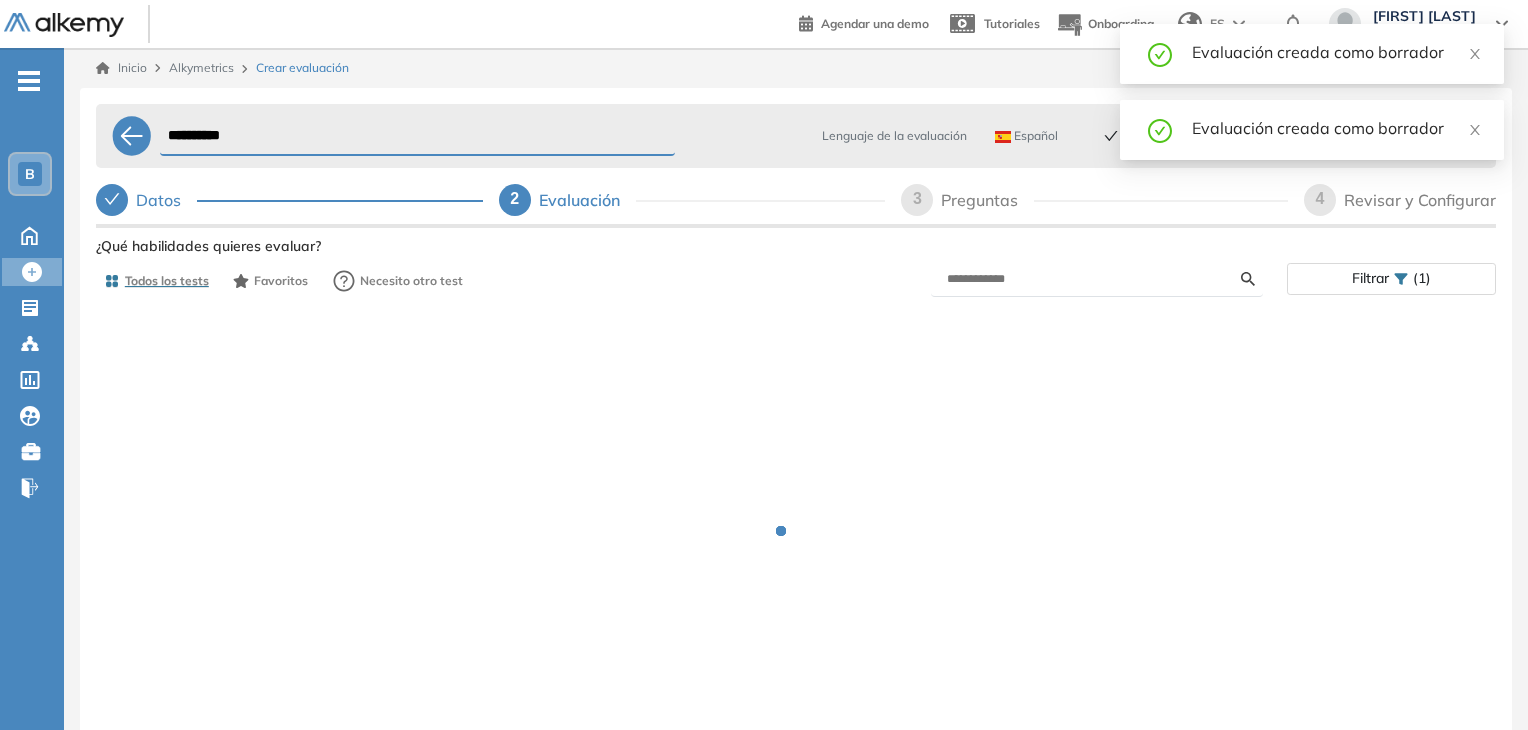click on "**********" at bounding box center [417, 136] 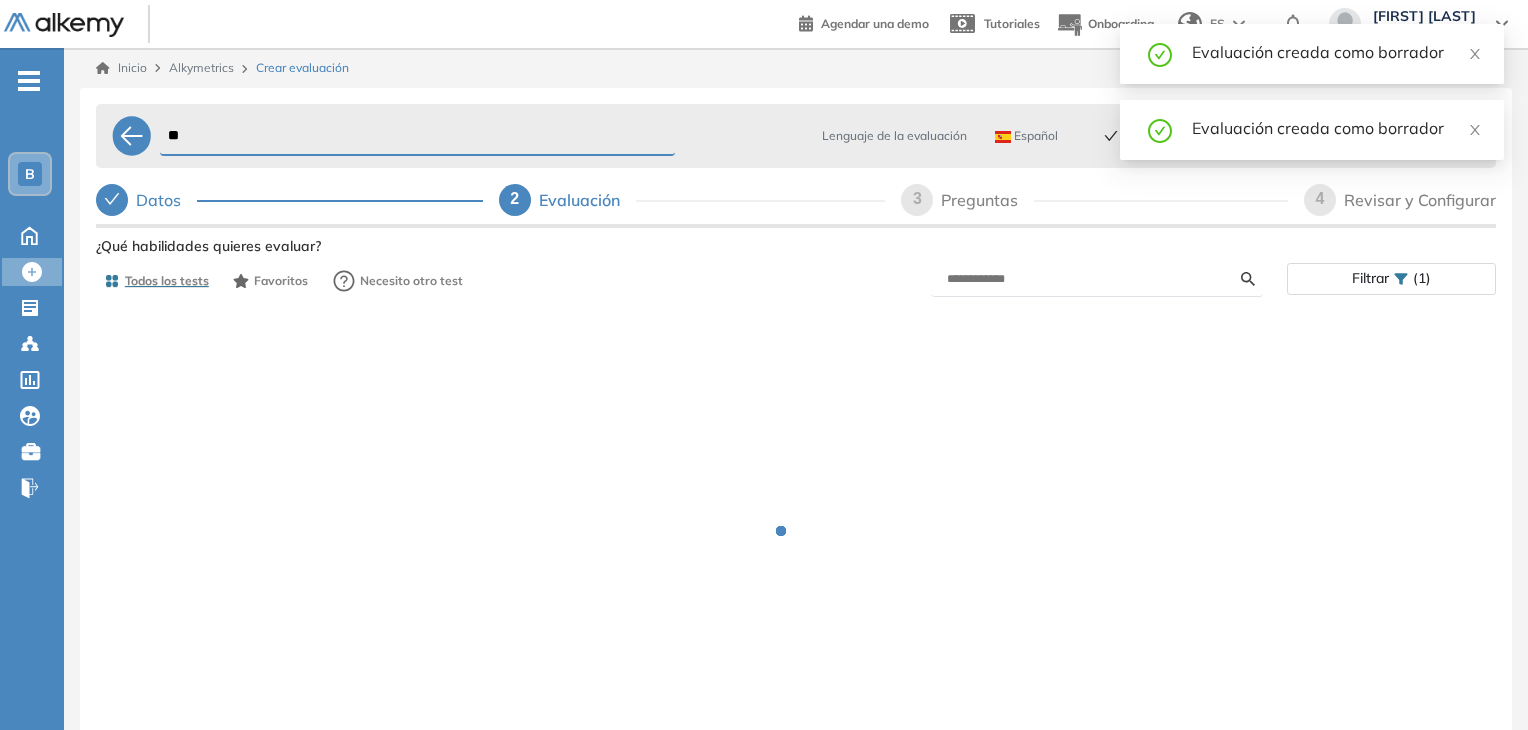 type on "*" 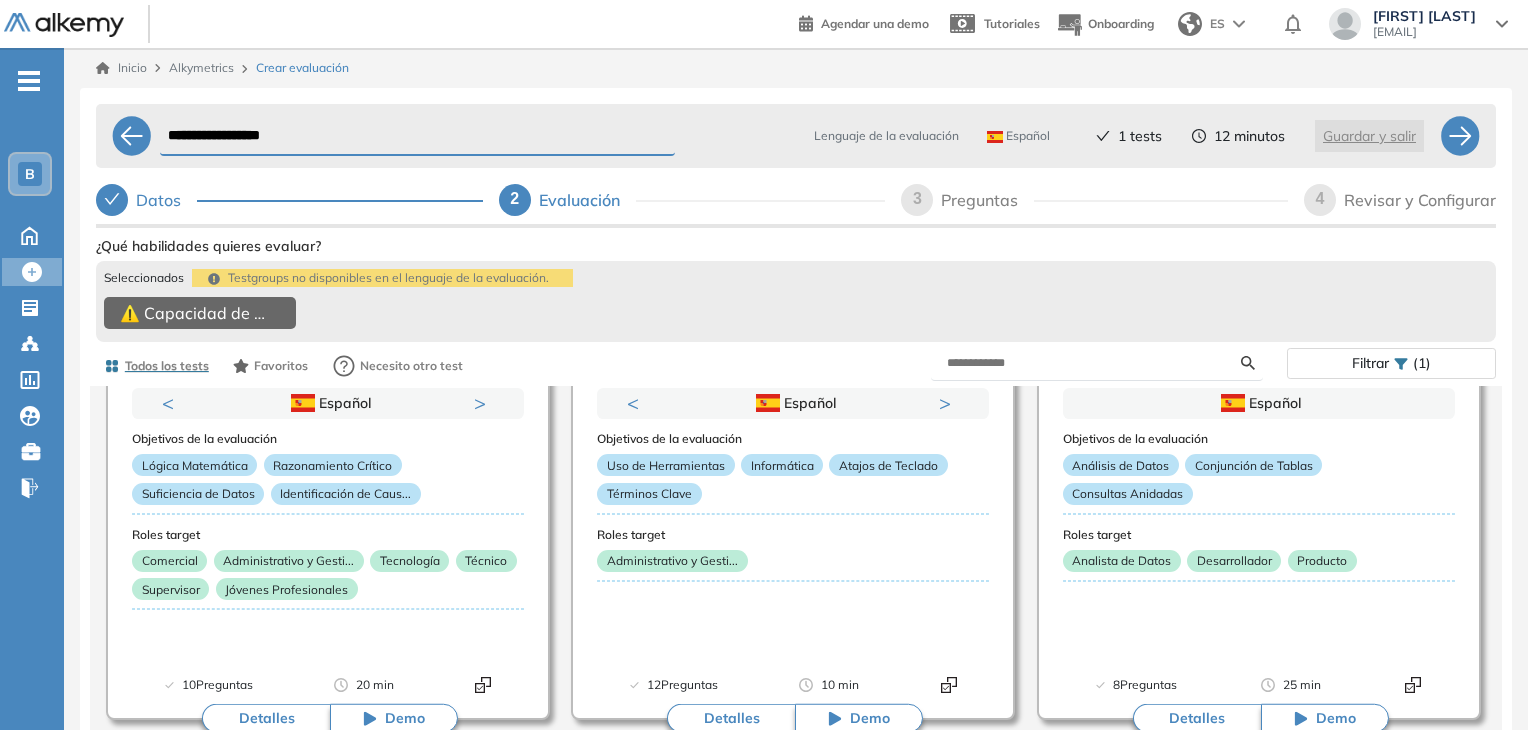 scroll, scrollTop: 632, scrollLeft: 0, axis: vertical 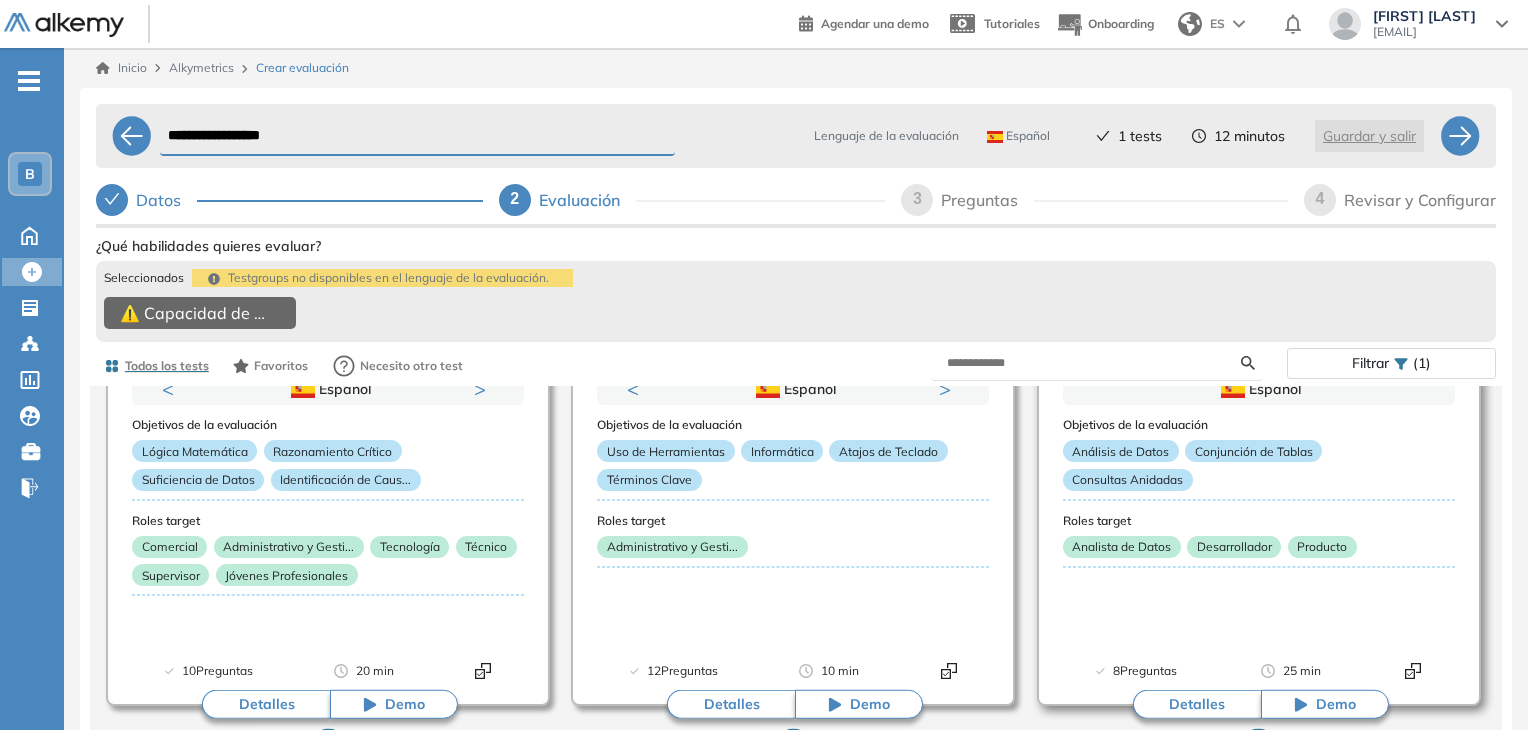 type on "**********" 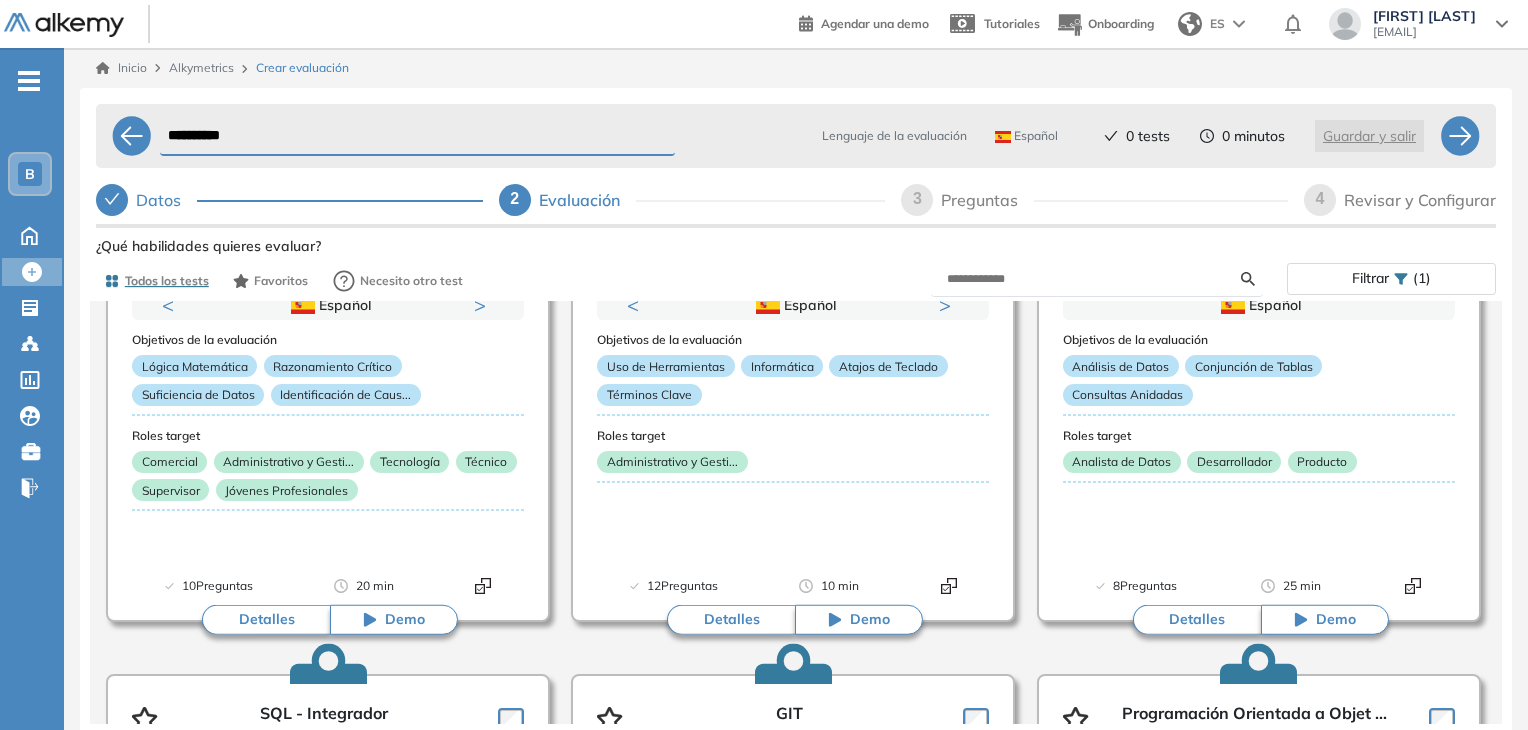 click on "3" at bounding box center (917, 198) 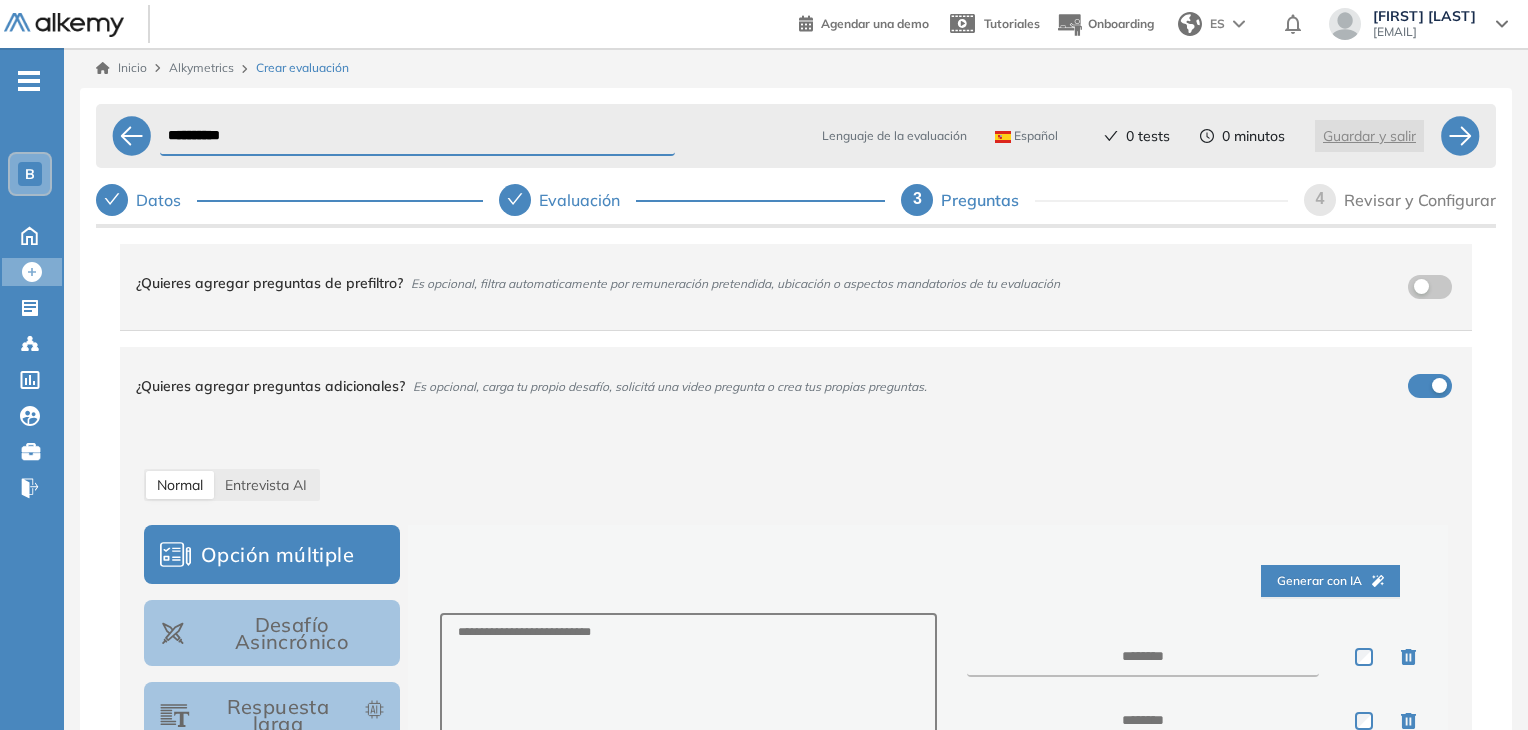 scroll, scrollTop: 35, scrollLeft: 0, axis: vertical 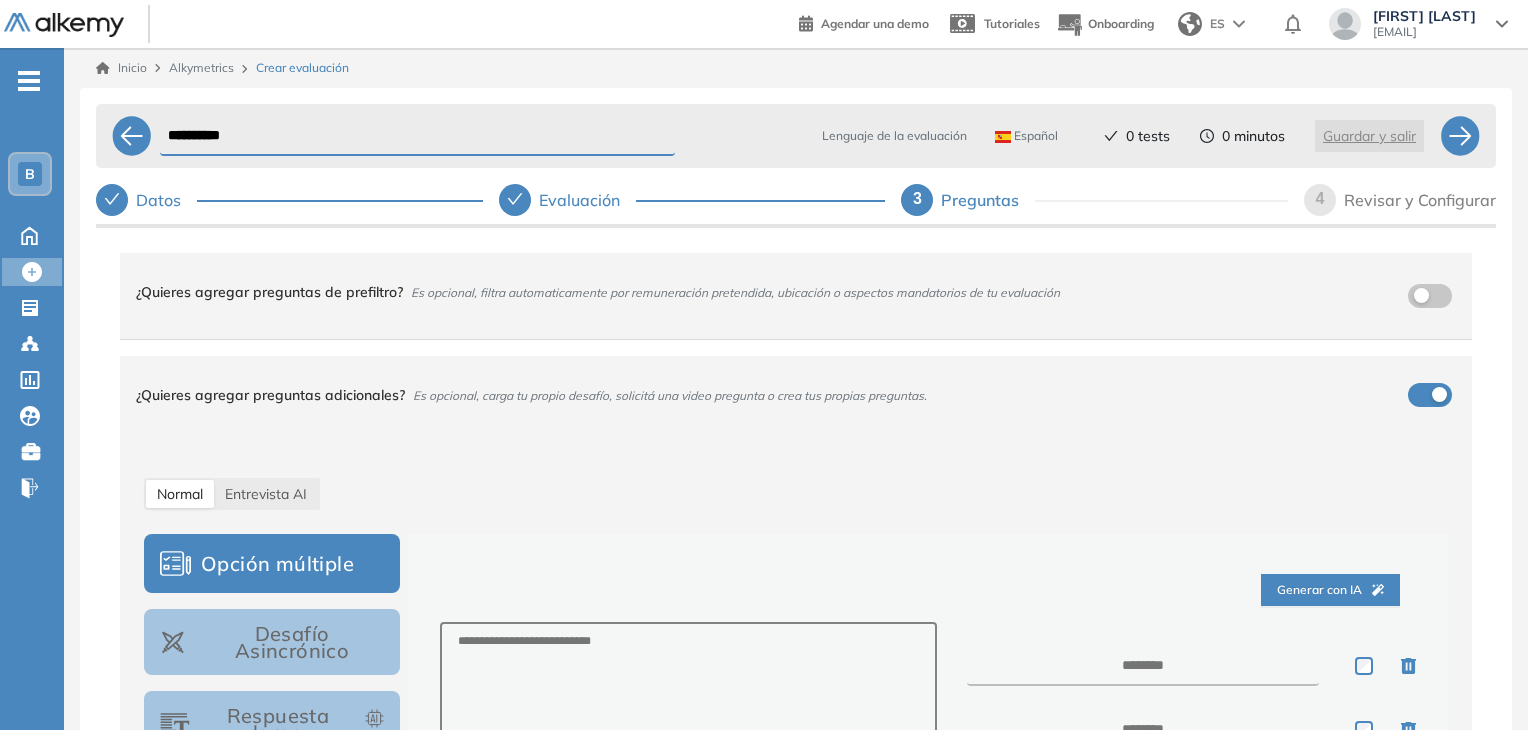 click at bounding box center (1439, 394) 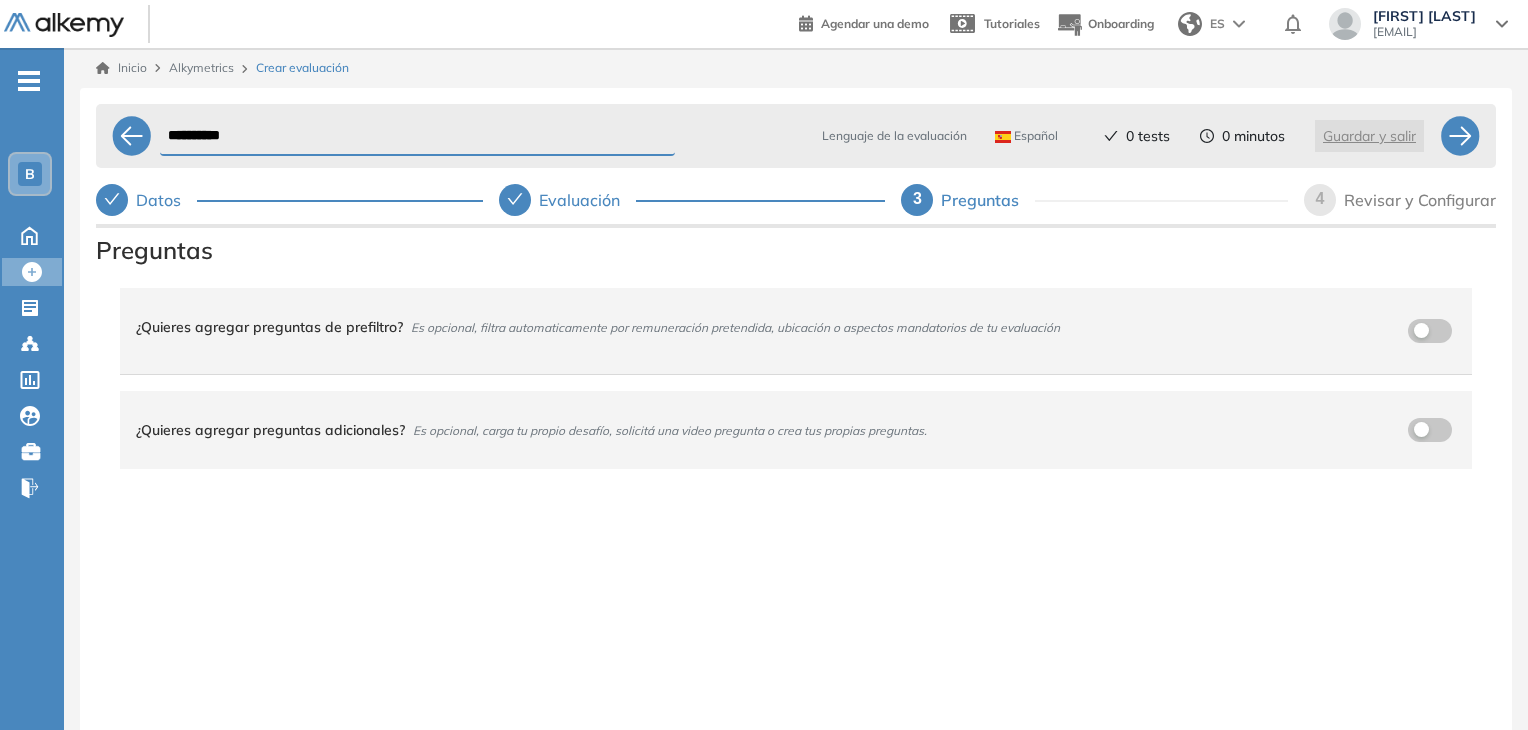 scroll, scrollTop: 0, scrollLeft: 0, axis: both 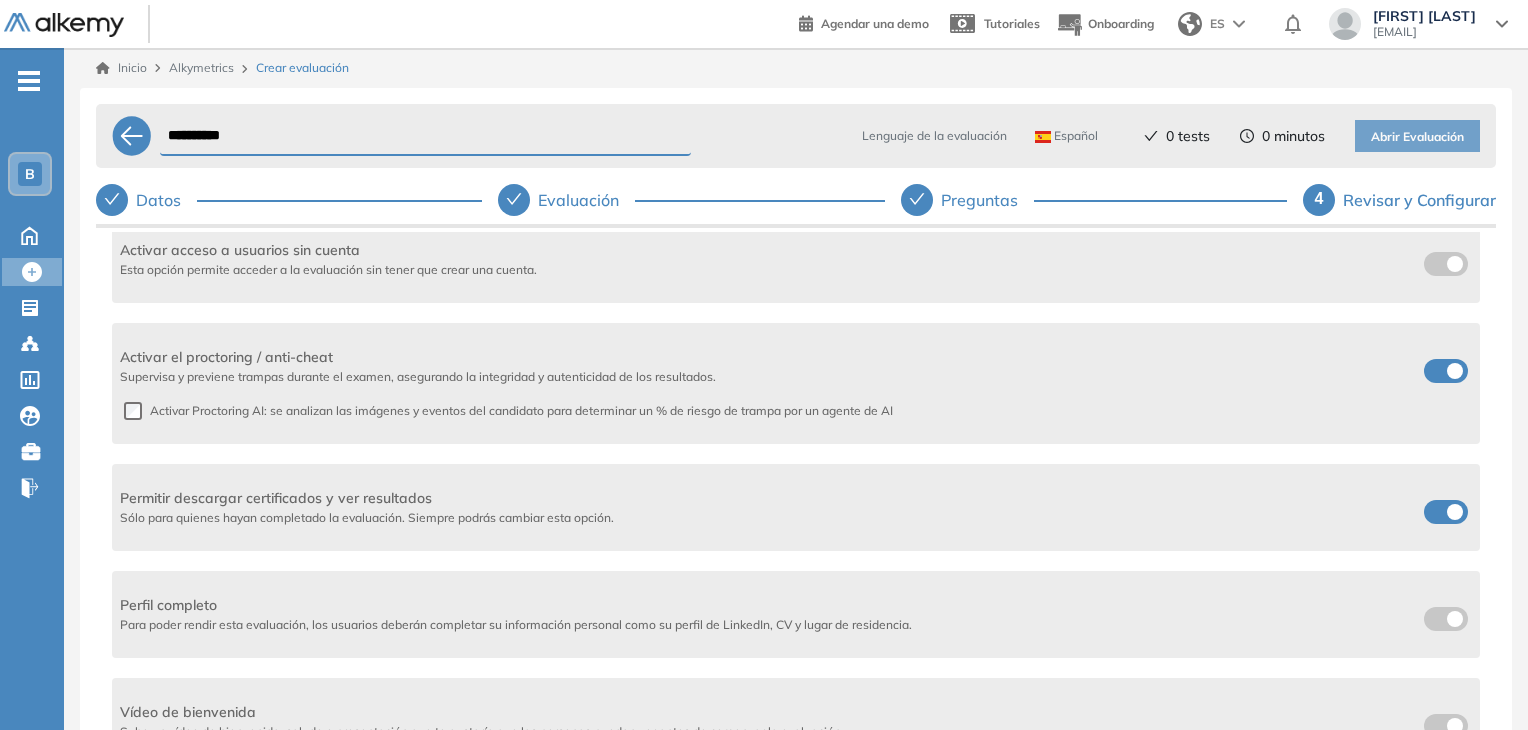click at bounding box center (1446, 371) 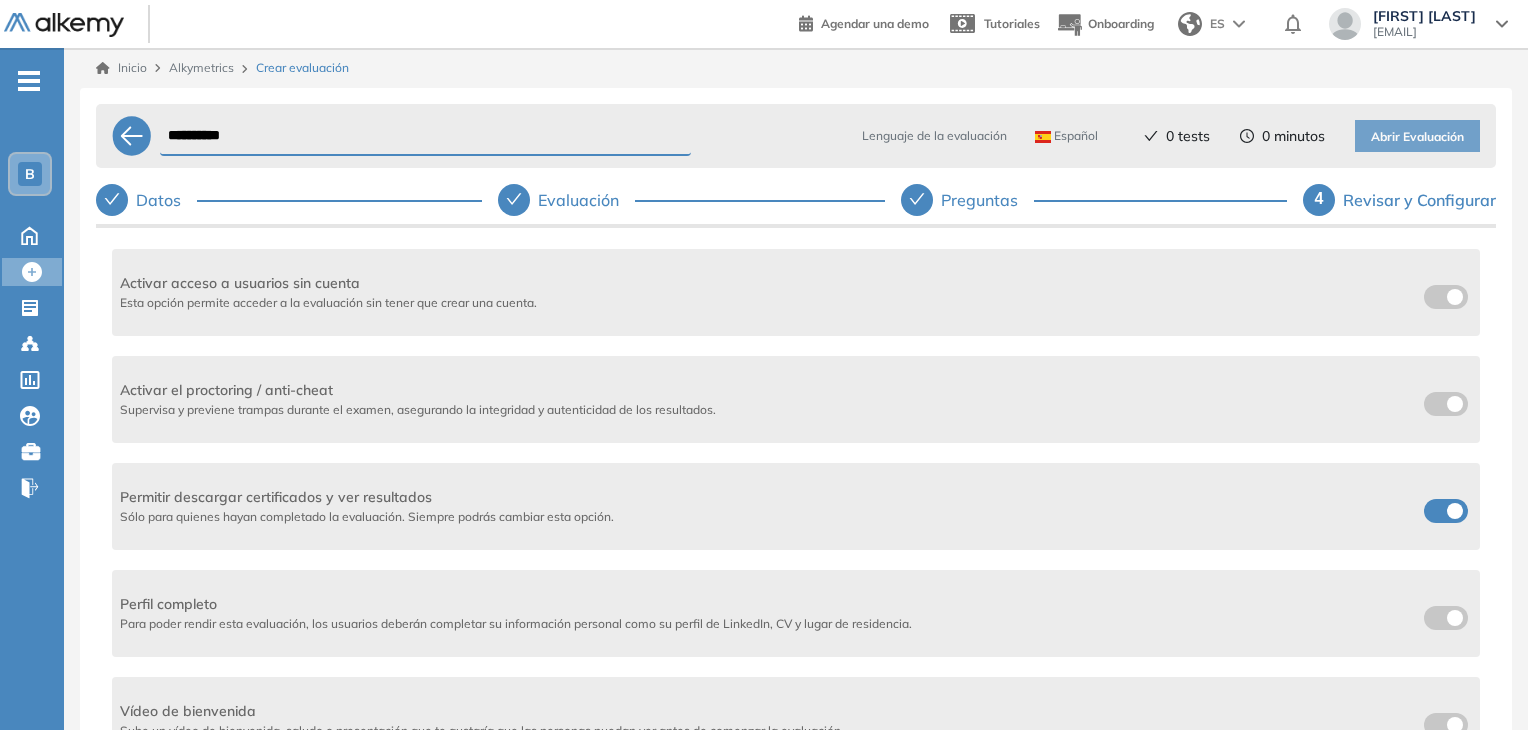 click at bounding box center [1432, 507] 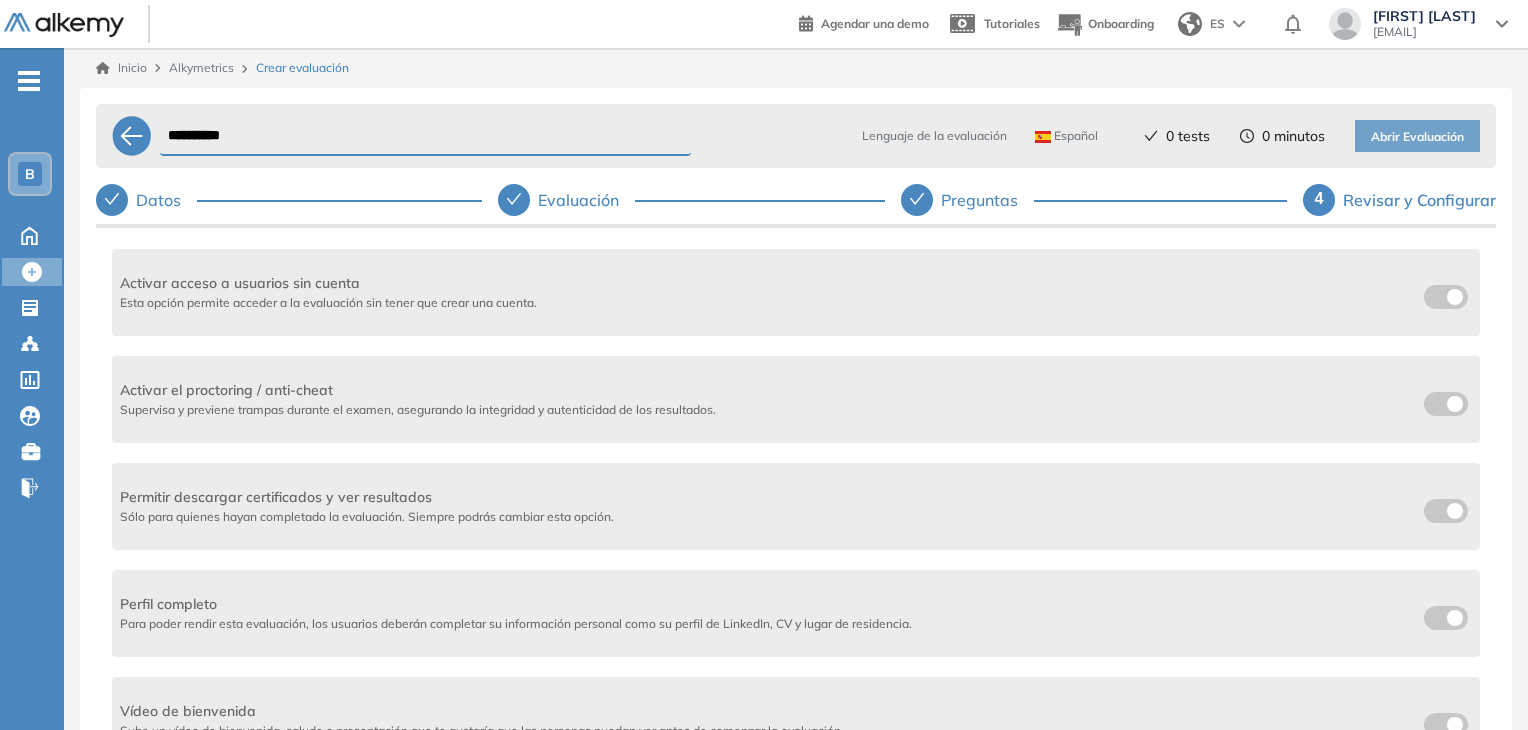 scroll, scrollTop: 150, scrollLeft: 0, axis: vertical 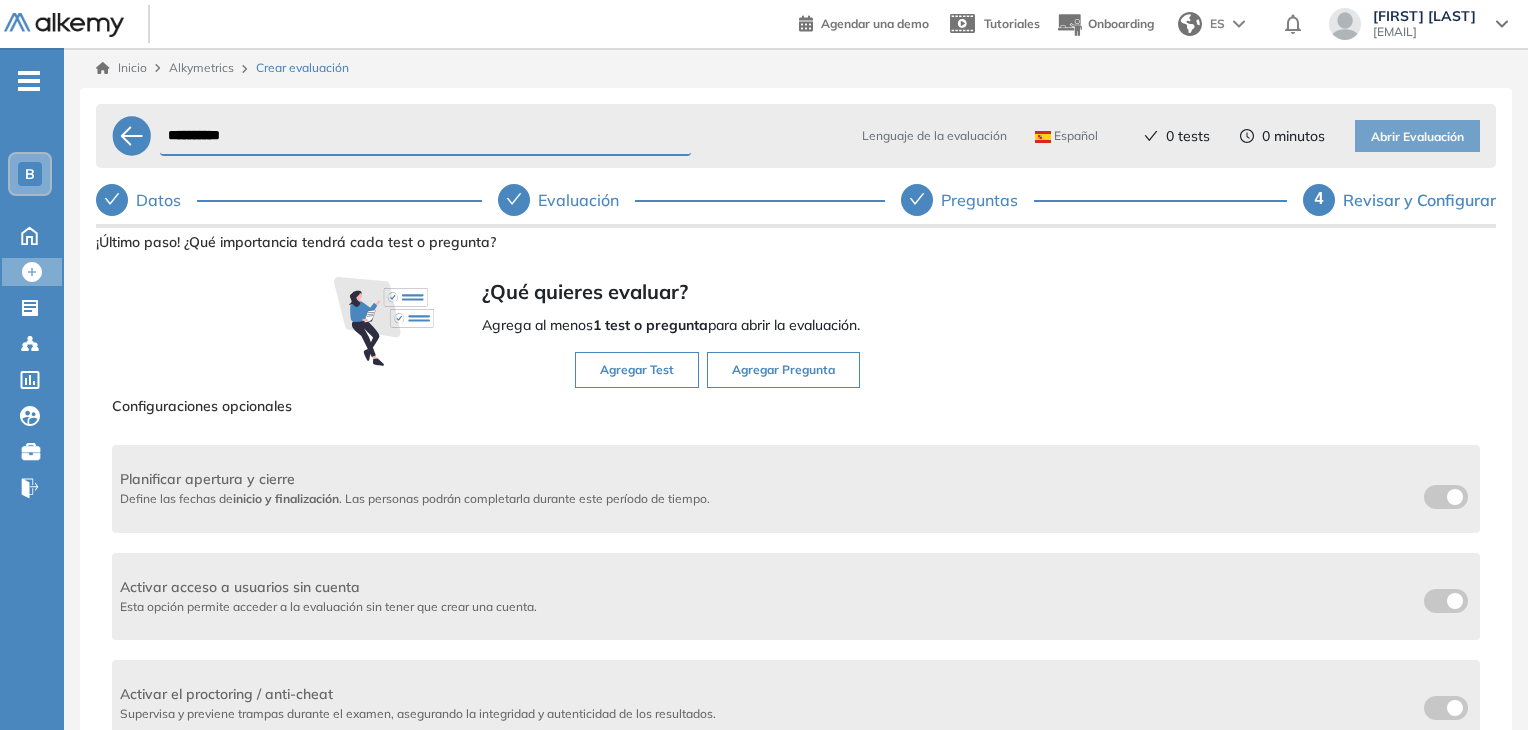 click on "4 Revisar y Configurar" at bounding box center [1399, 200] 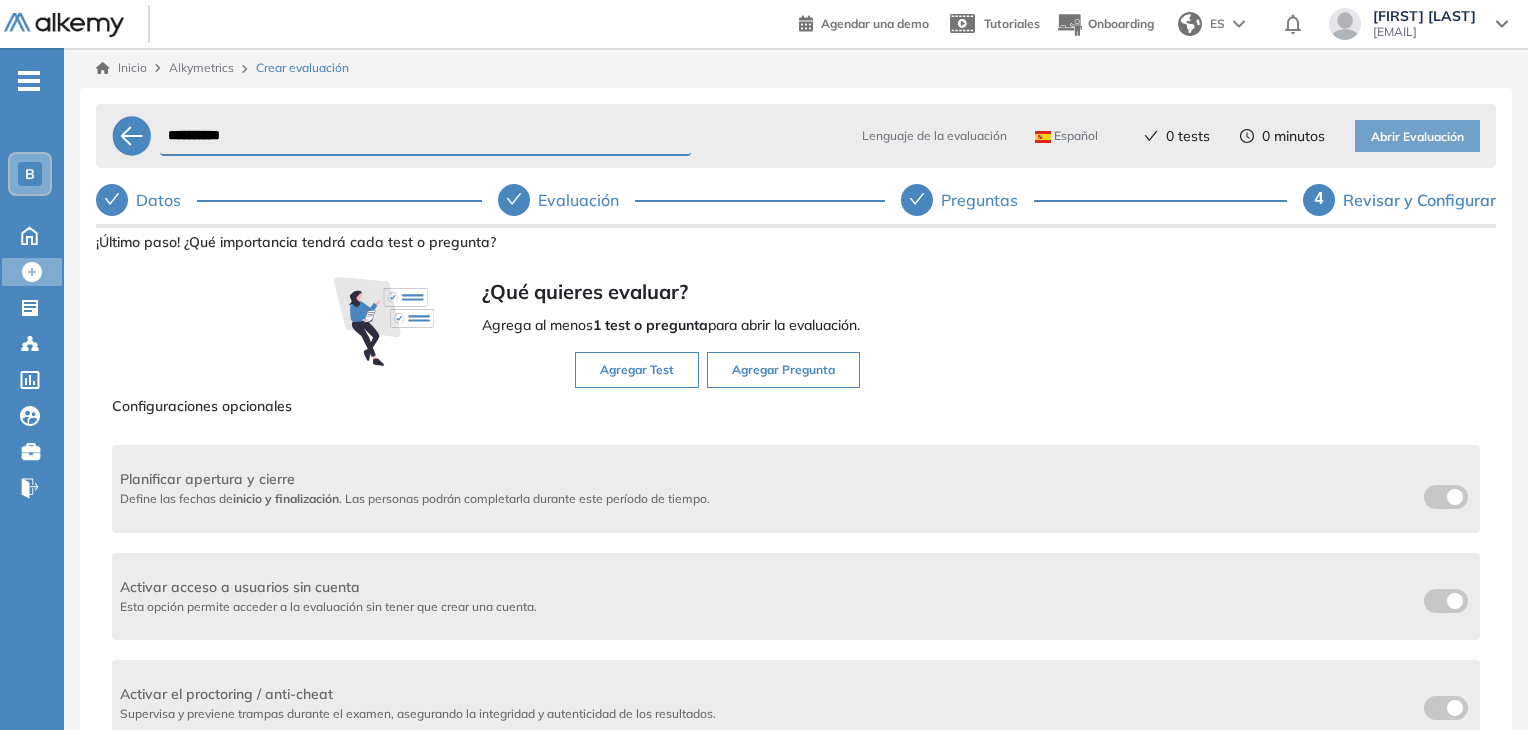 click on "4" at bounding box center (1319, 198) 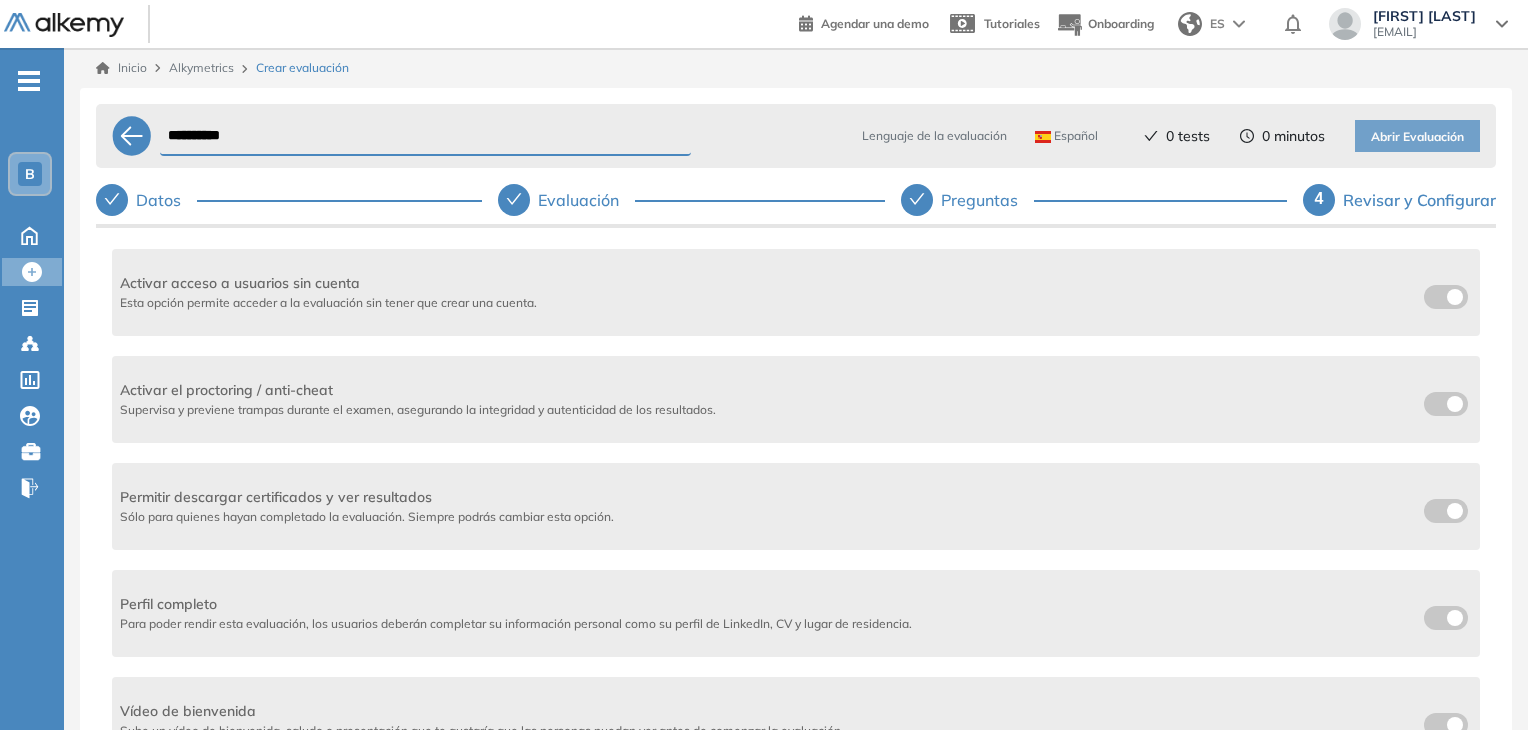 scroll, scrollTop: 150, scrollLeft: 0, axis: vertical 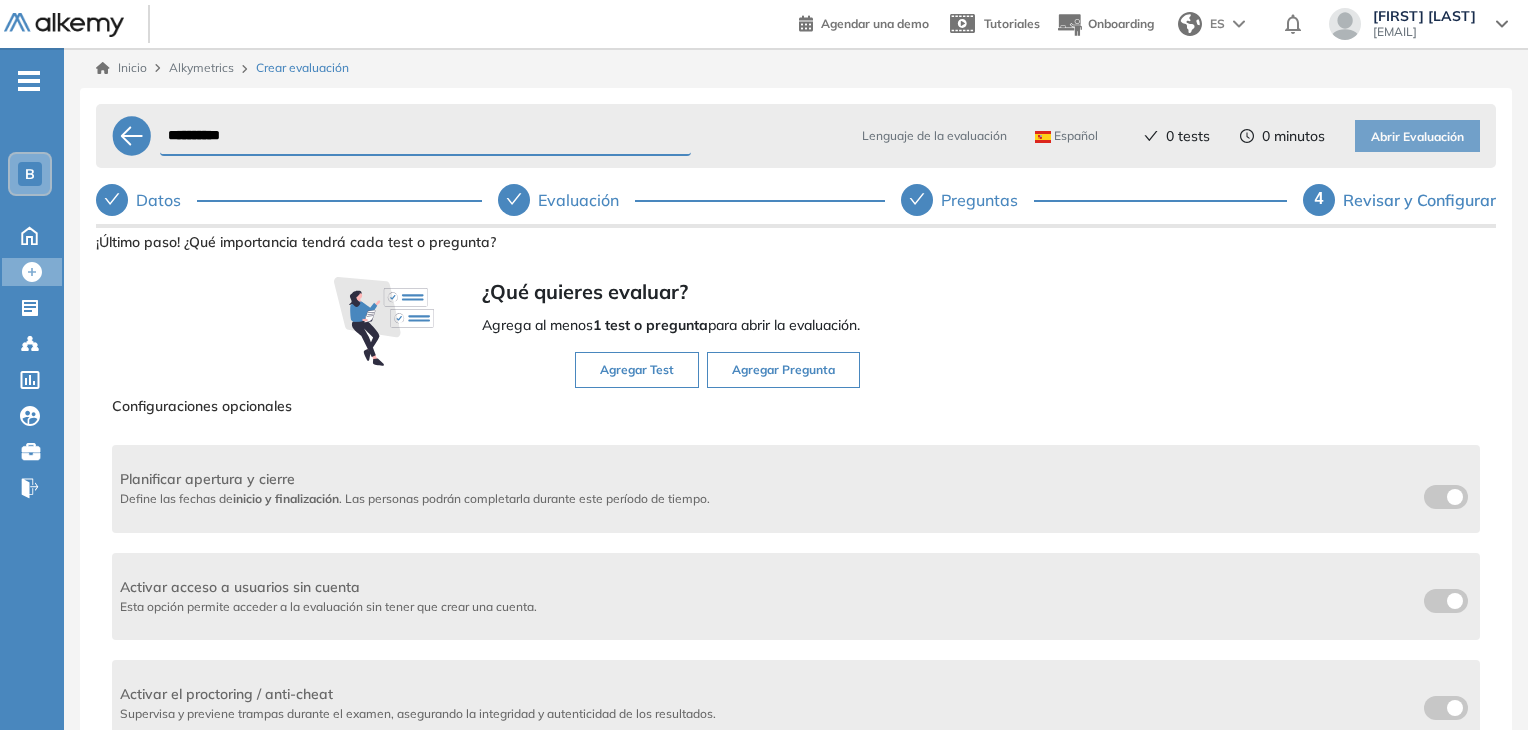 click on "**********" at bounding box center (816, 136) 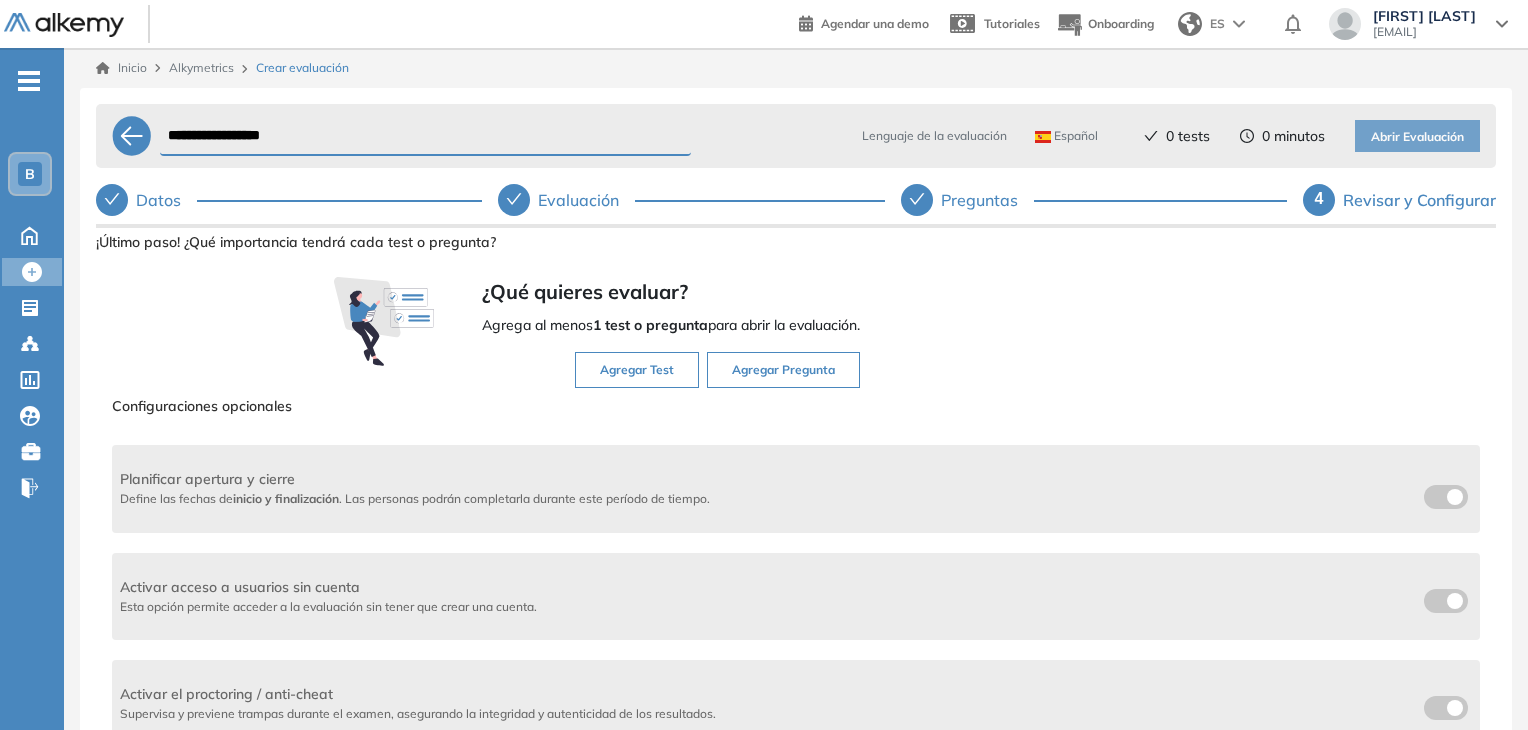type on "**********" 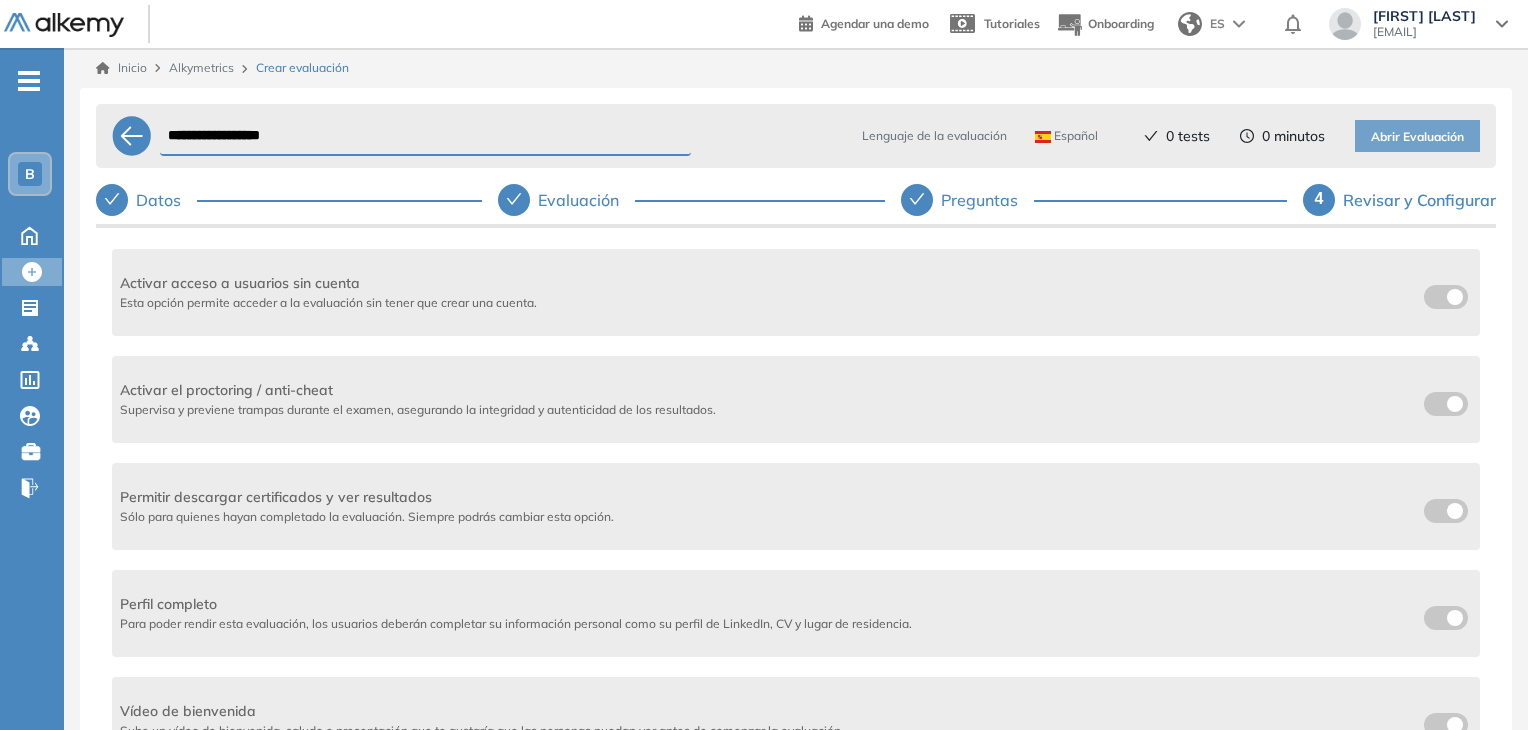 scroll, scrollTop: 150, scrollLeft: 0, axis: vertical 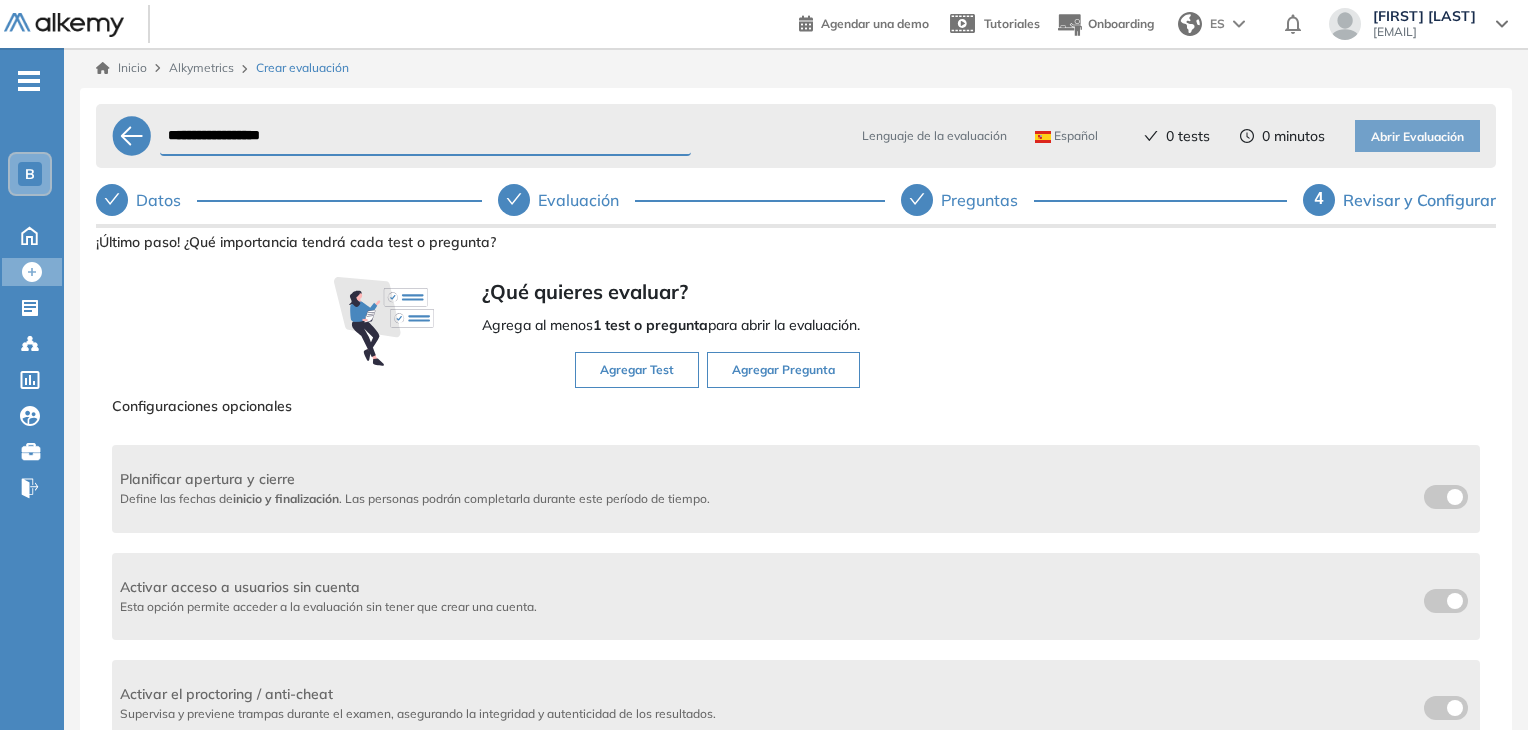 click on "Agregar Test" at bounding box center (637, 370) 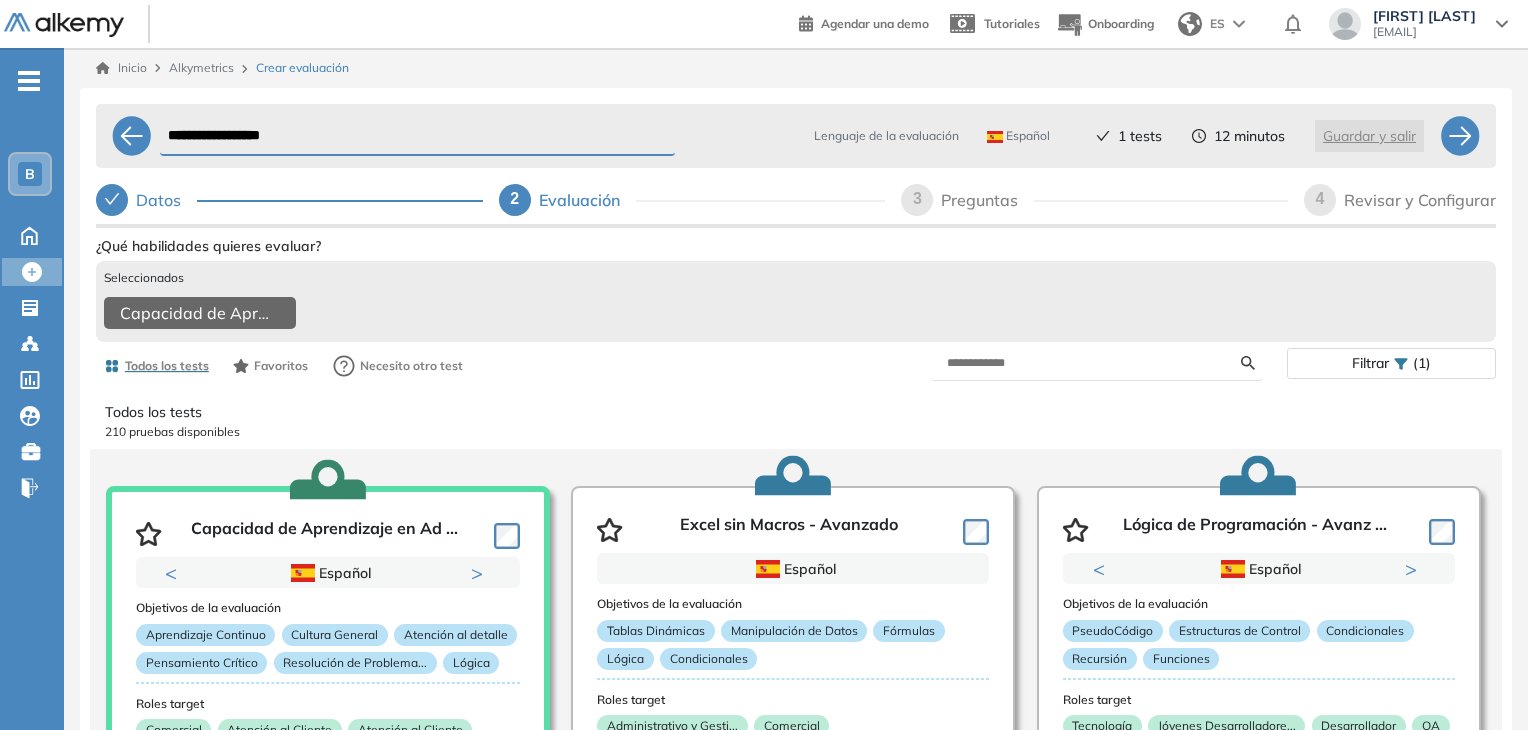 click on "Lenguaje de la evaluación   Español   Español   Inglés   Portugués 1 tests 12 minutos Guardar y salir" at bounding box center (1103, 136) 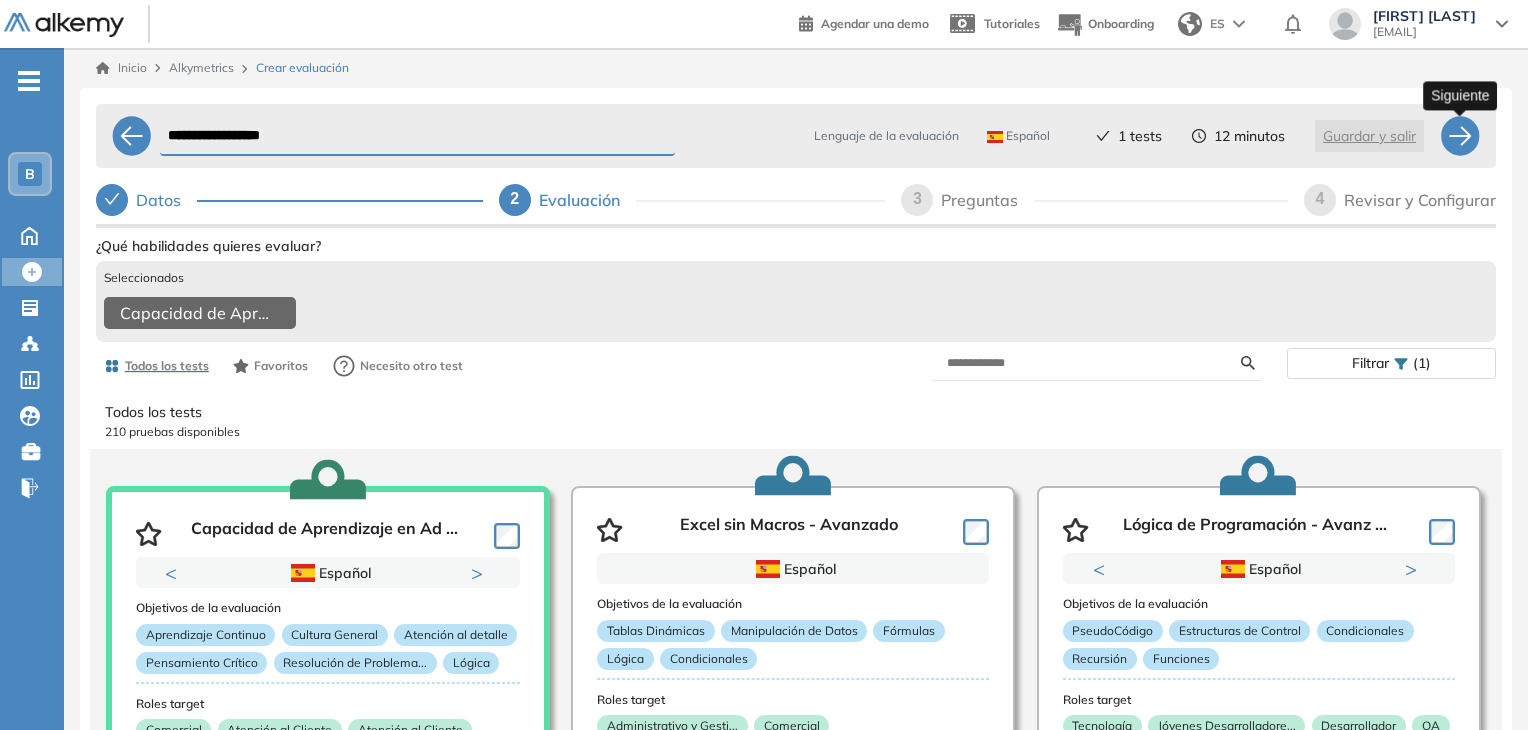 click at bounding box center (1460, 136) 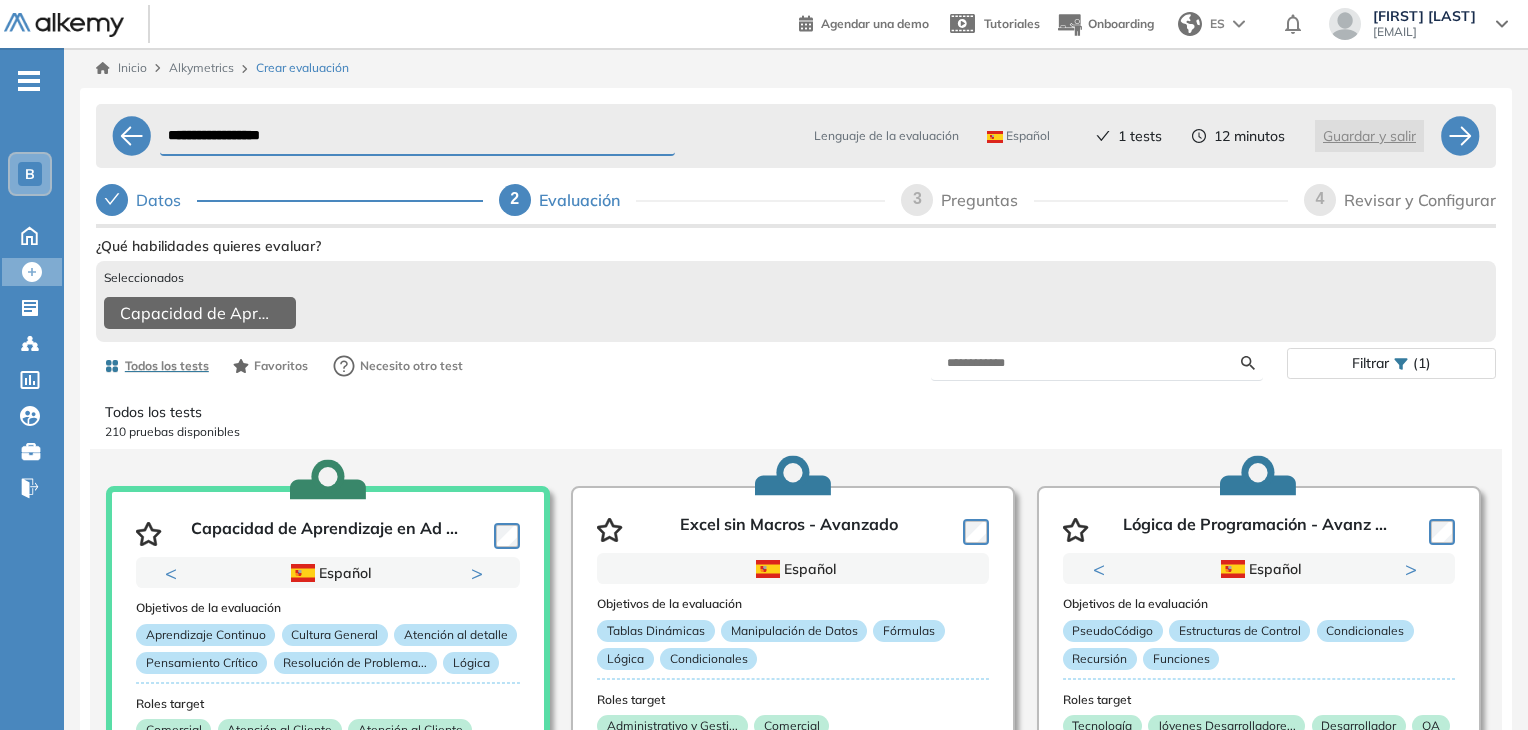click on "Revisar y Configurar" at bounding box center [1420, 200] 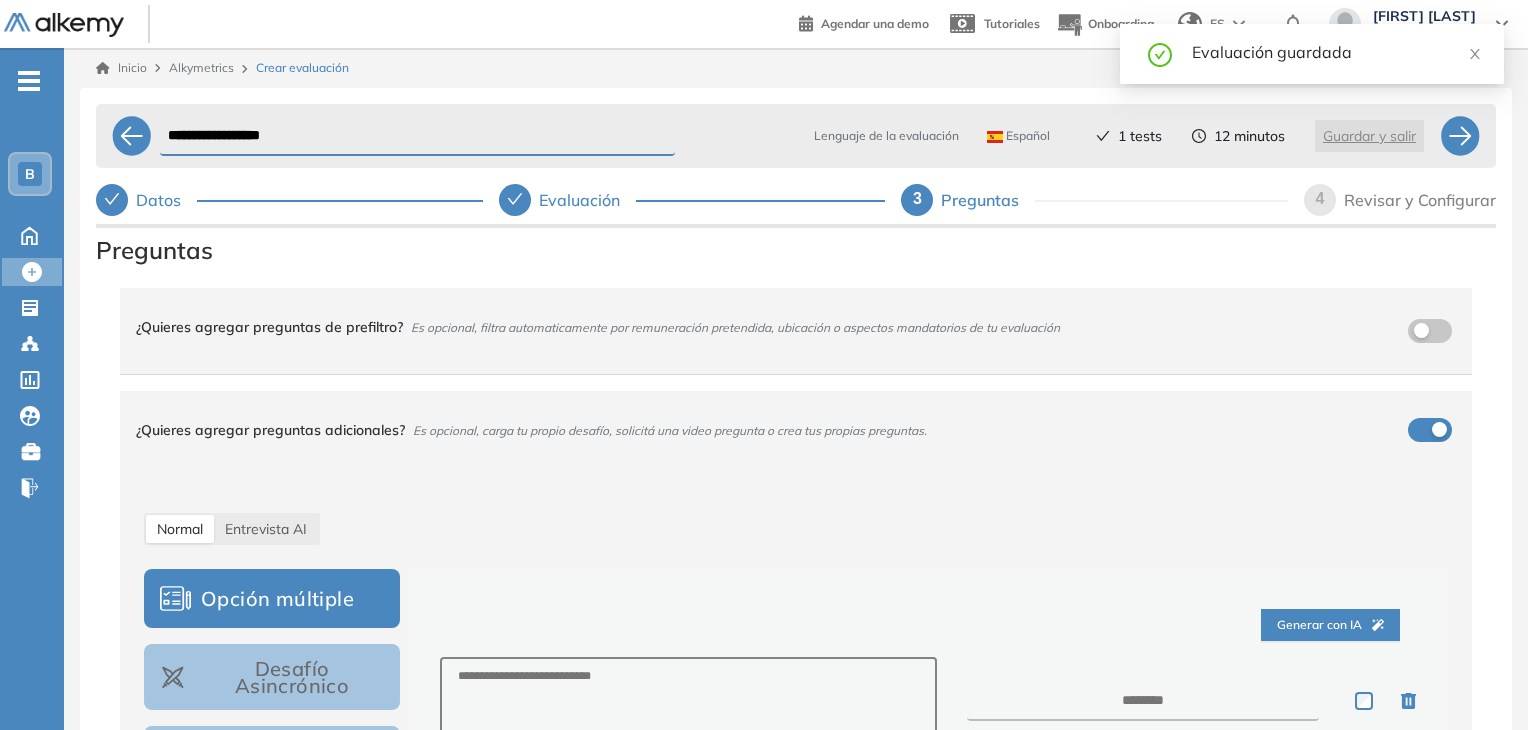 click at bounding box center [1439, 429] 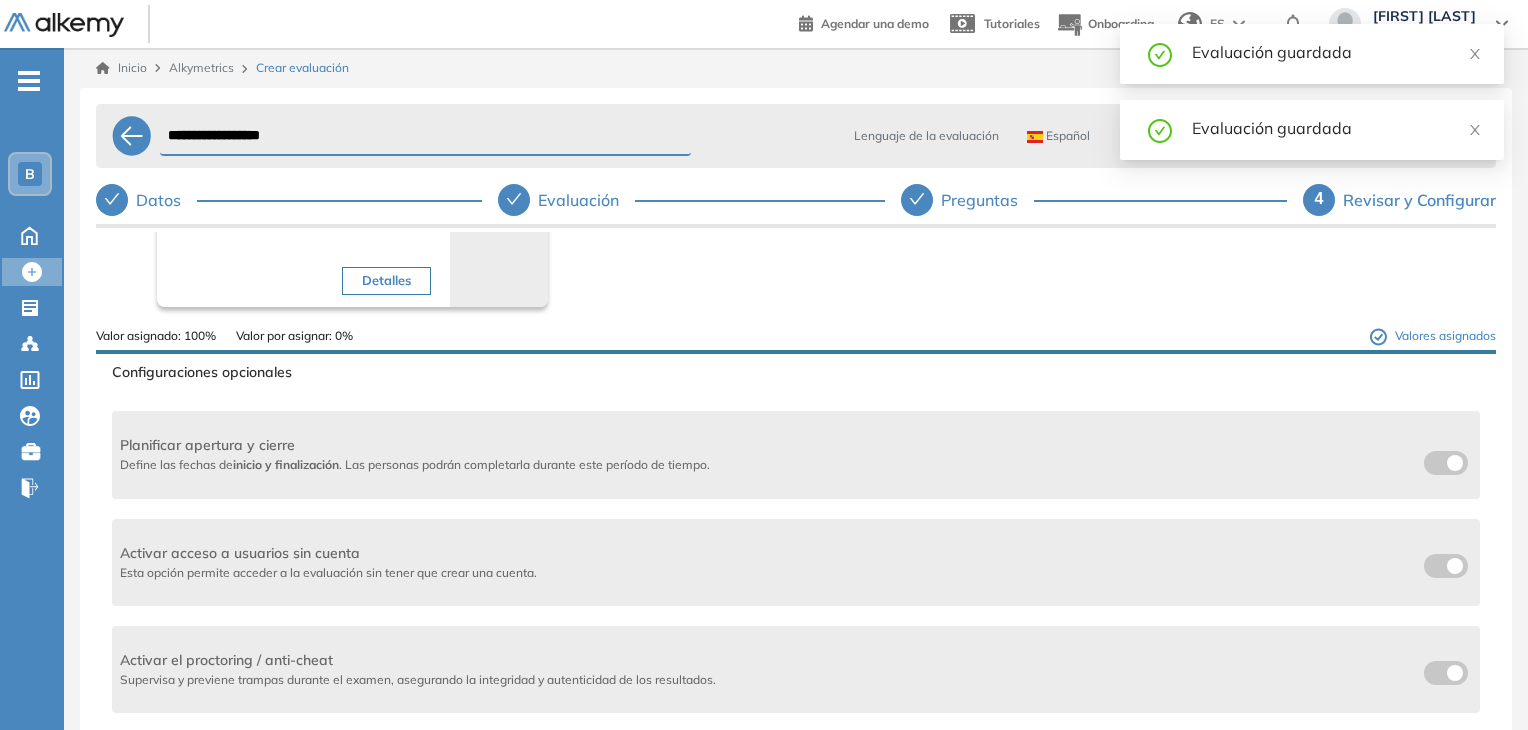 scroll, scrollTop: 444, scrollLeft: 0, axis: vertical 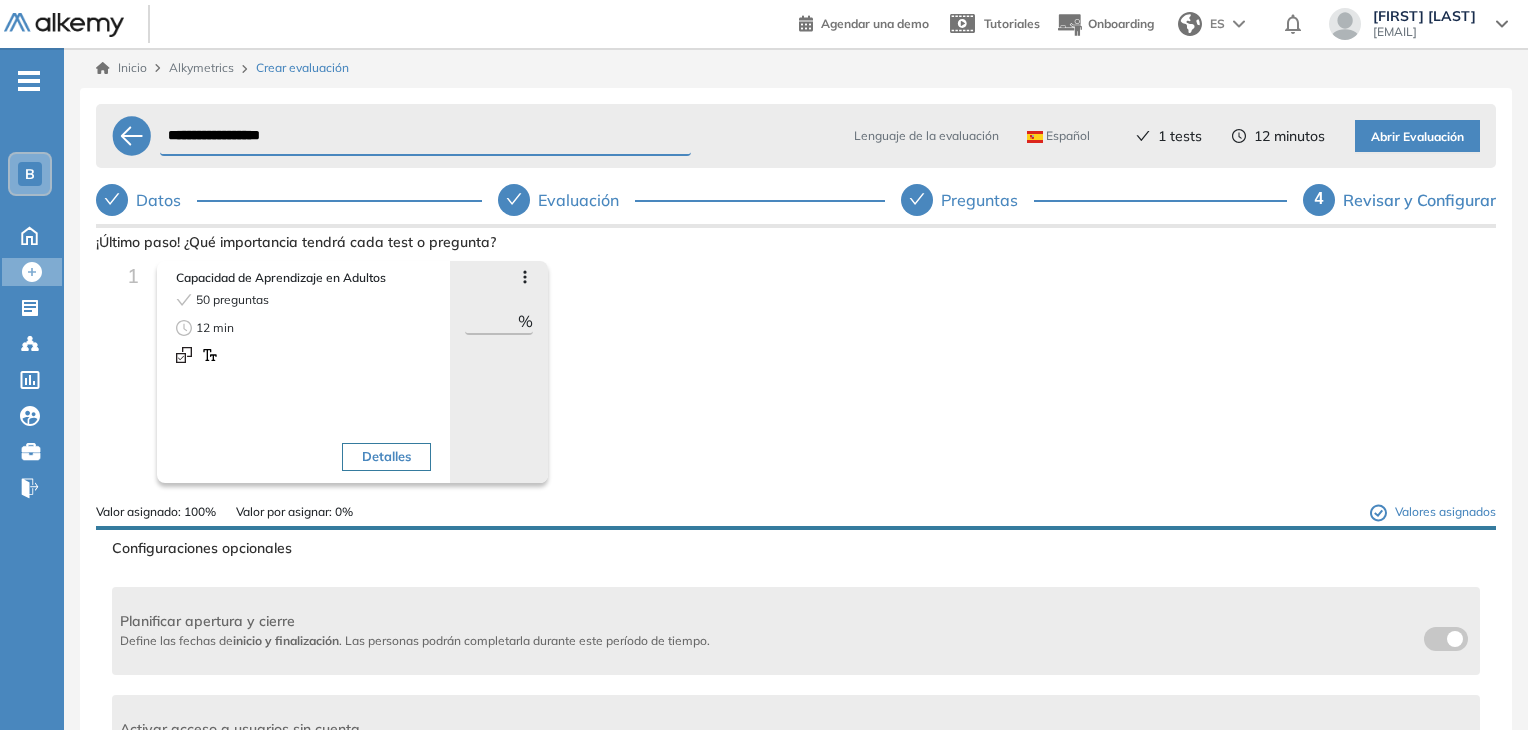 click on "Abrir Evaluación" at bounding box center [1417, 137] 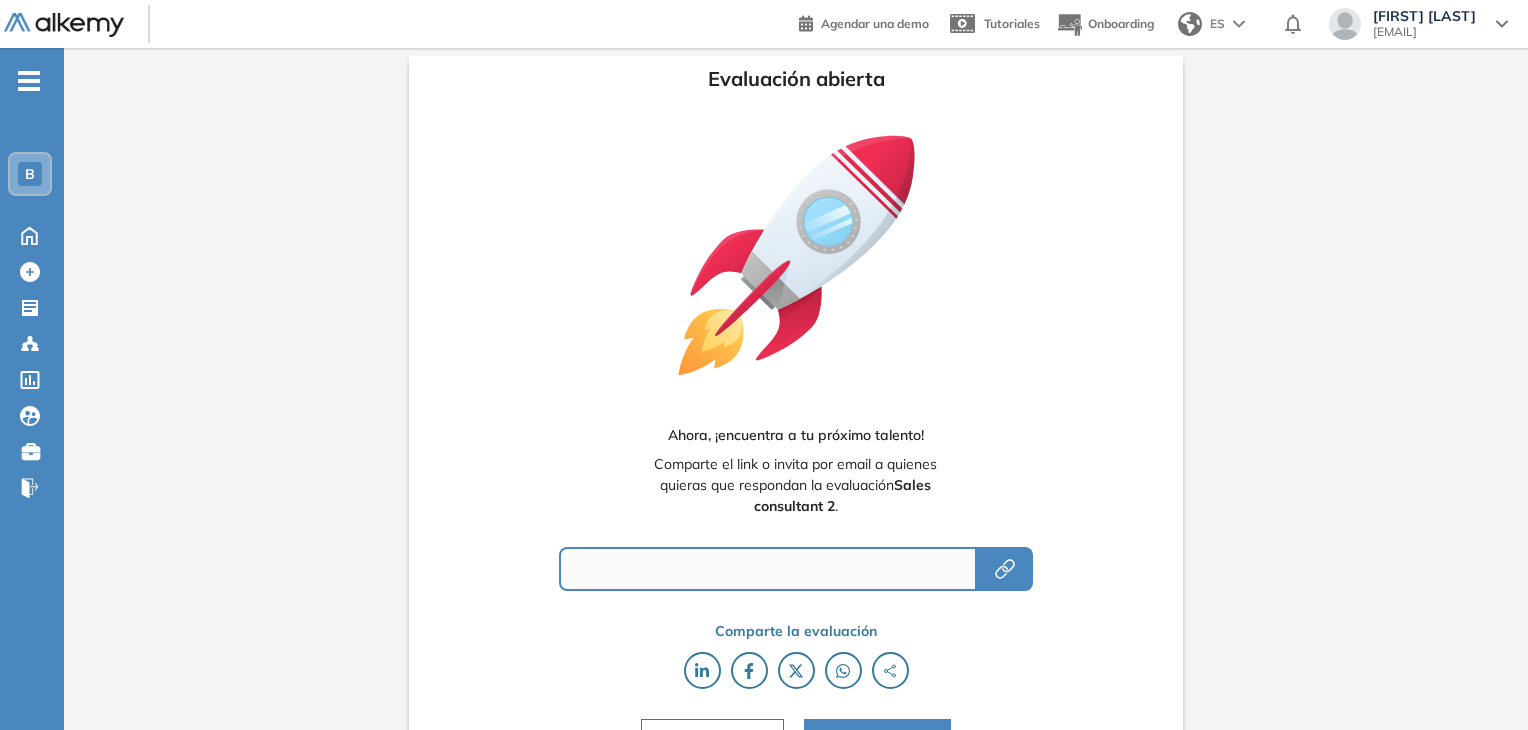 type on "**********" 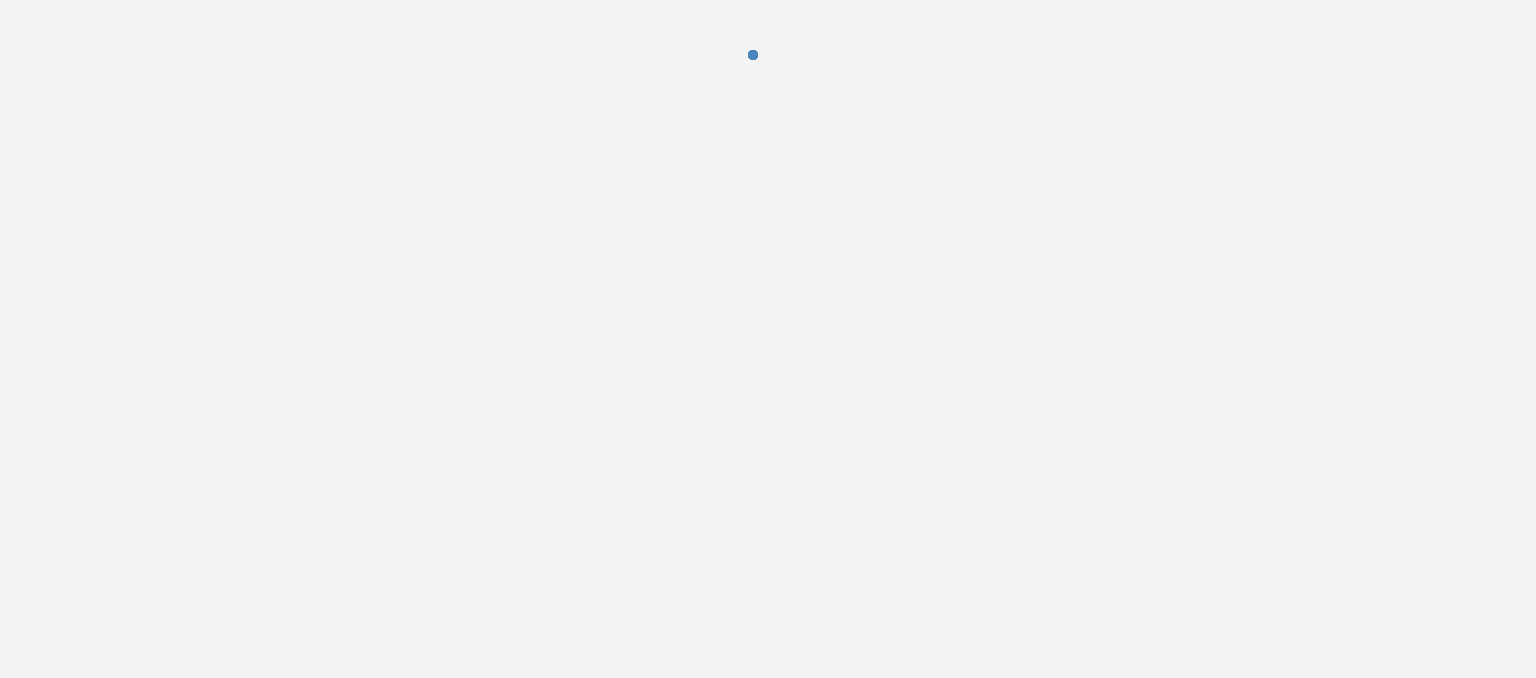 scroll, scrollTop: 0, scrollLeft: 0, axis: both 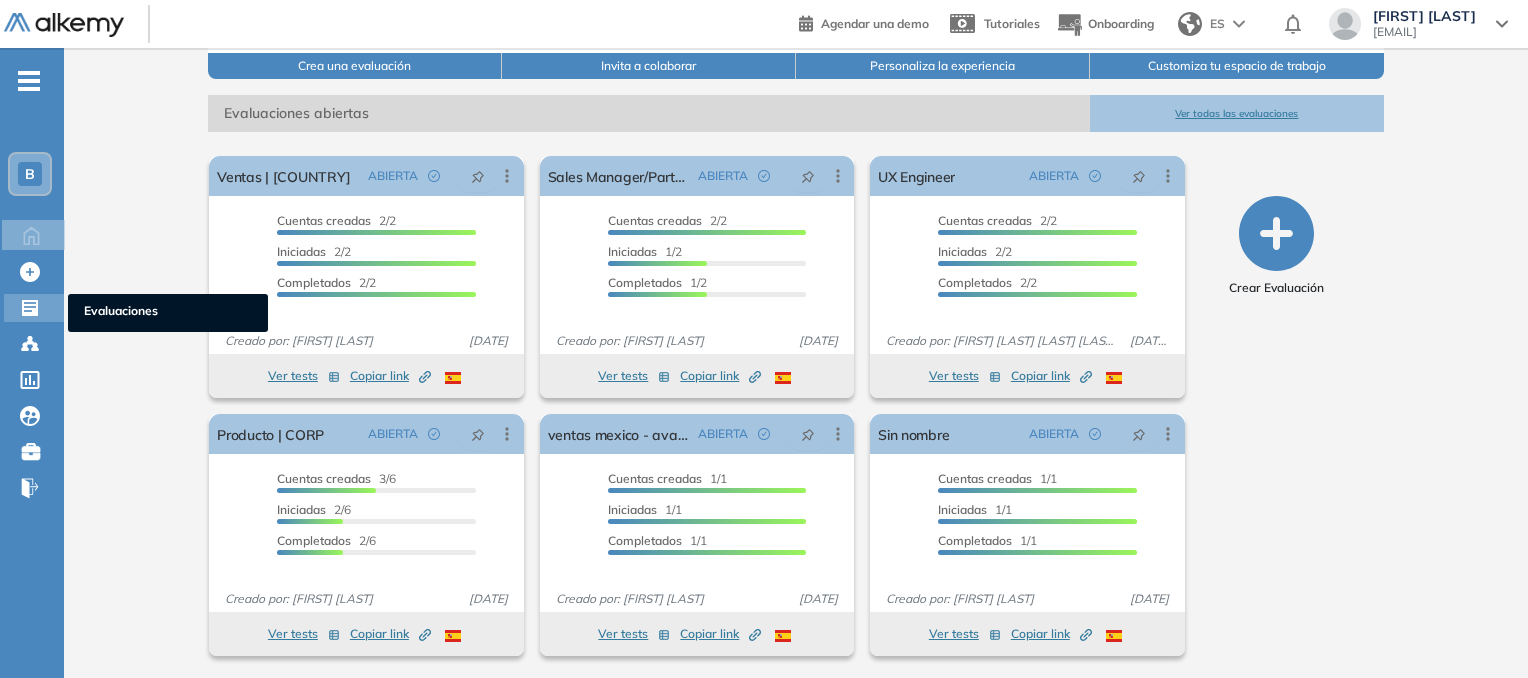 click on "Evaluaciones" at bounding box center [168, 313] 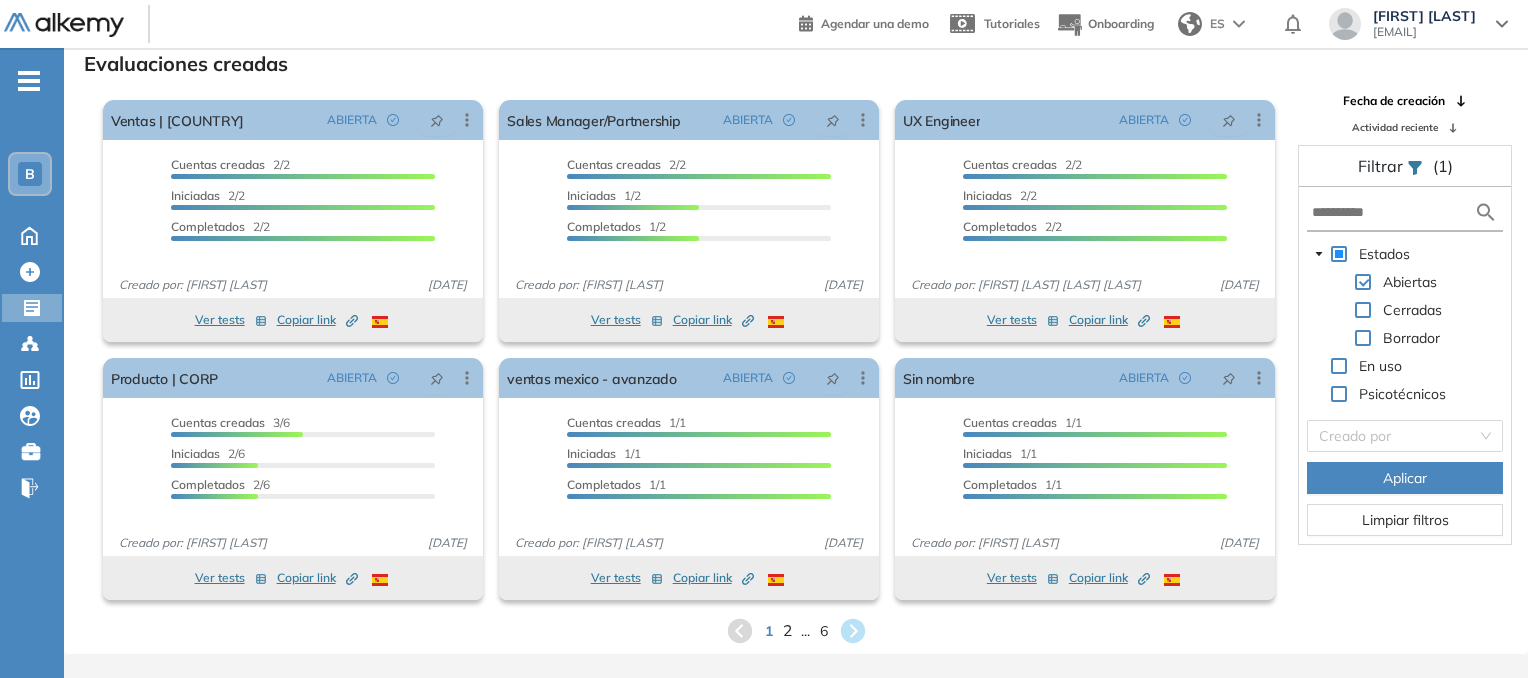 click on "2" at bounding box center [786, 630] 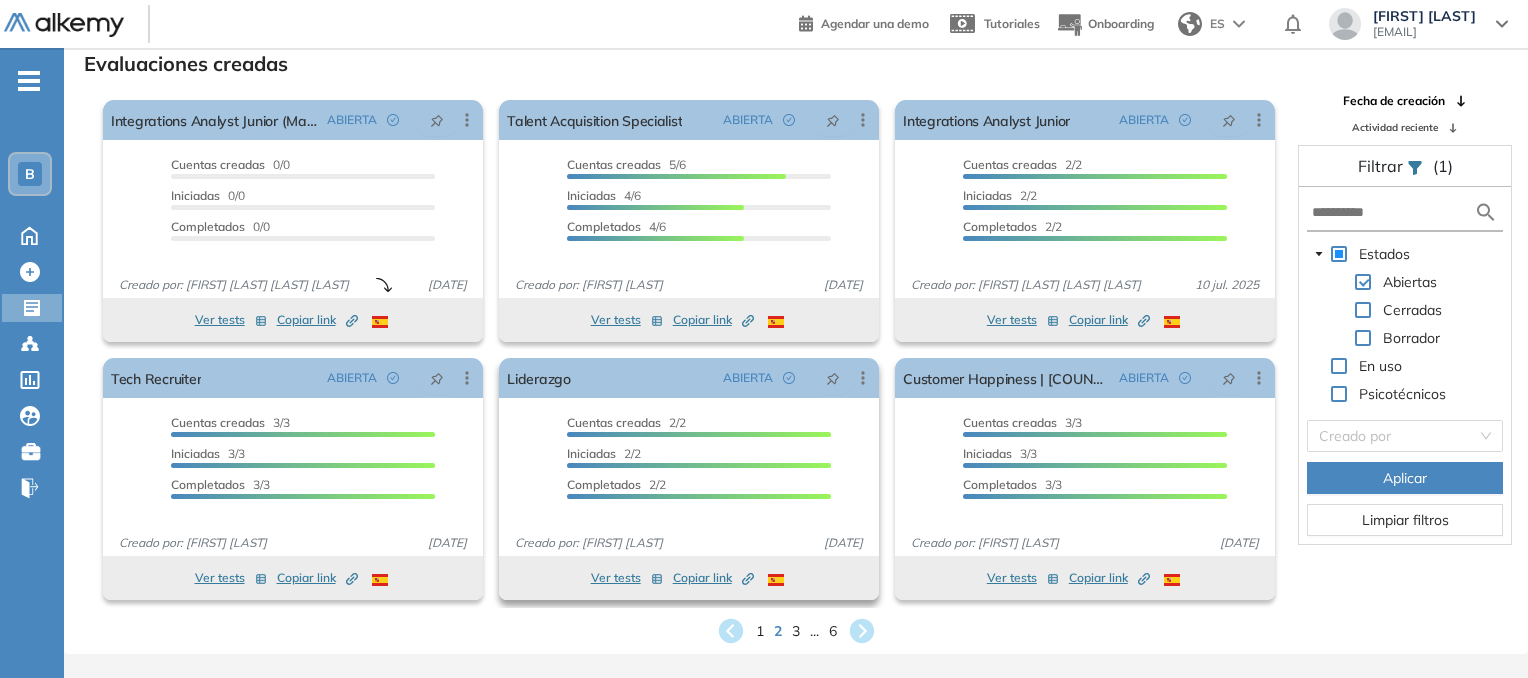 click on "Ver tests Copiar link Created by potrace 1.16, written by Peter Selinger 2001-2019" at bounding box center (689, 578) 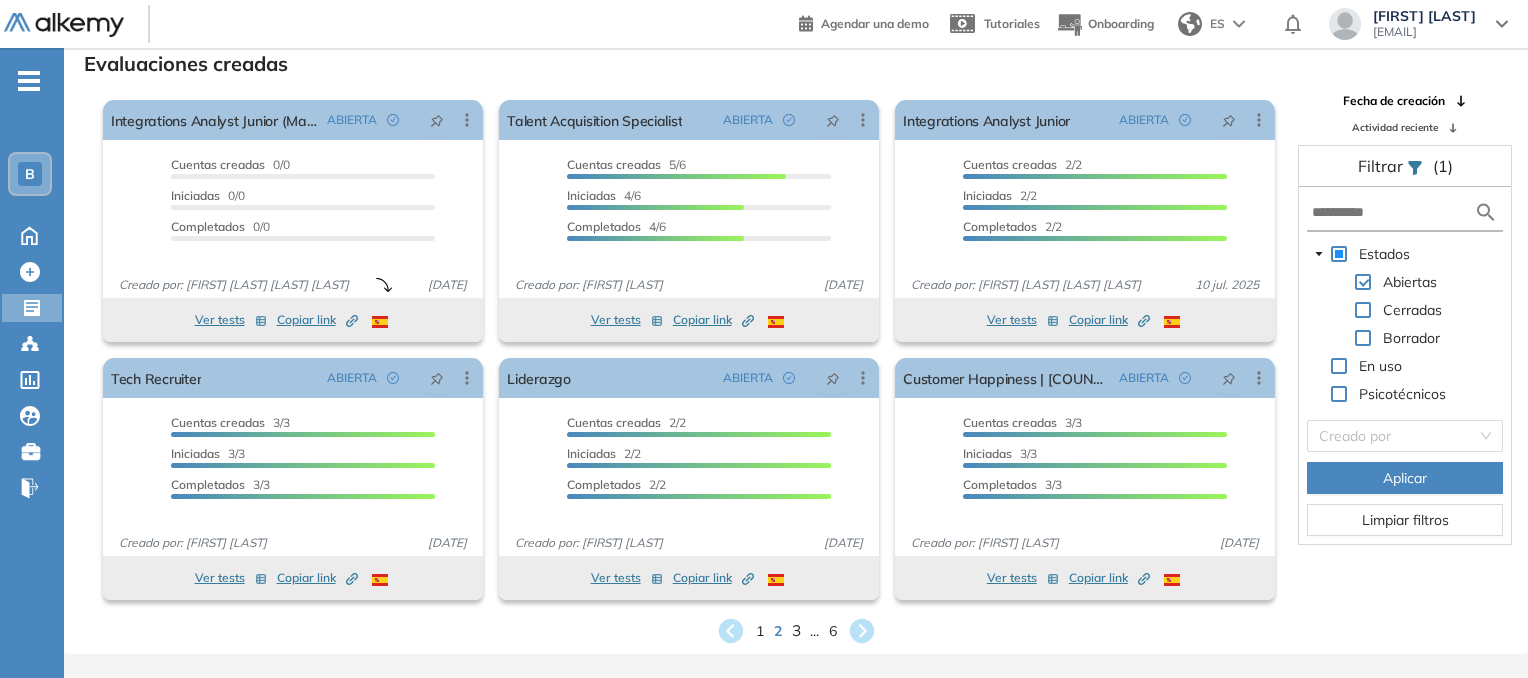 click on "3" at bounding box center [795, 630] 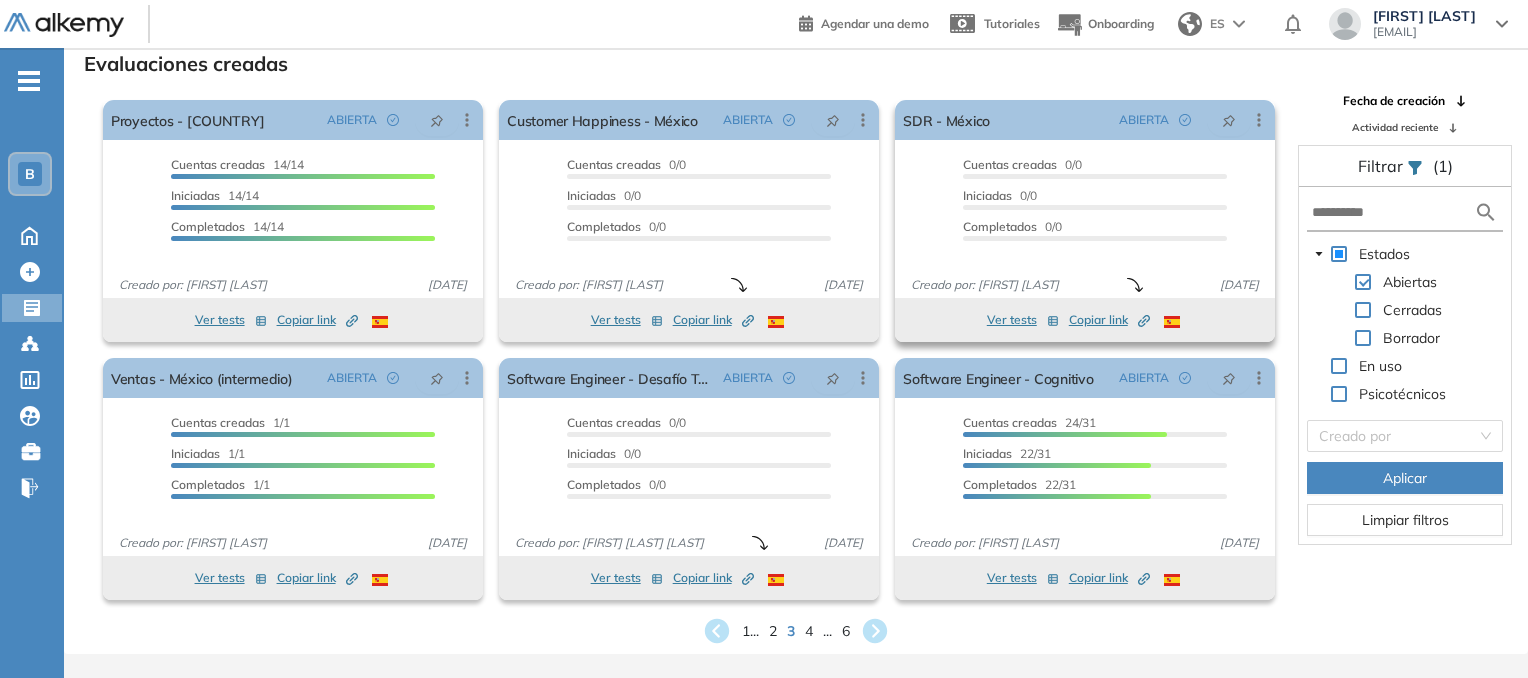 scroll, scrollTop: 0, scrollLeft: 0, axis: both 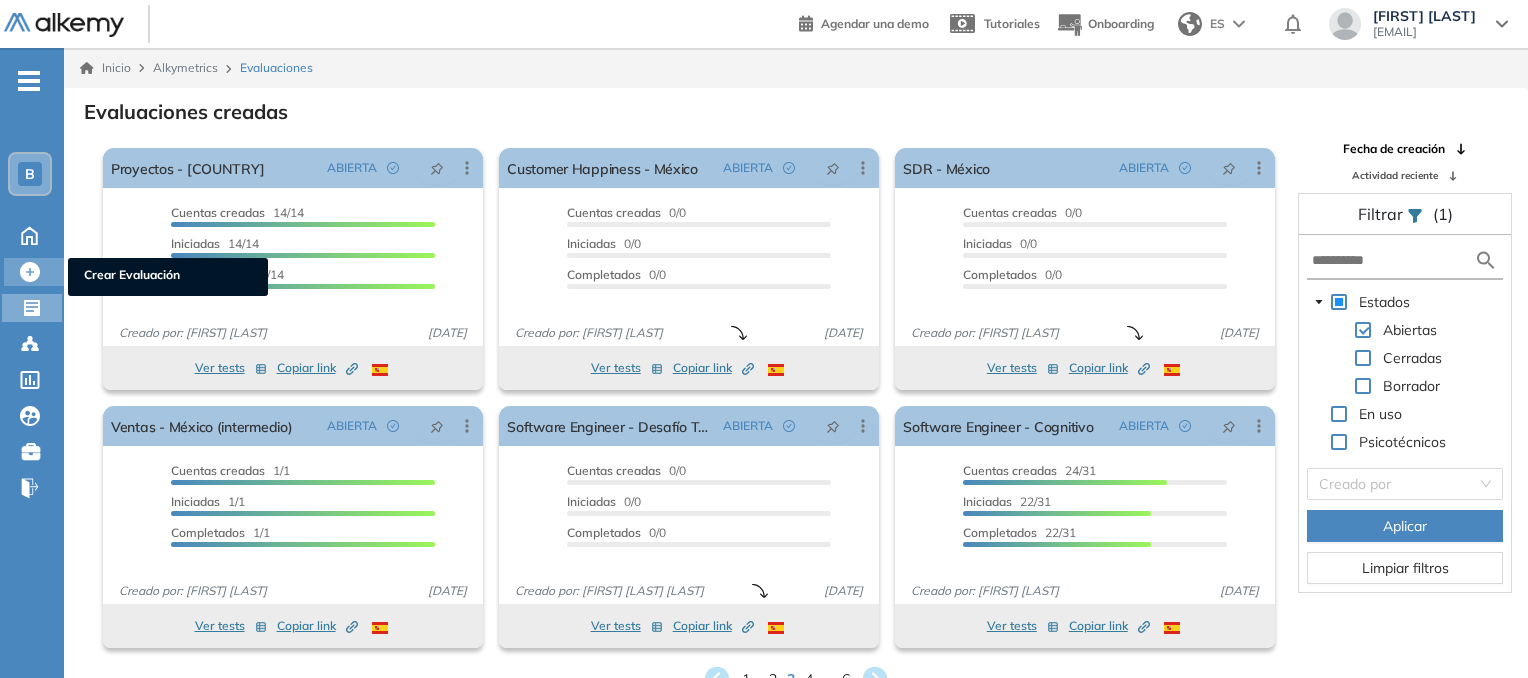 click on "Crear Evaluación" at bounding box center (168, 277) 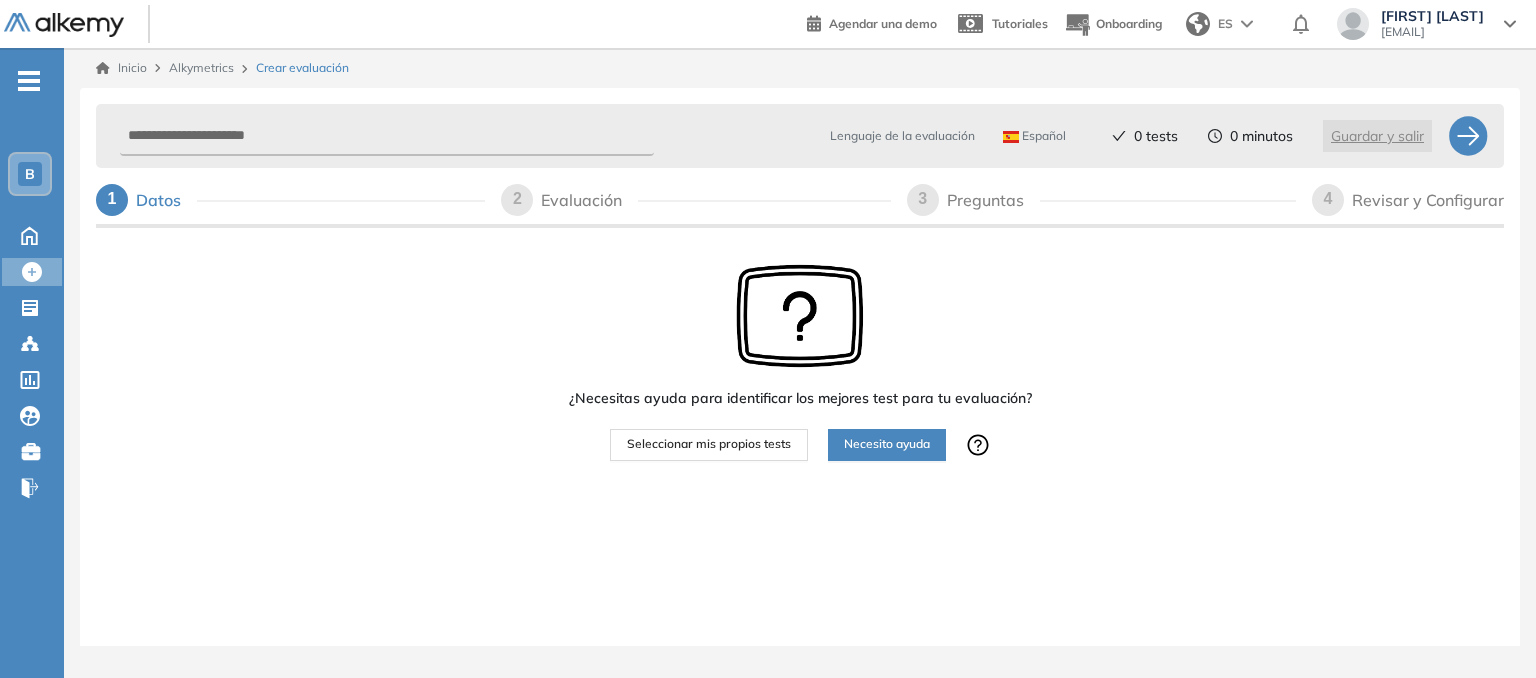 click on "Seleccionar mis propios tests" at bounding box center [709, 444] 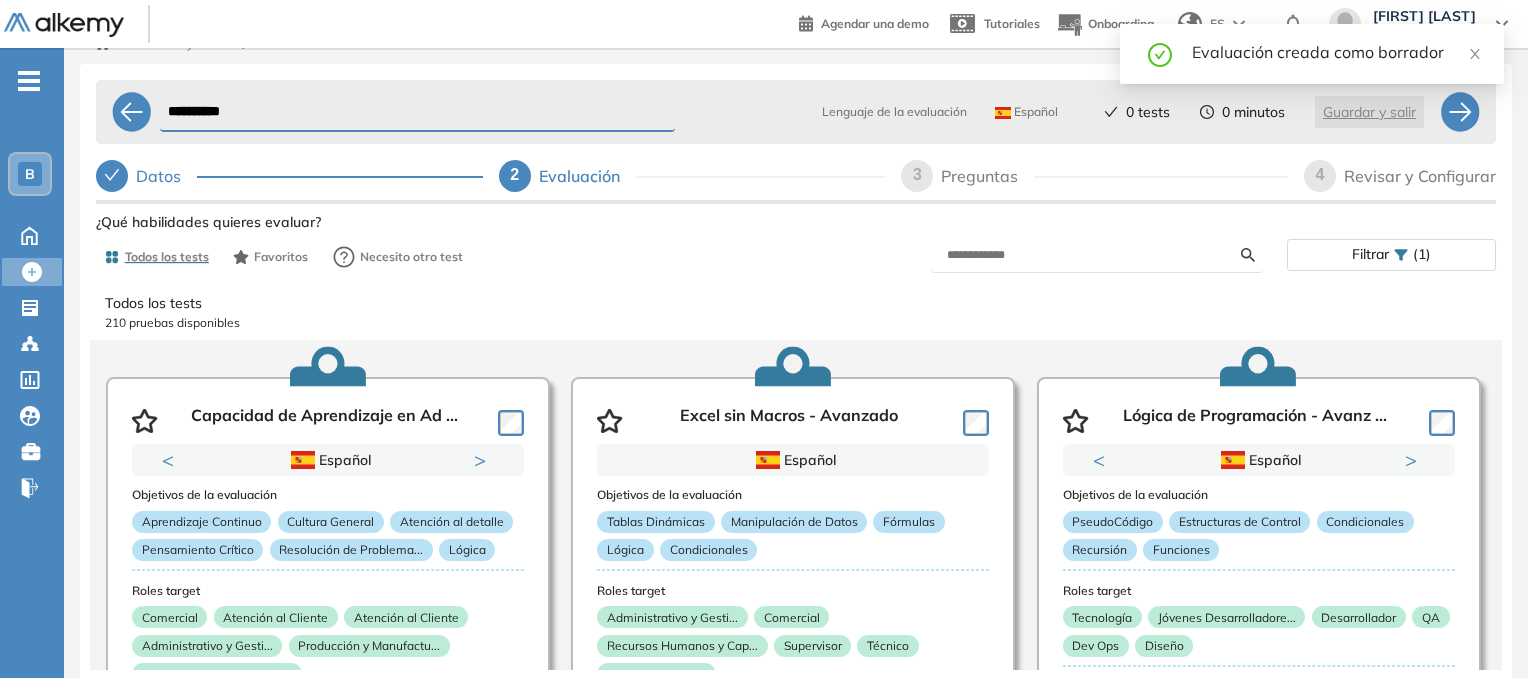 scroll, scrollTop: 24, scrollLeft: 0, axis: vertical 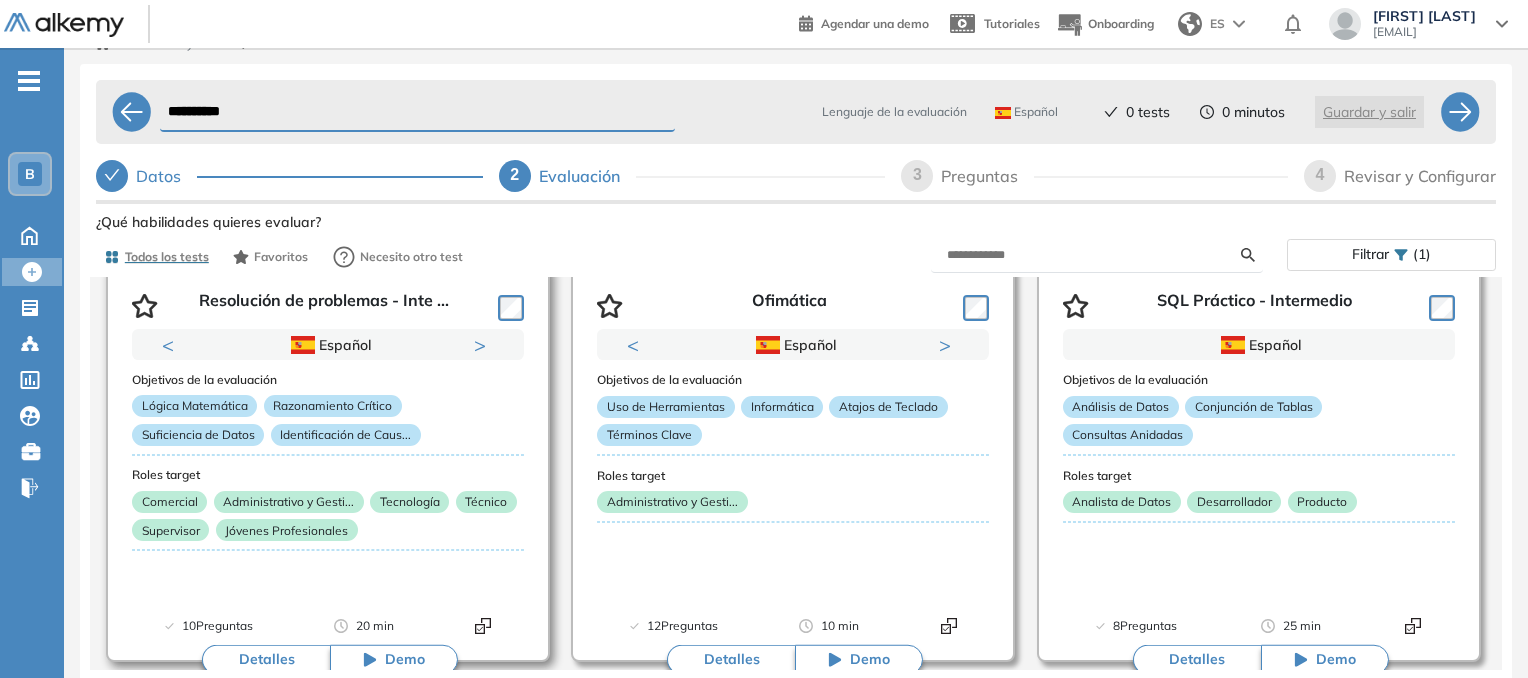 click on "Detalles" at bounding box center [266, 660] 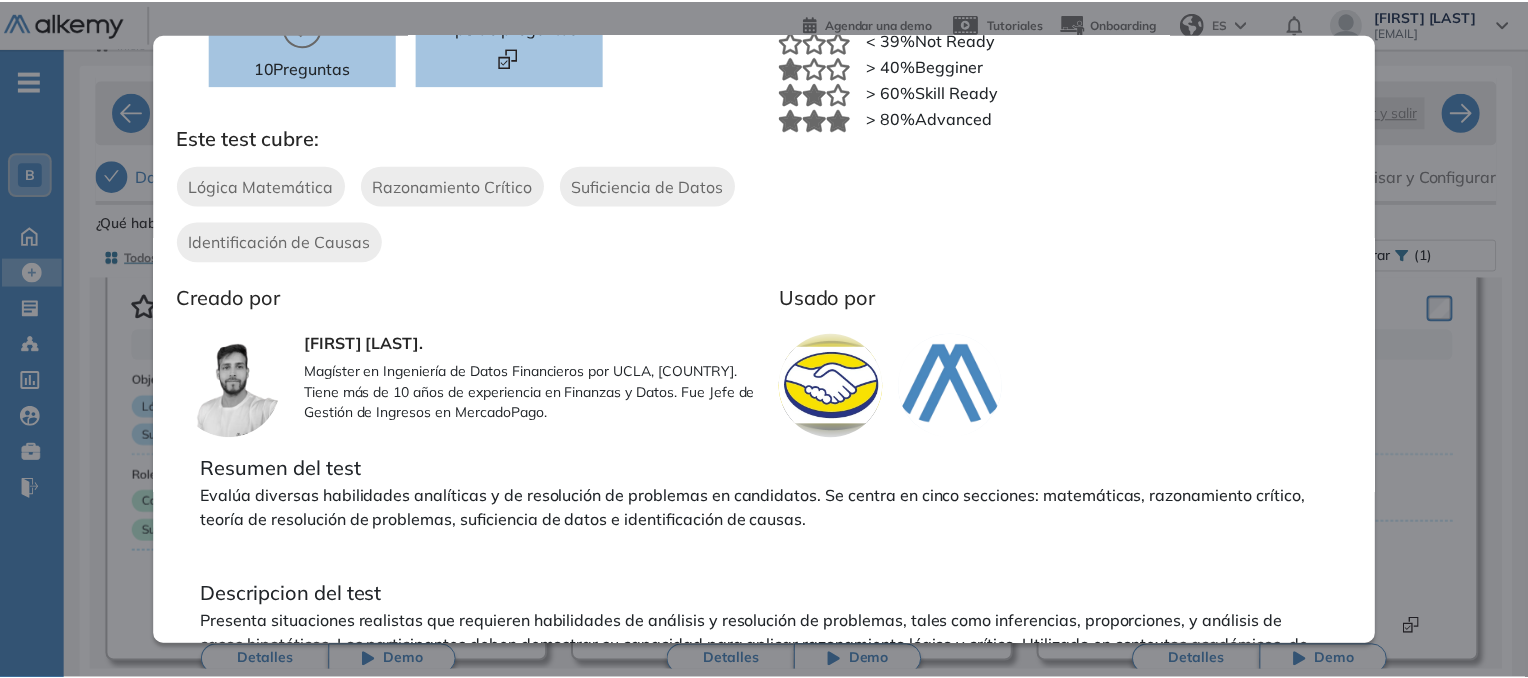 scroll, scrollTop: 361, scrollLeft: 0, axis: vertical 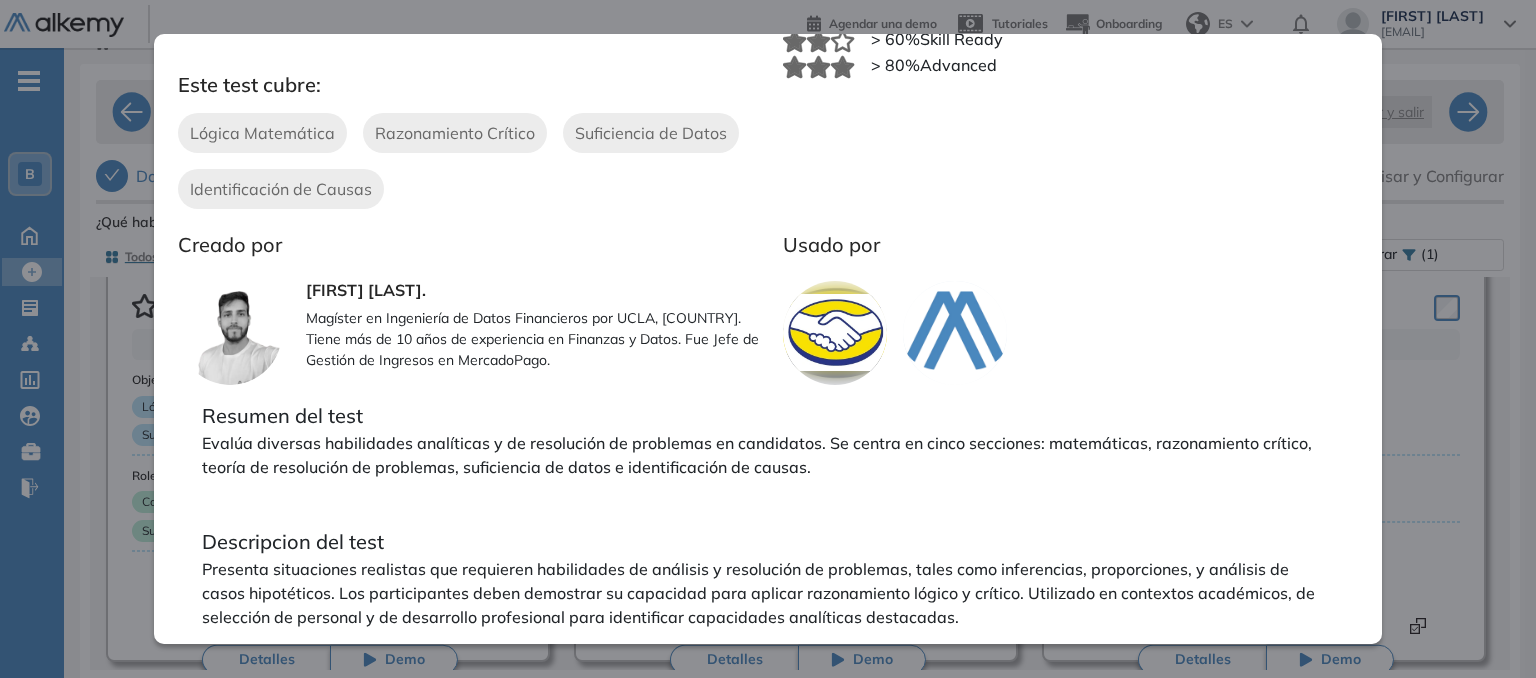 click on "**********" at bounding box center [768, 327] 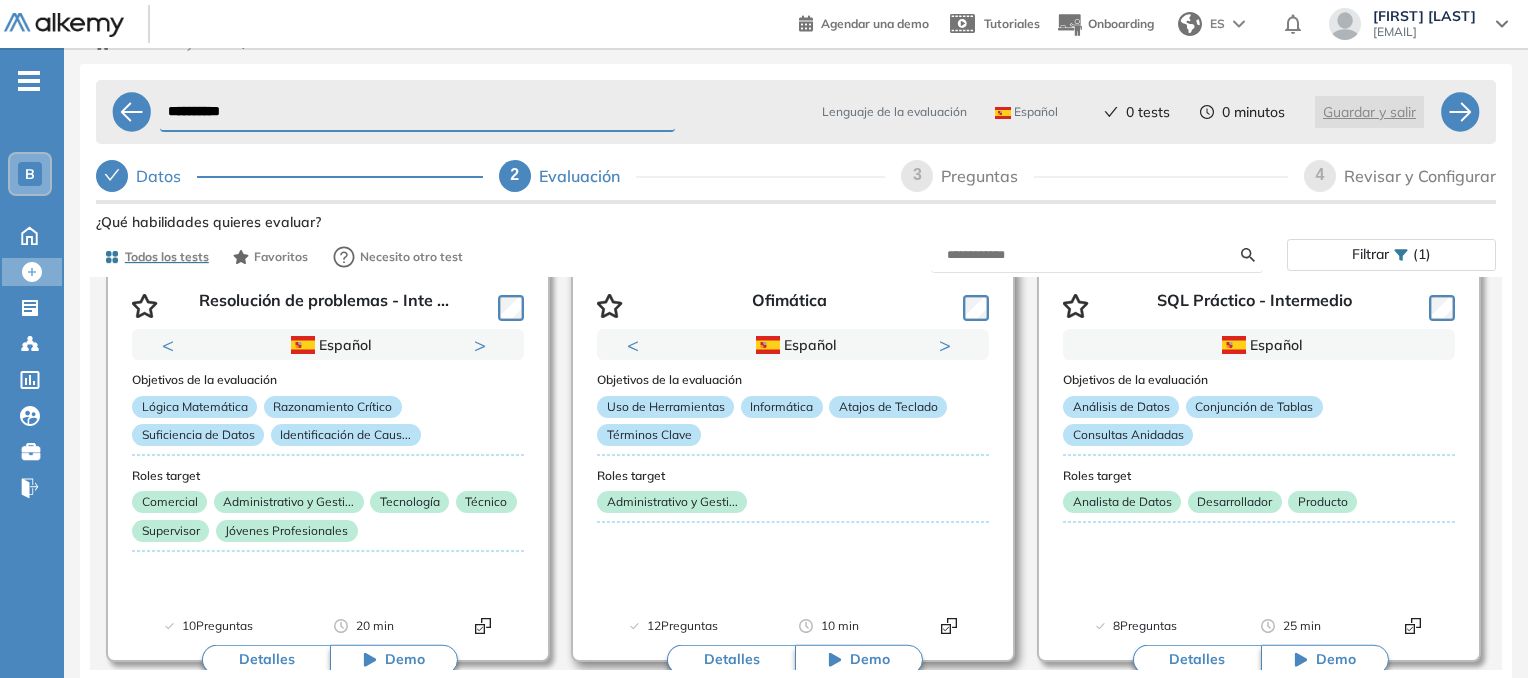 scroll, scrollTop: 0, scrollLeft: 0, axis: both 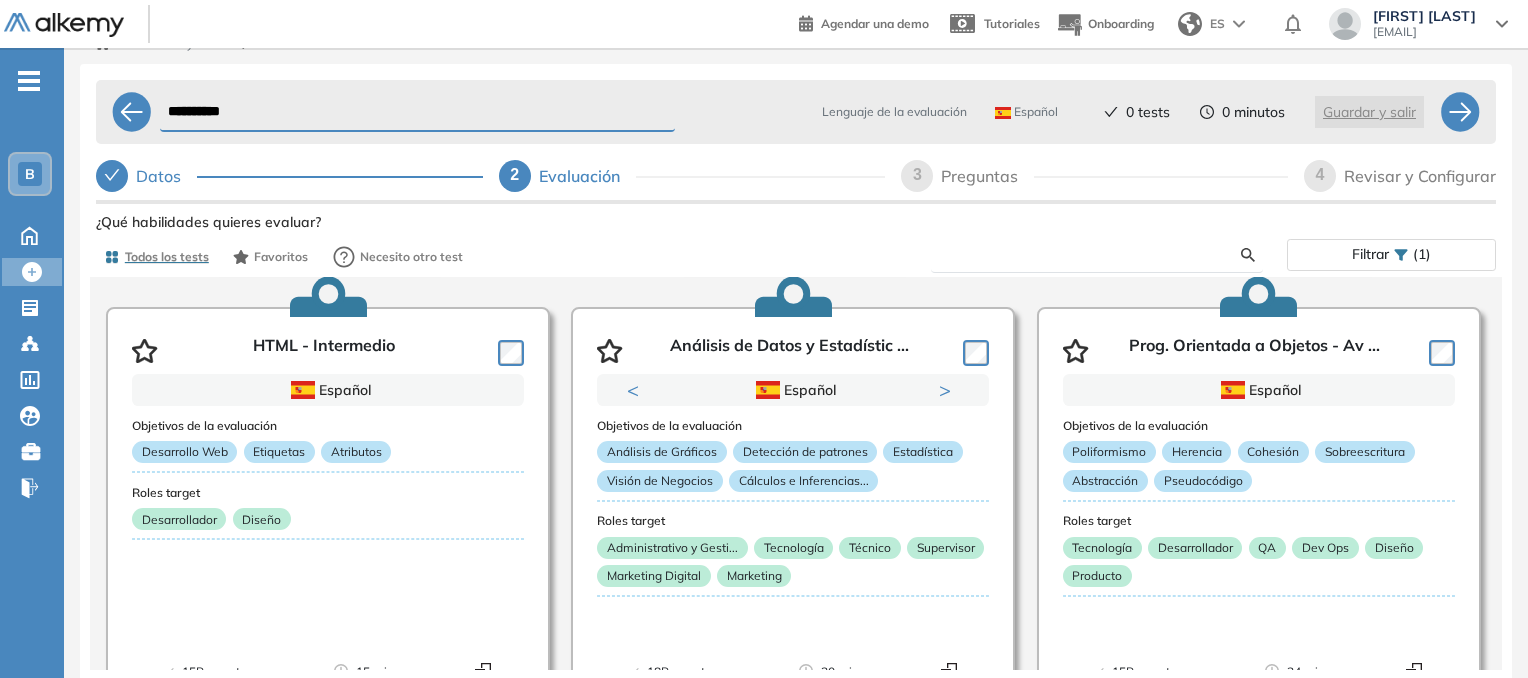 click at bounding box center [1094, 255] 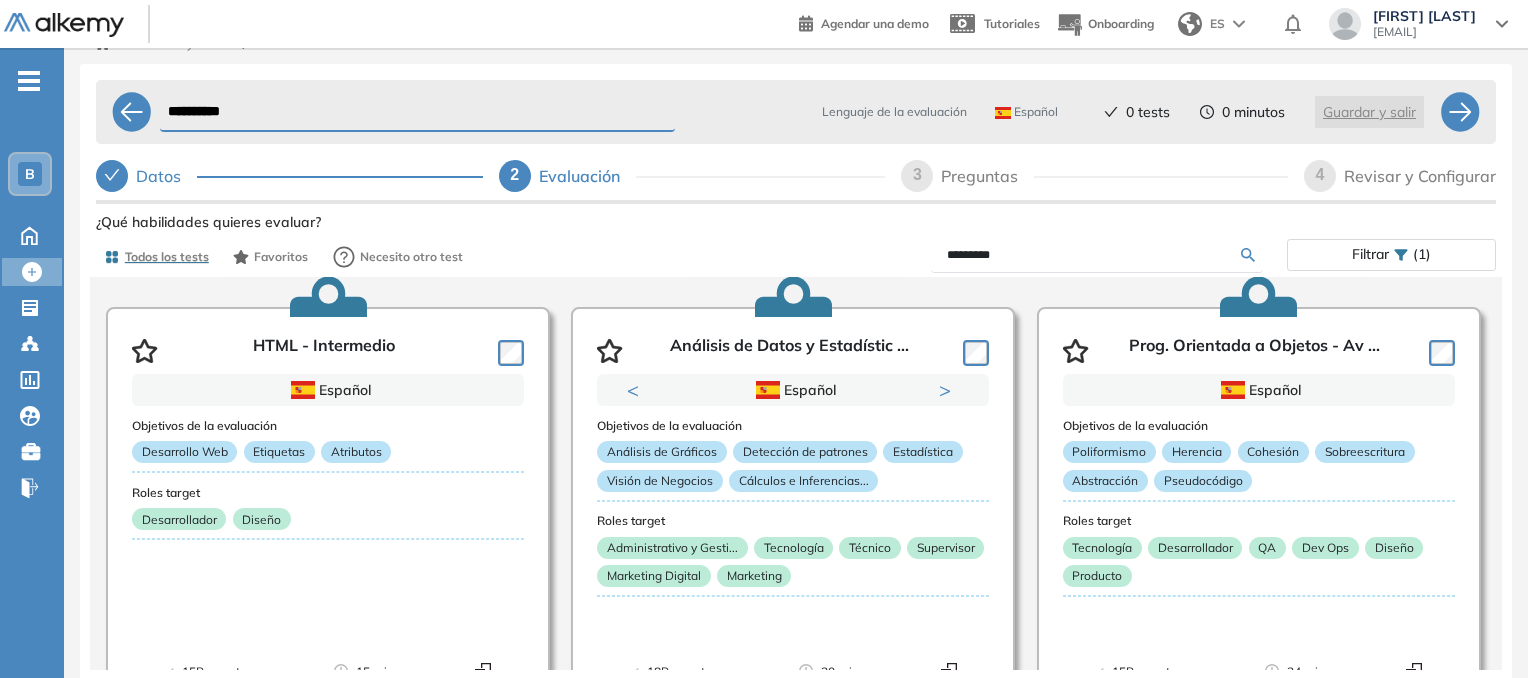 type on "*********" 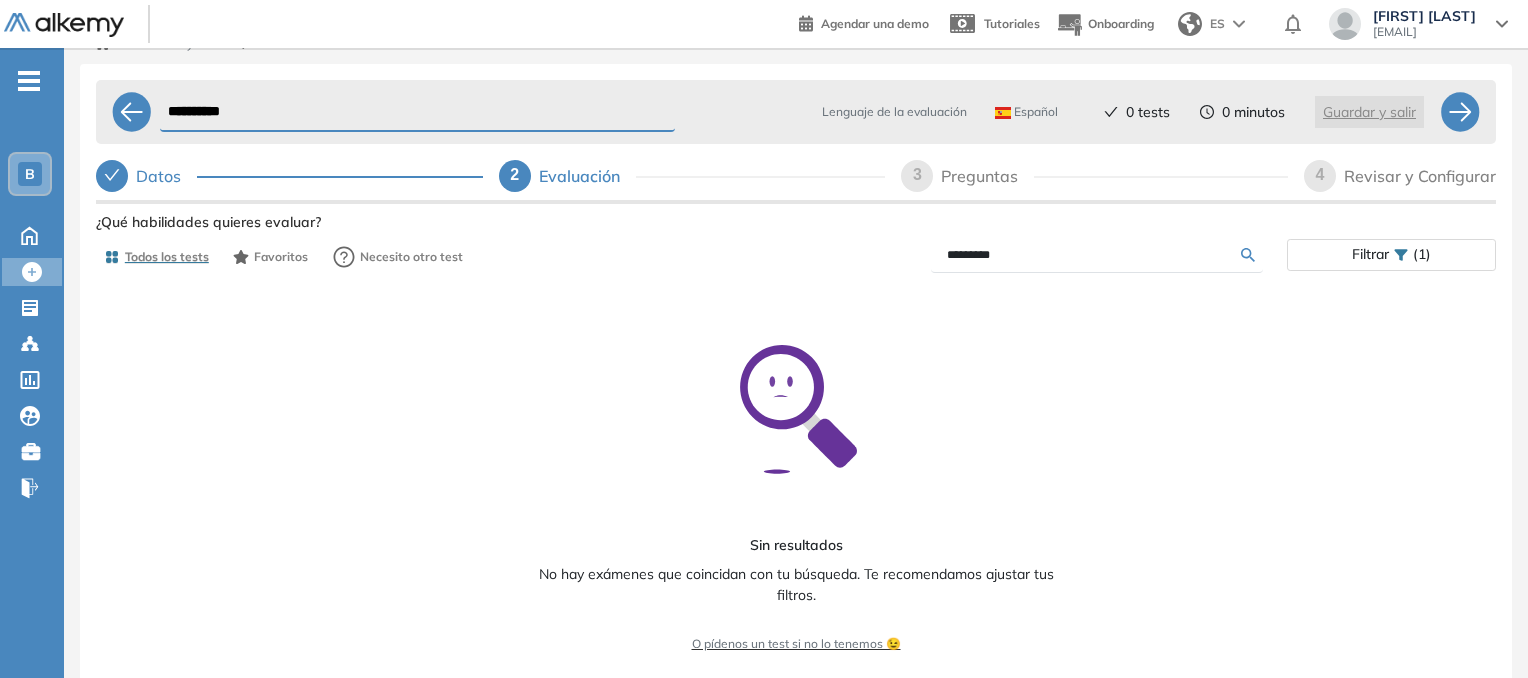 scroll, scrollTop: 48, scrollLeft: 0, axis: vertical 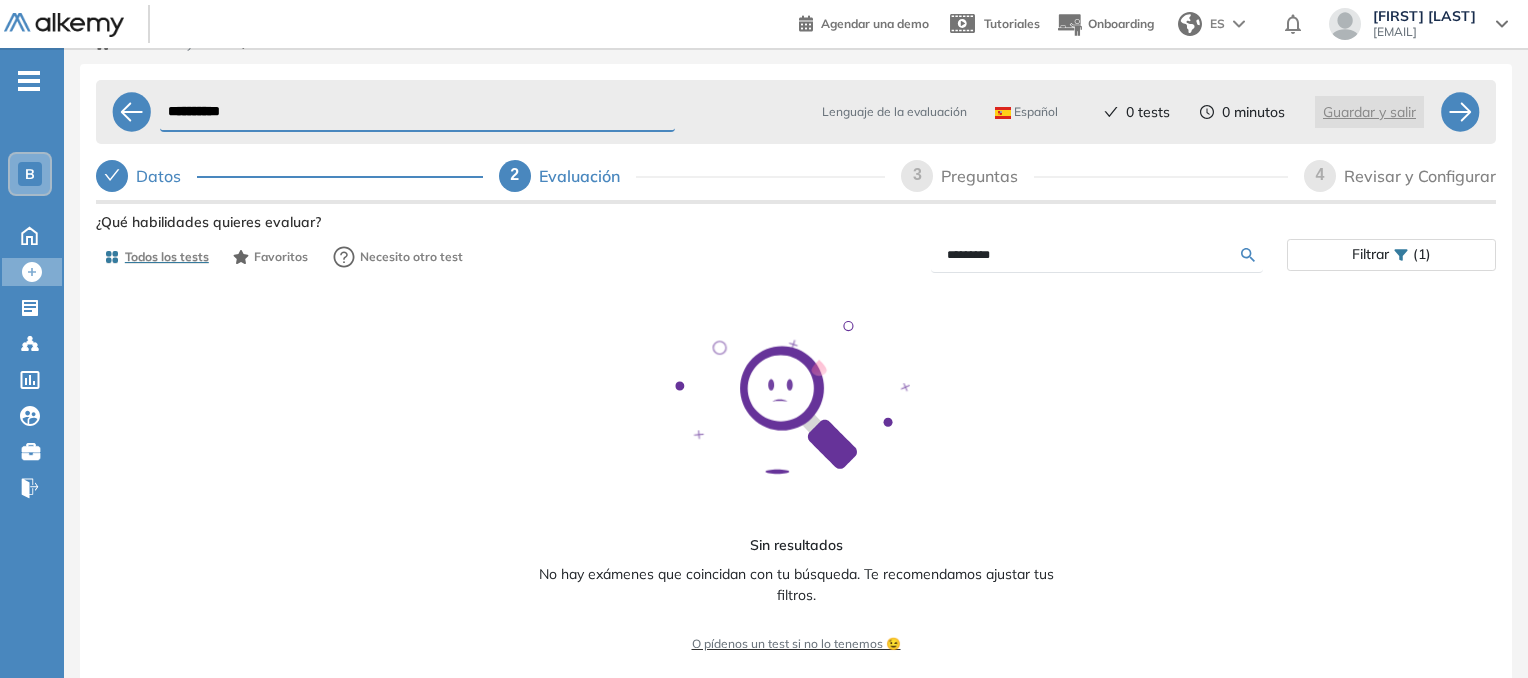 drag, startPoint x: 1004, startPoint y: 252, endPoint x: 825, endPoint y: 269, distance: 179.80545 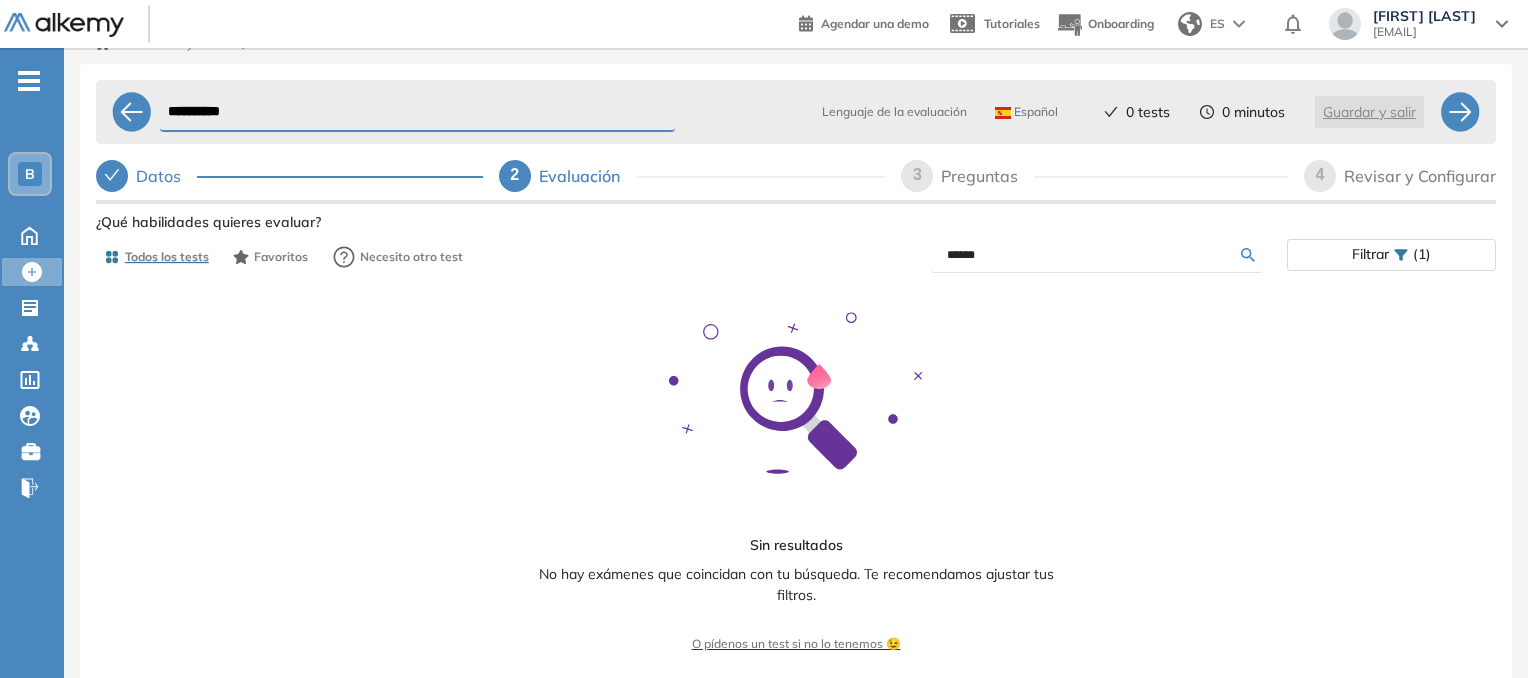 type on "******" 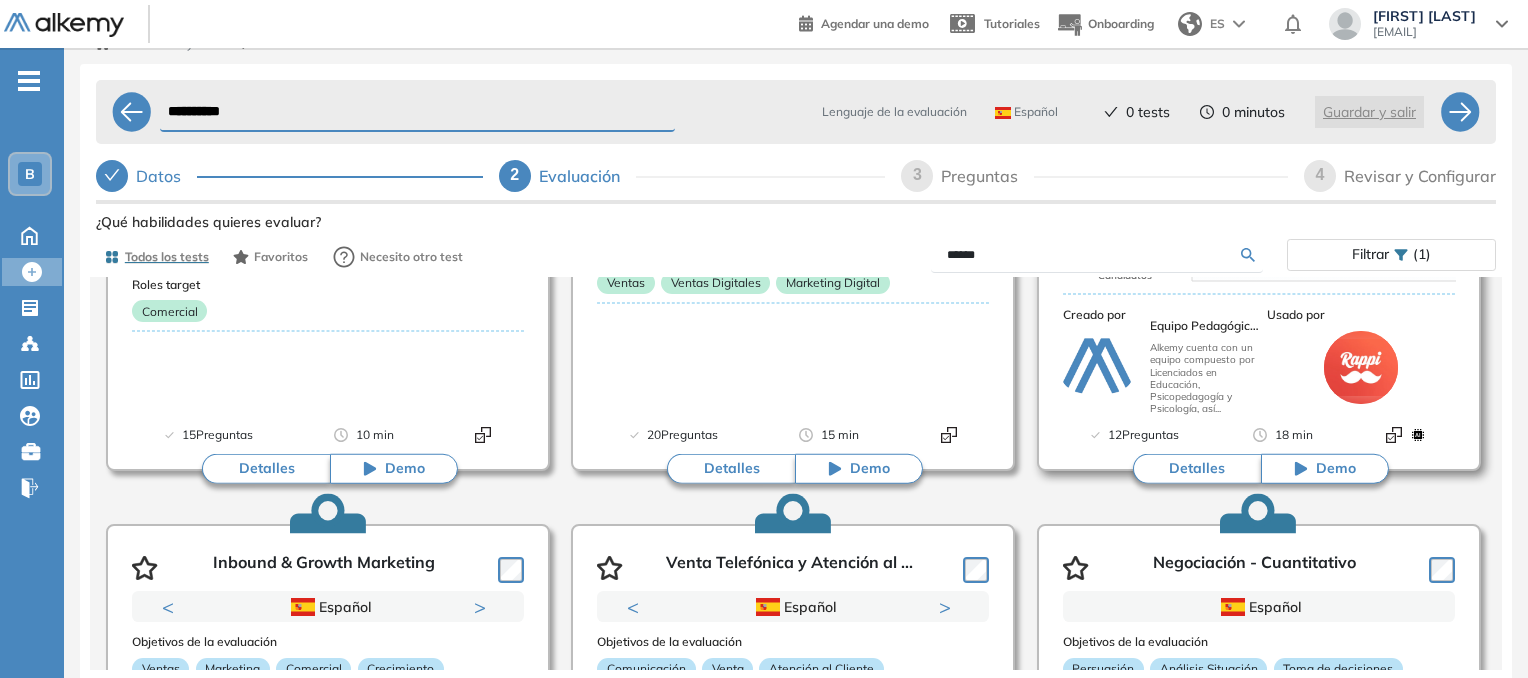 scroll, scrollTop: 305, scrollLeft: 0, axis: vertical 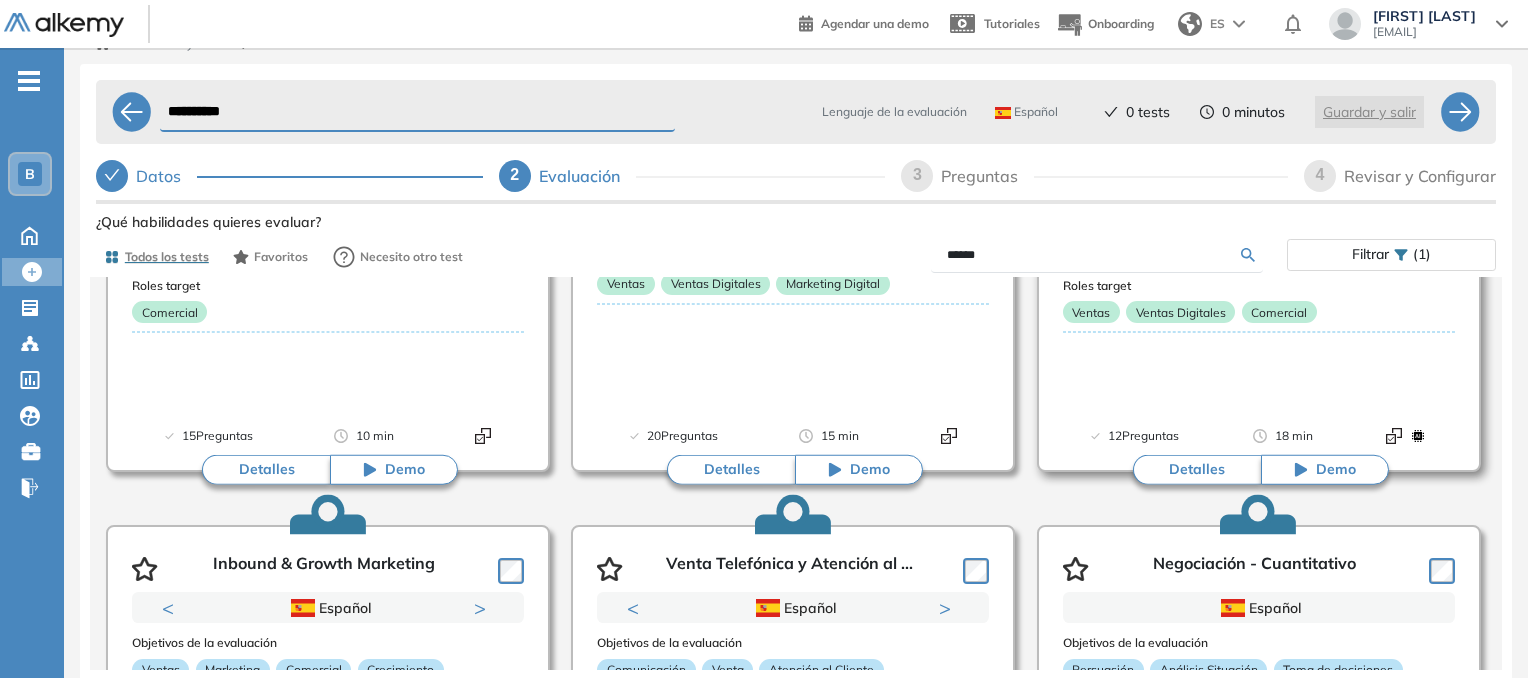 click on "Detalles" at bounding box center [1197, 470] 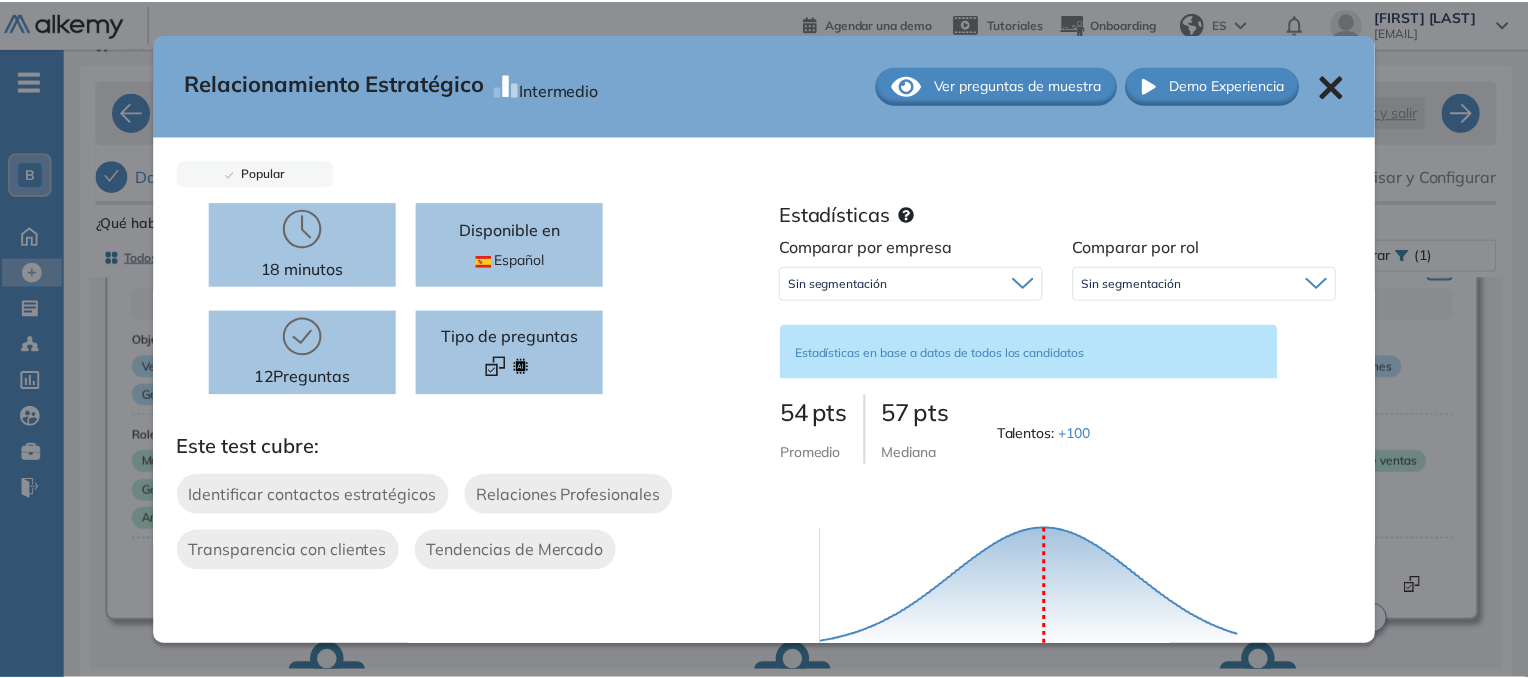 scroll, scrollTop: 610, scrollLeft: 0, axis: vertical 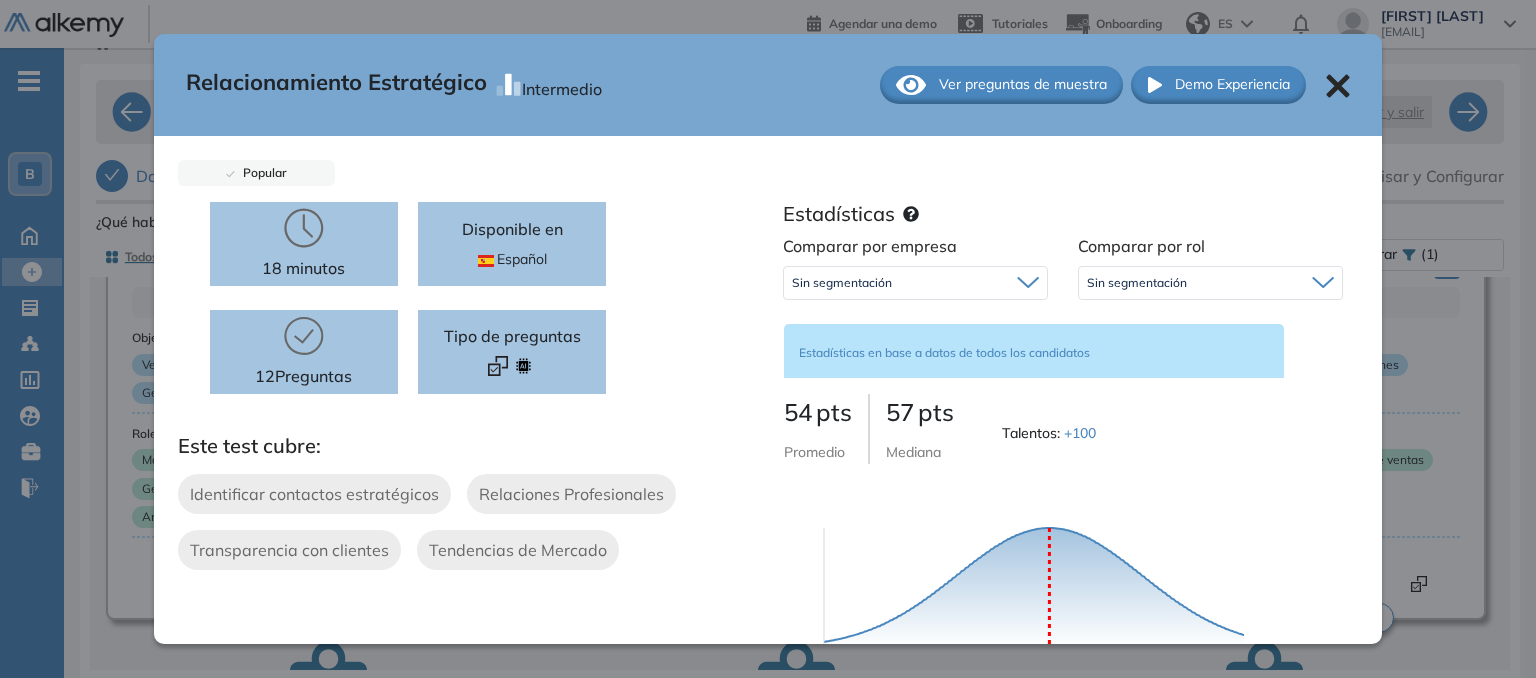 click 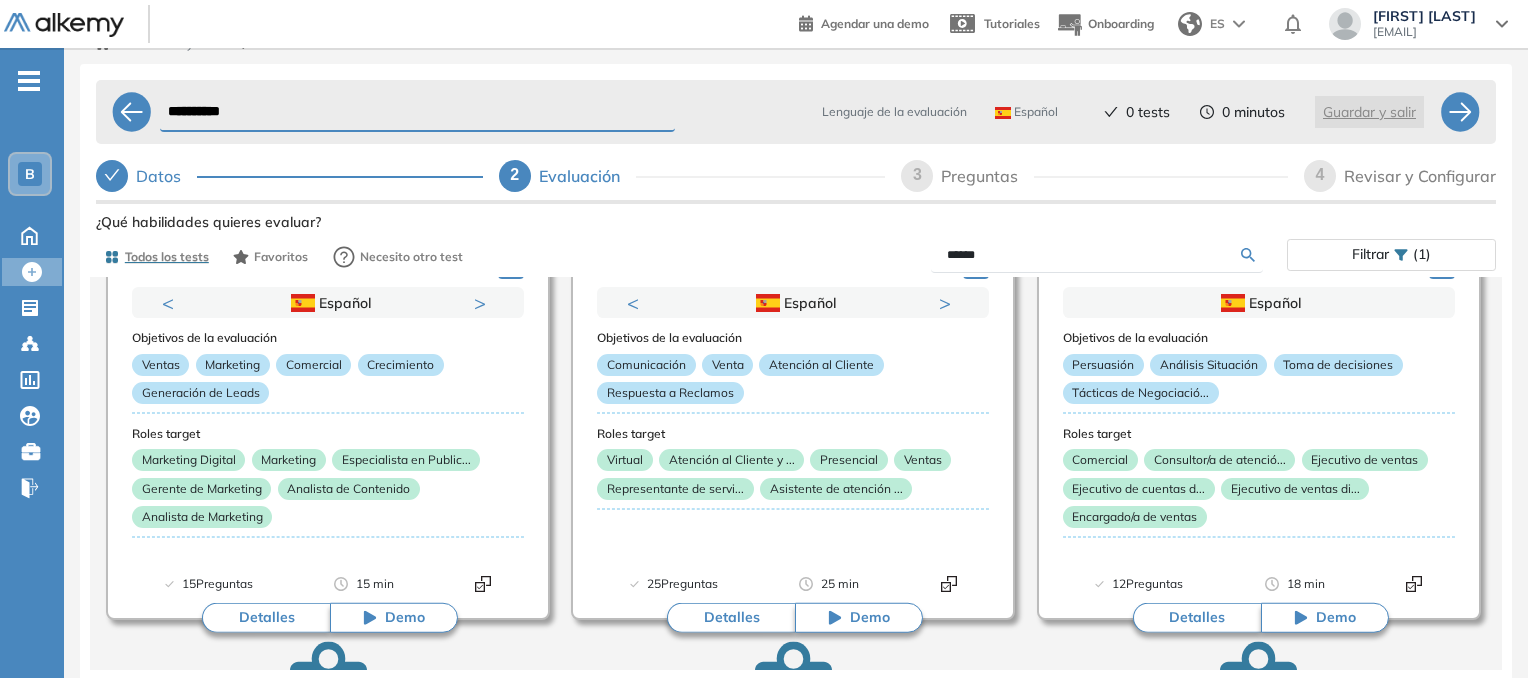 scroll, scrollTop: 0, scrollLeft: 0, axis: both 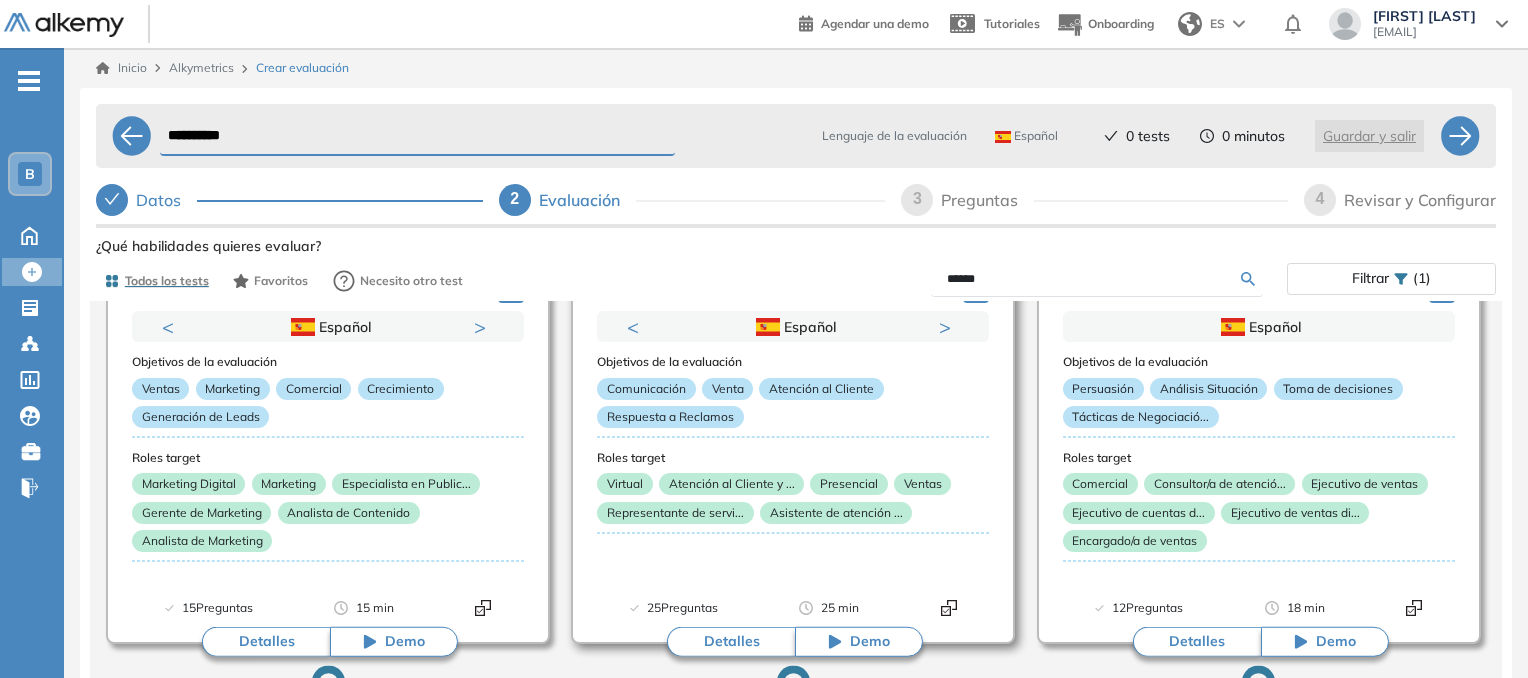 drag, startPoint x: 1008, startPoint y: 274, endPoint x: 821, endPoint y: 312, distance: 190.8219 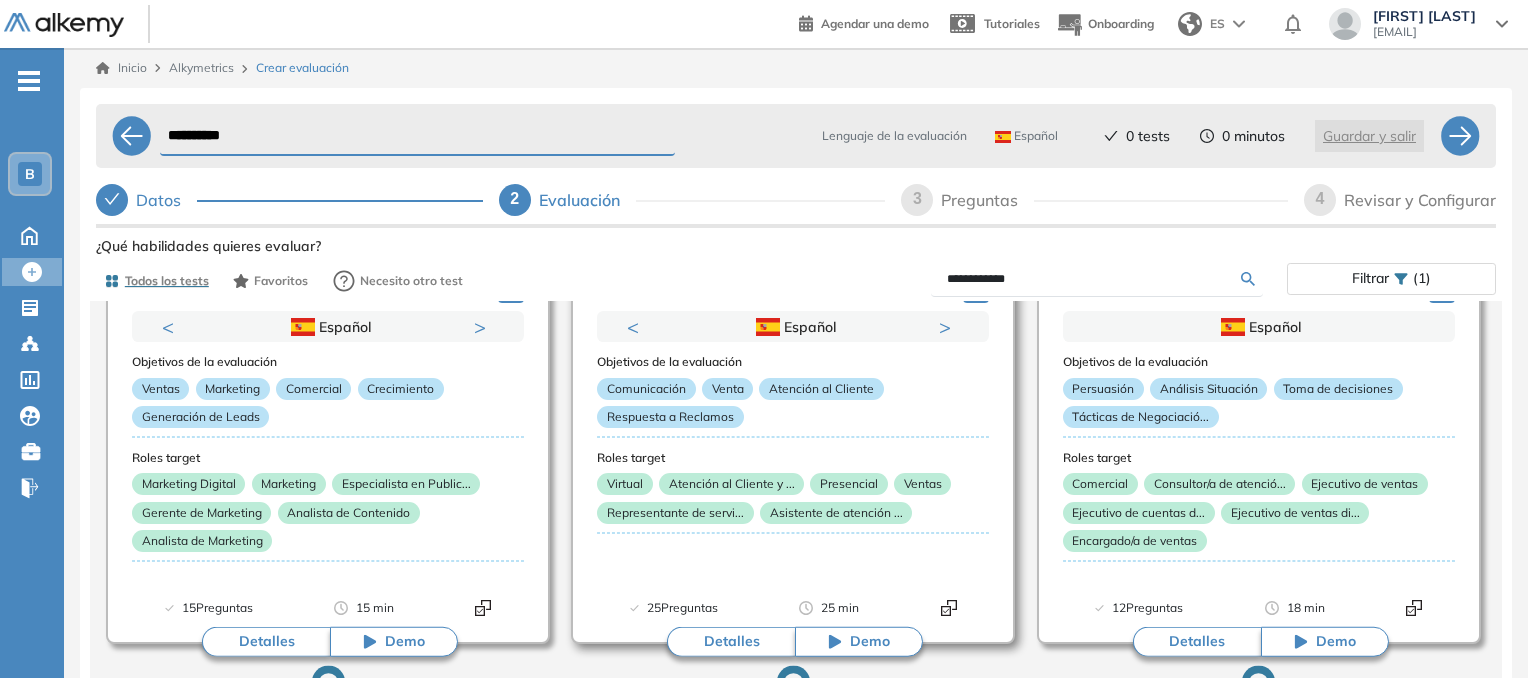 type on "**********" 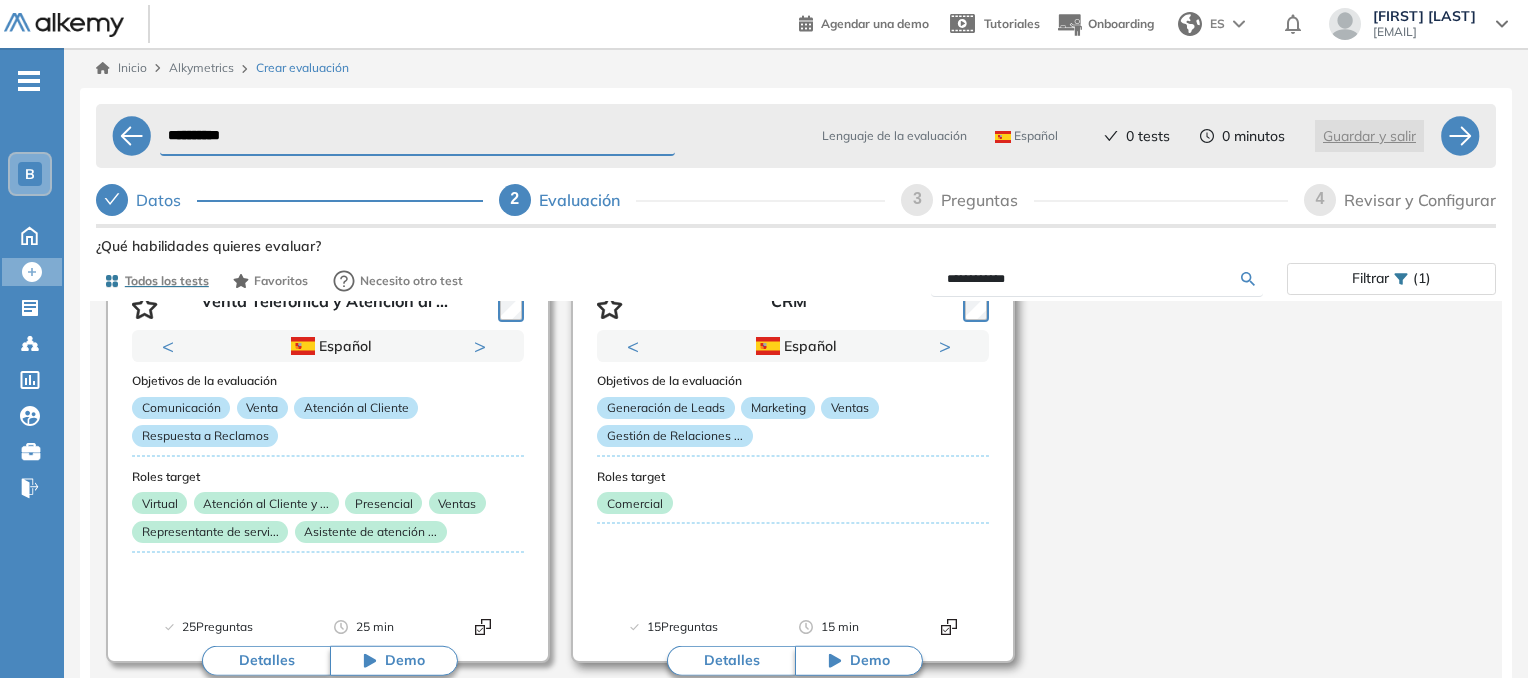 scroll, scrollTop: 13, scrollLeft: 0, axis: vertical 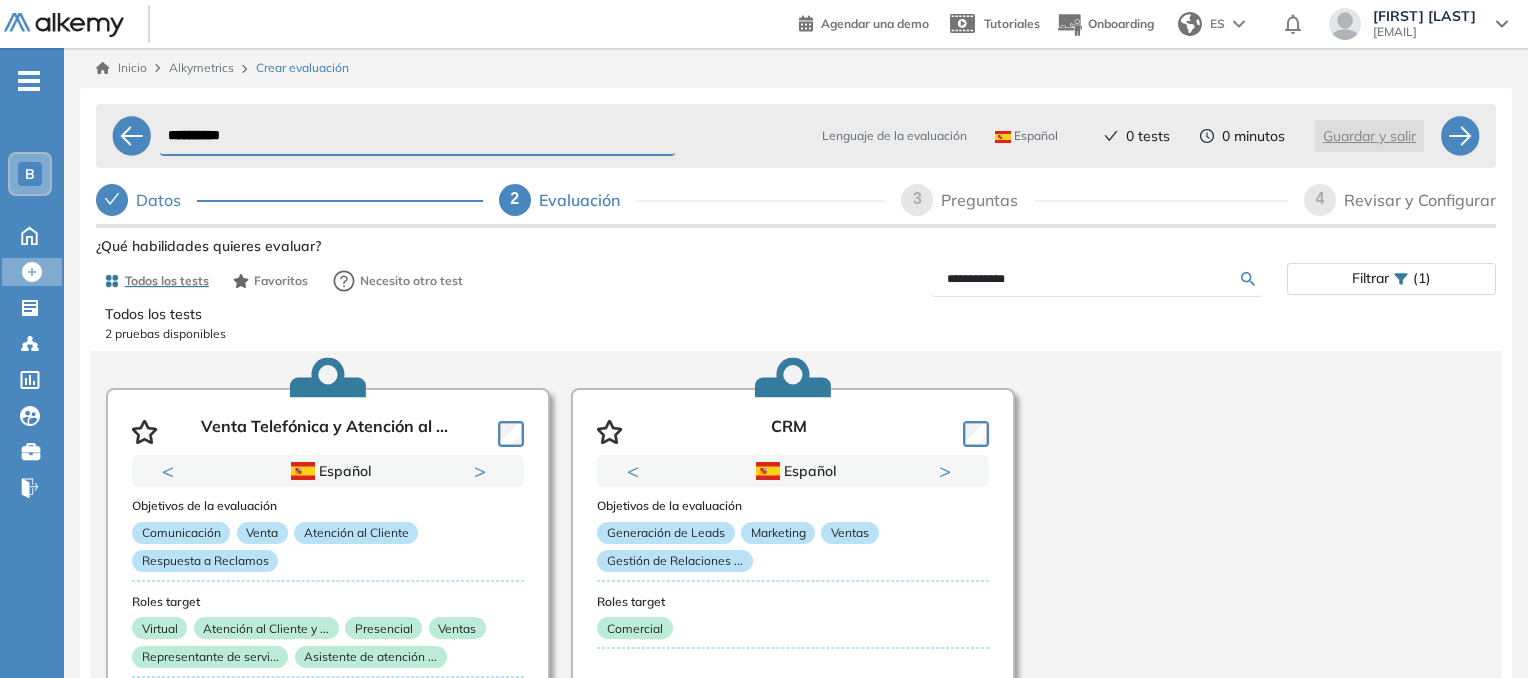 drag, startPoint x: 1030, startPoint y: 277, endPoint x: 792, endPoint y: 293, distance: 238.53722 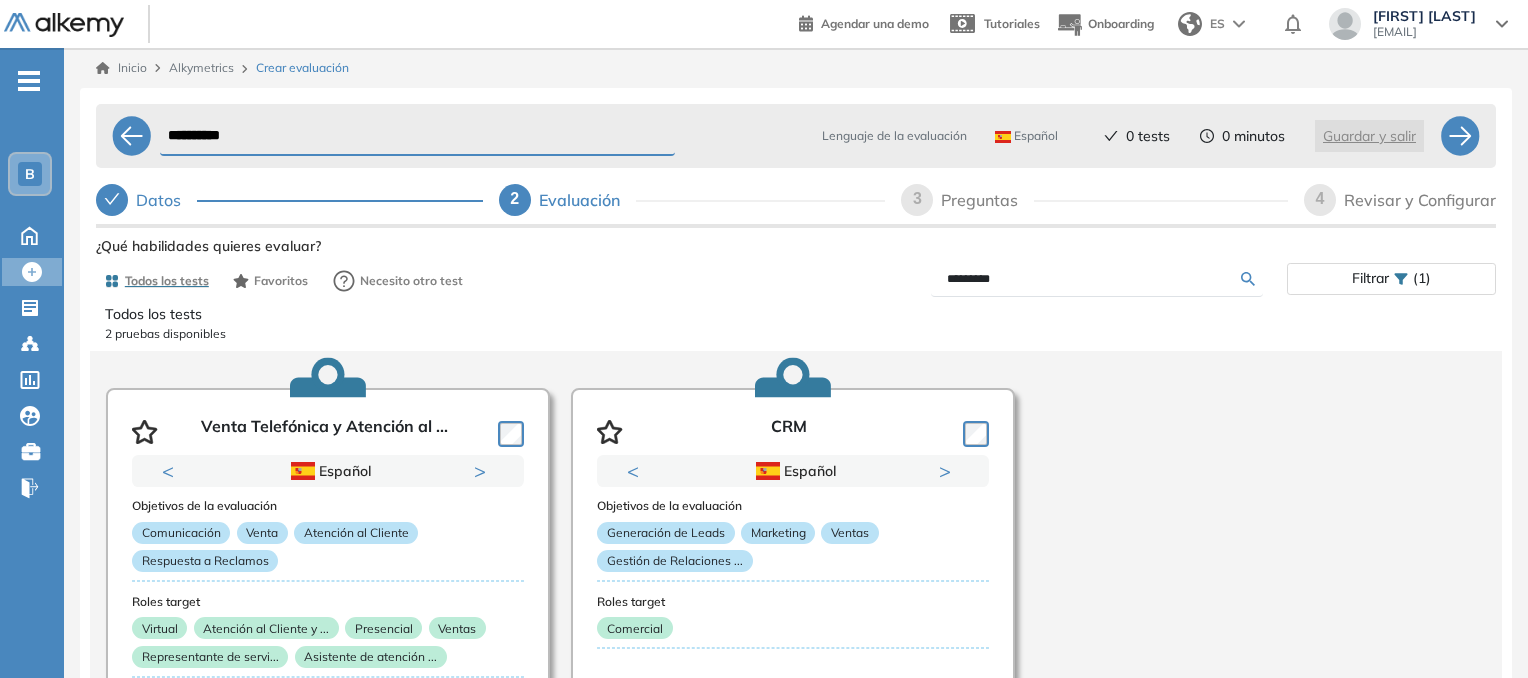 type on "*********" 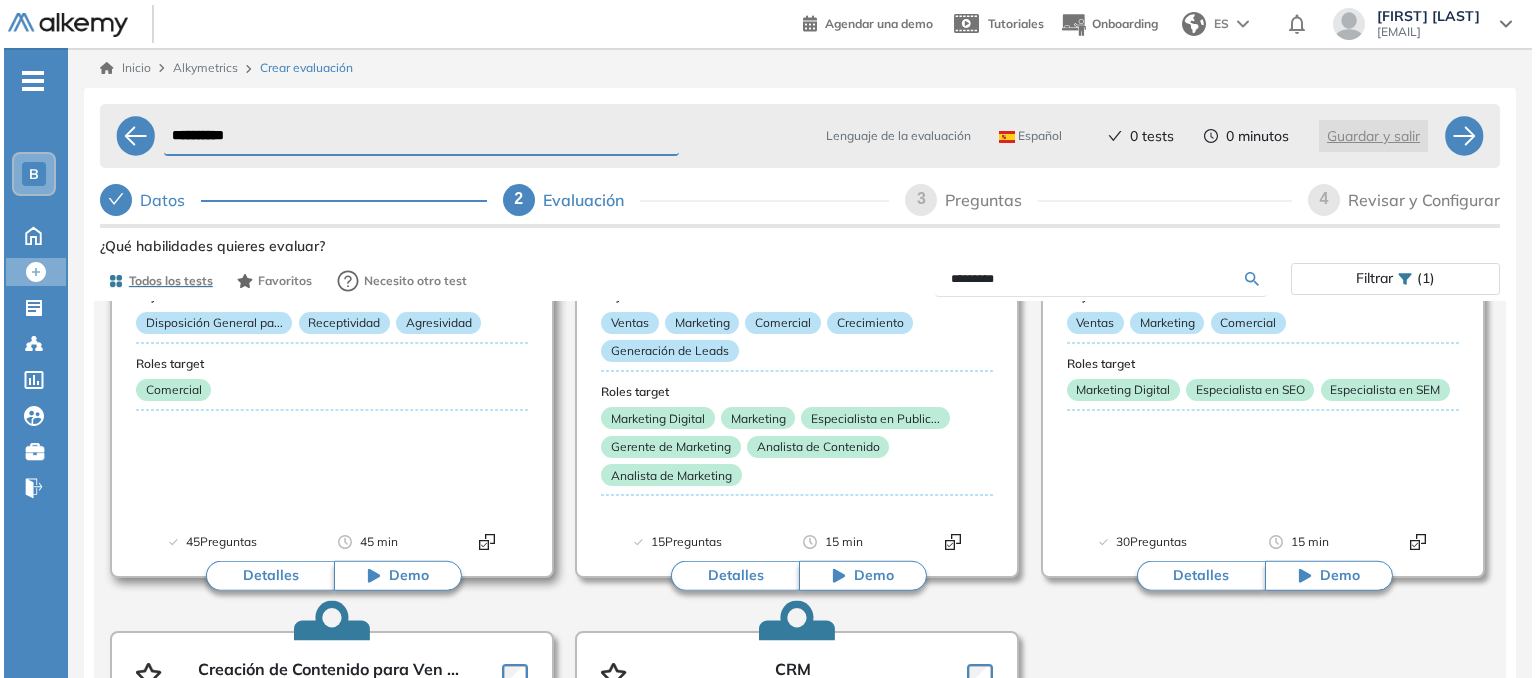 scroll, scrollTop: 224, scrollLeft: 0, axis: vertical 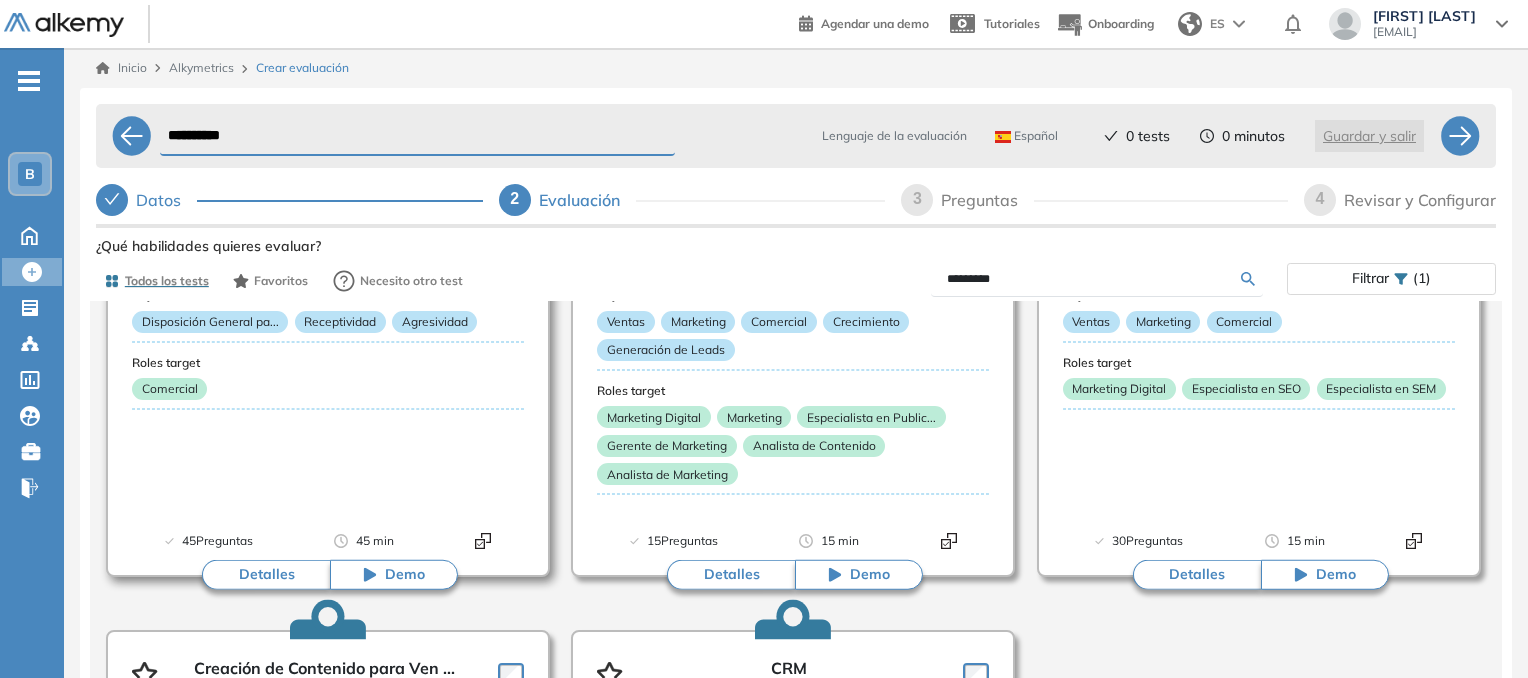 click on "Detalles" at bounding box center (266, 575) 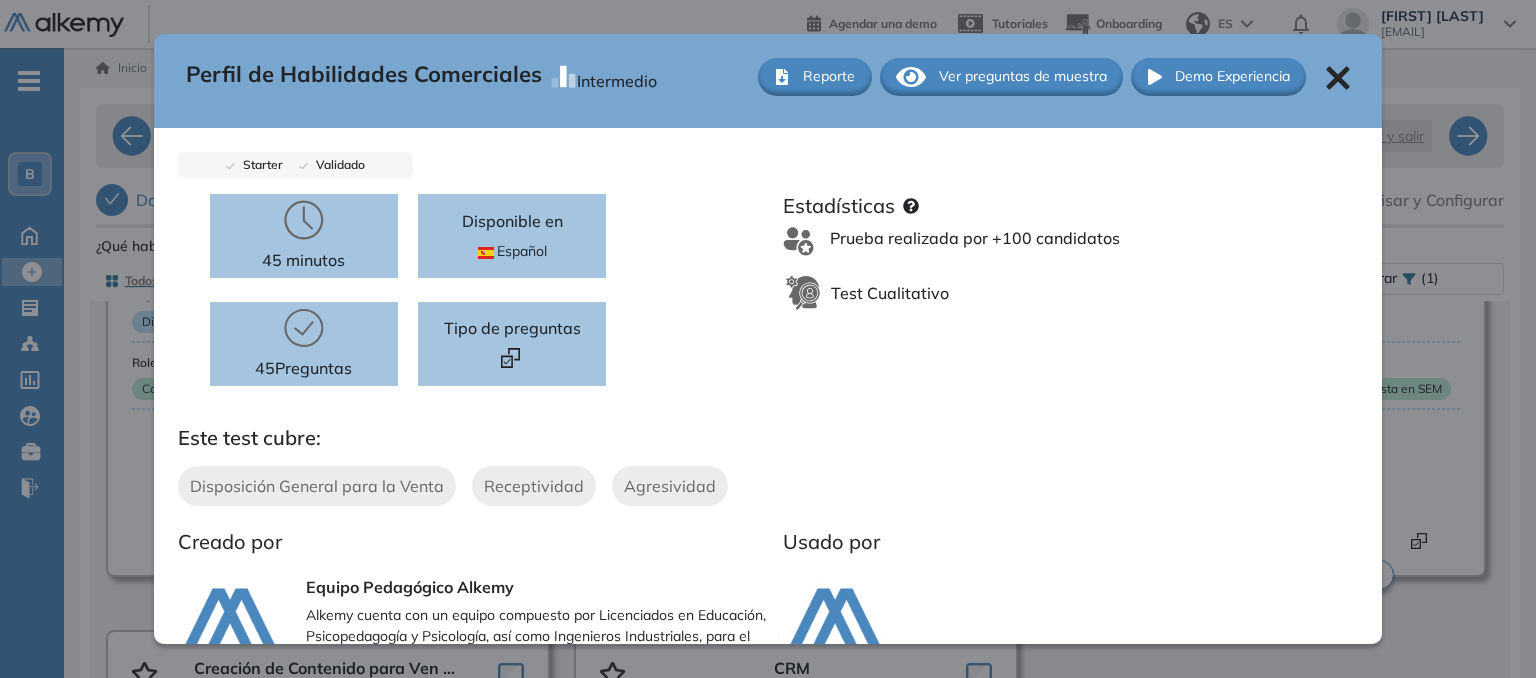 scroll, scrollTop: 0, scrollLeft: 0, axis: both 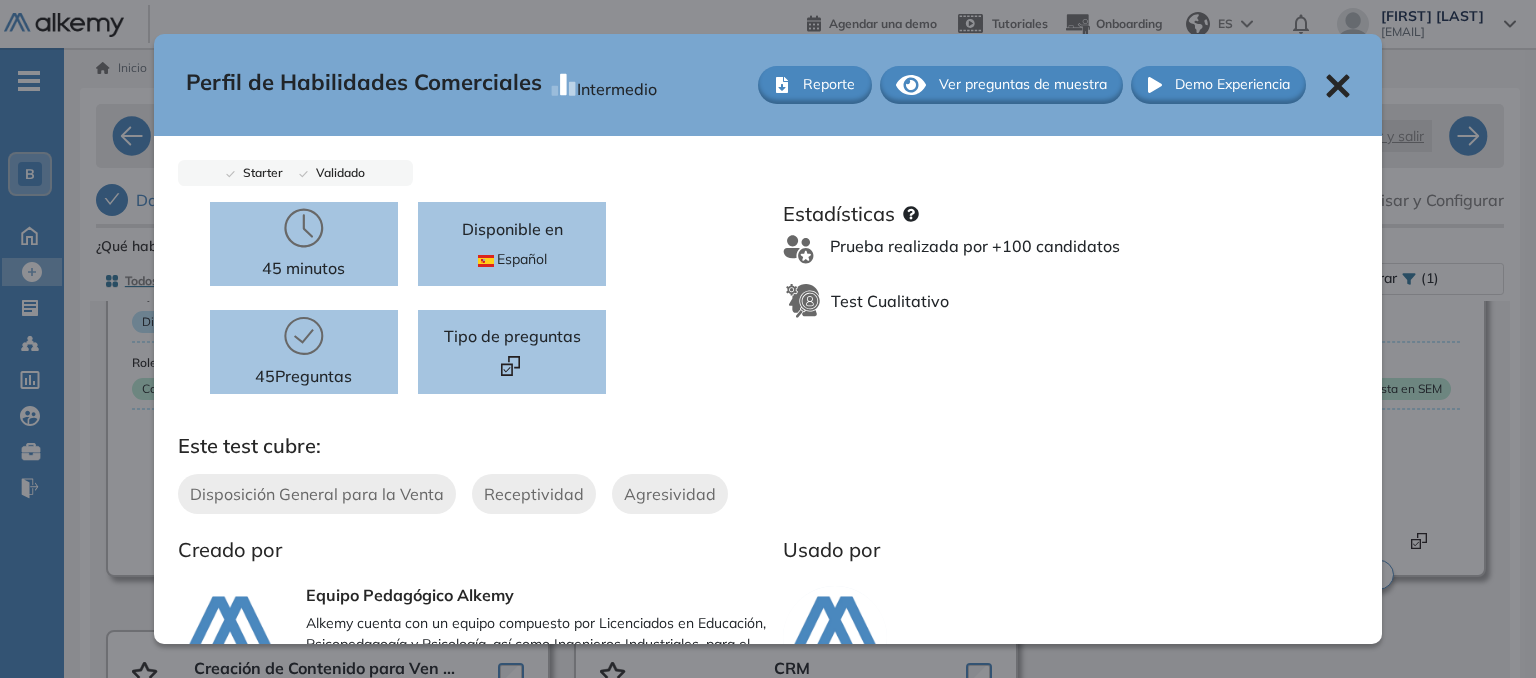 click on "Ver preguntas de muestra" at bounding box center (1023, 84) 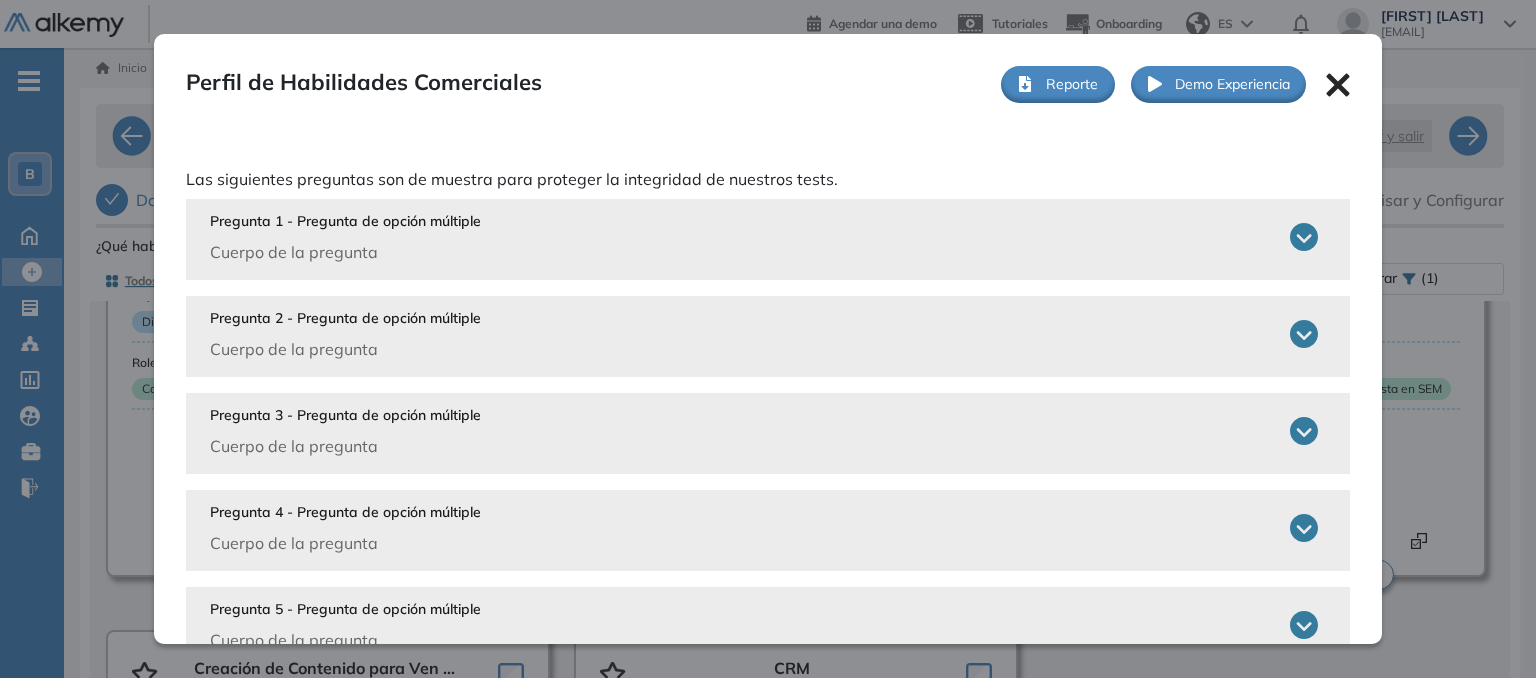 click 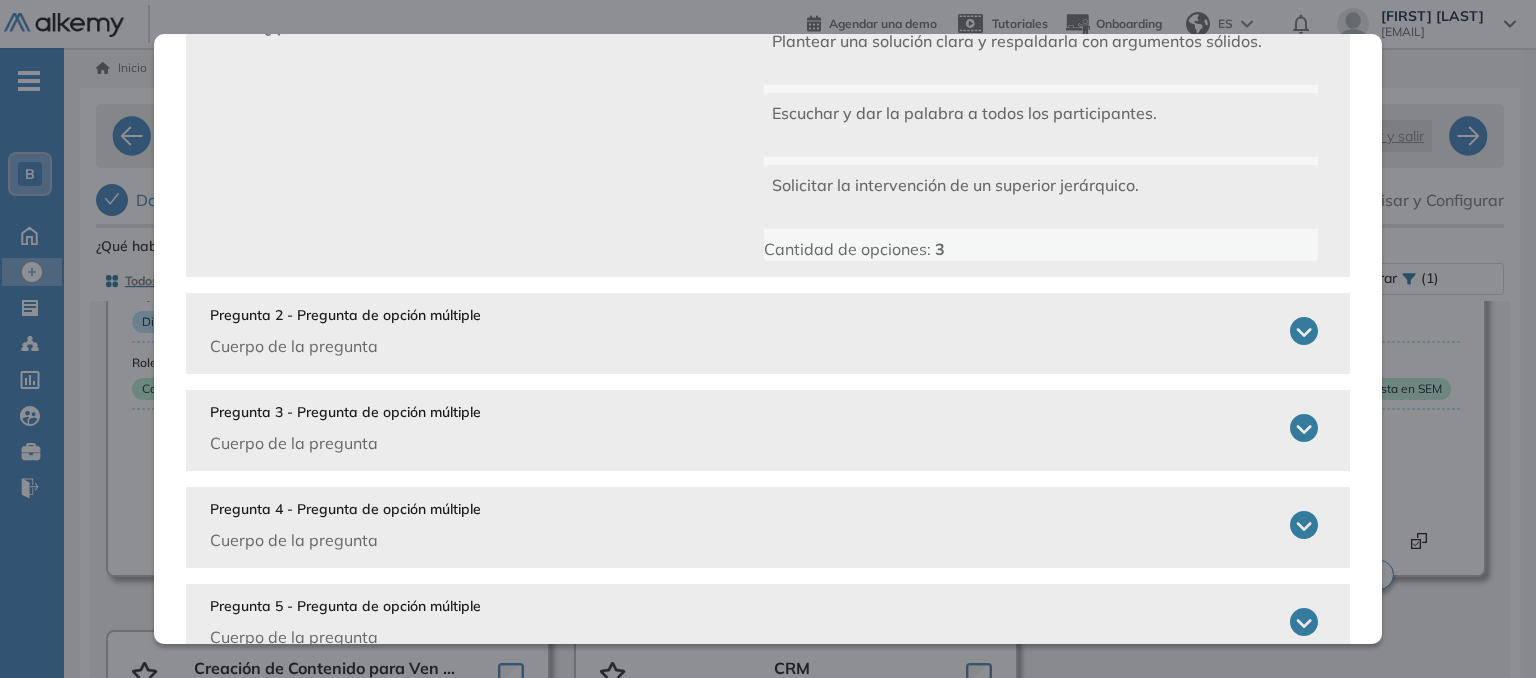 scroll, scrollTop: 336, scrollLeft: 0, axis: vertical 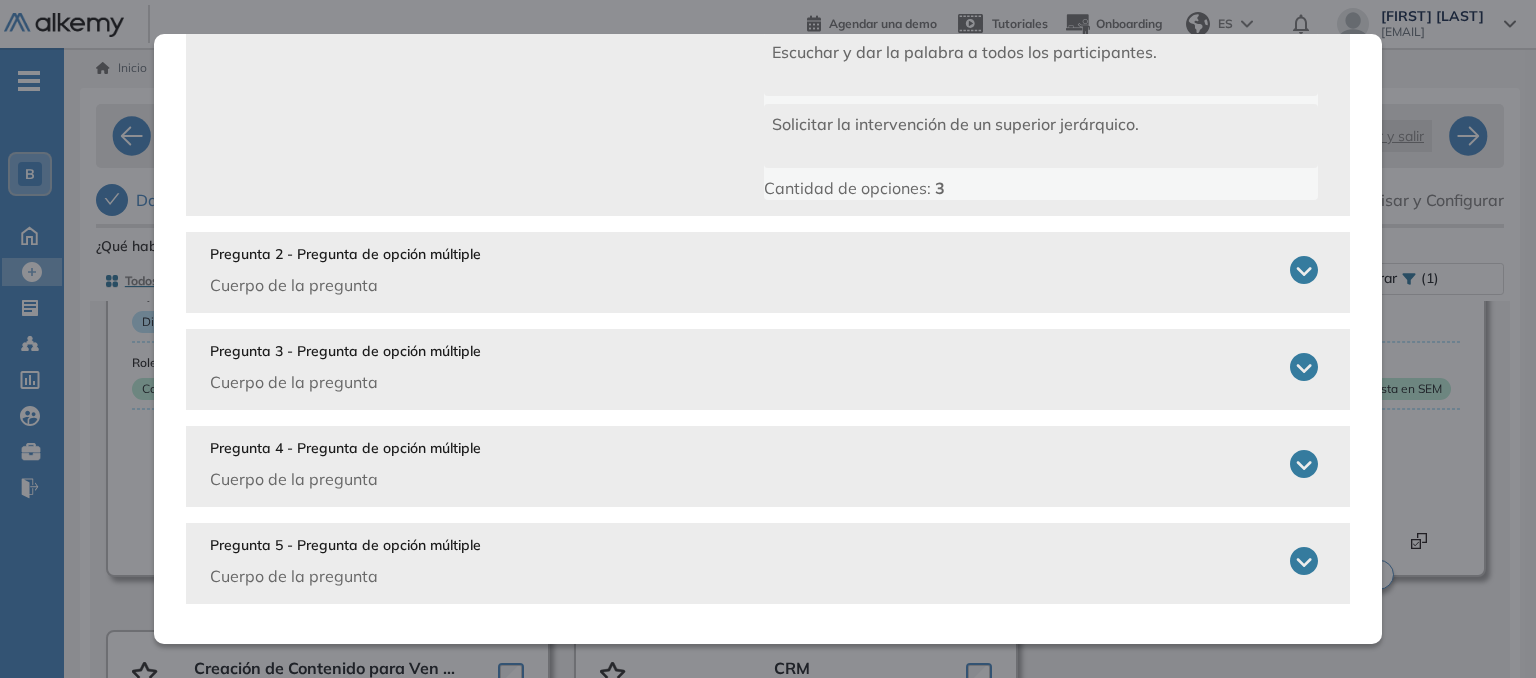 click on "Pregunta 2 -
Pregunta de opción múltiple  Cuerpo de la pregunta" at bounding box center (764, 270) 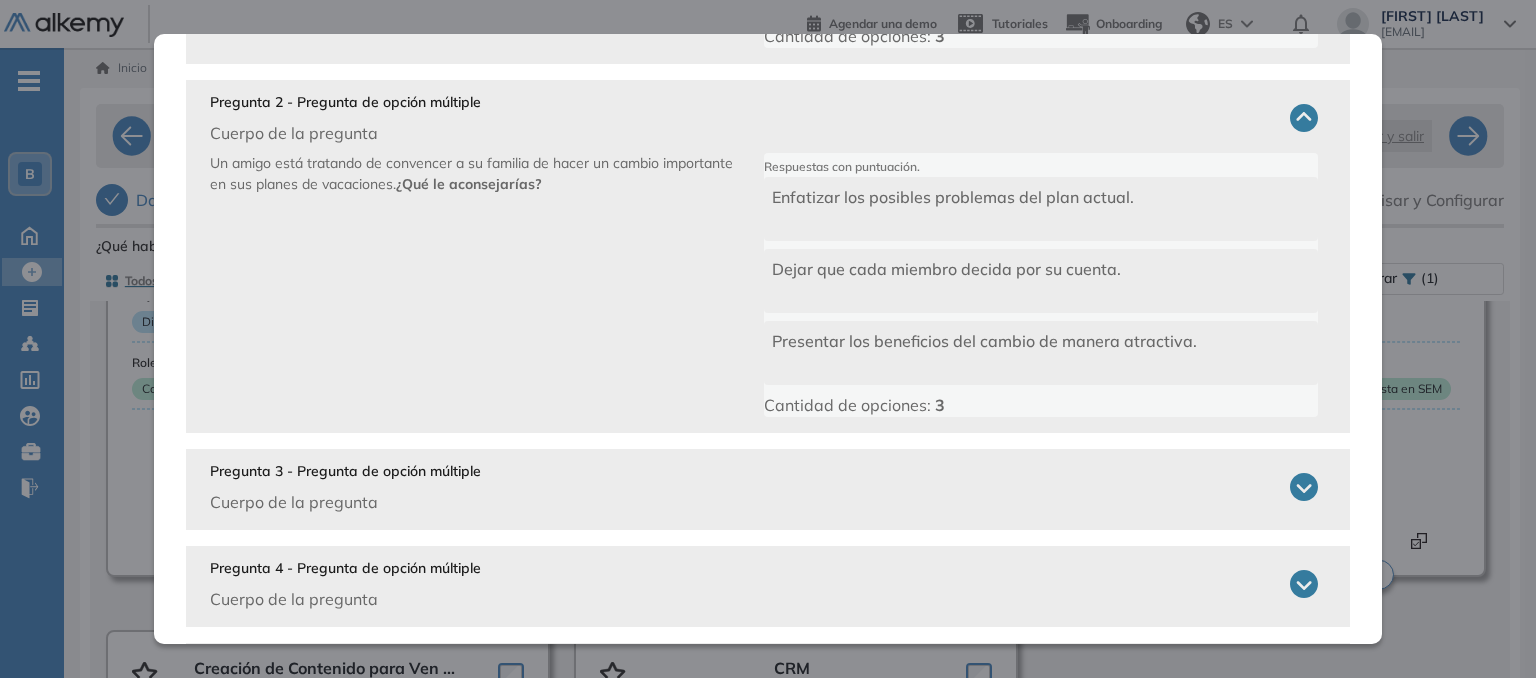 scroll, scrollTop: 608, scrollLeft: 0, axis: vertical 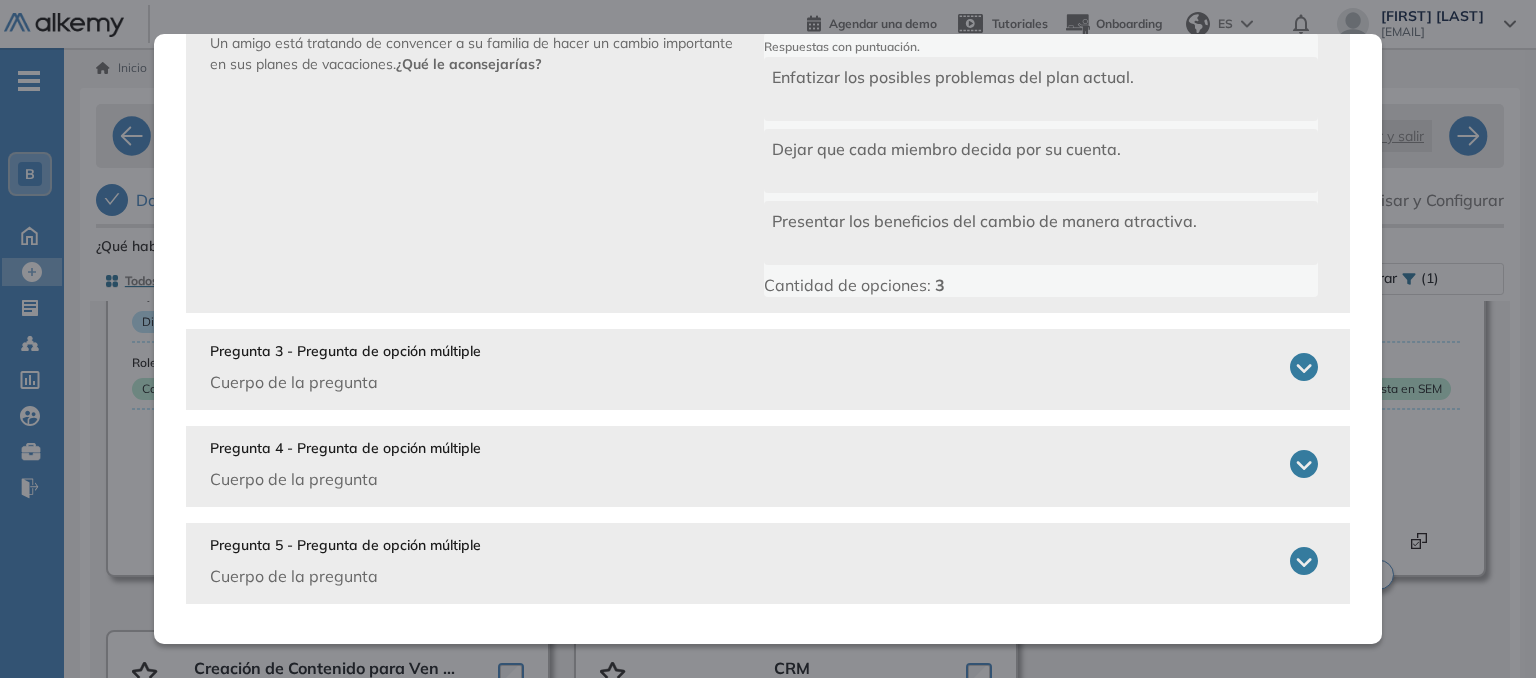click on "Pregunta 3 -
Pregunta de opción múltiple  Cuerpo de la pregunta" at bounding box center [764, 367] 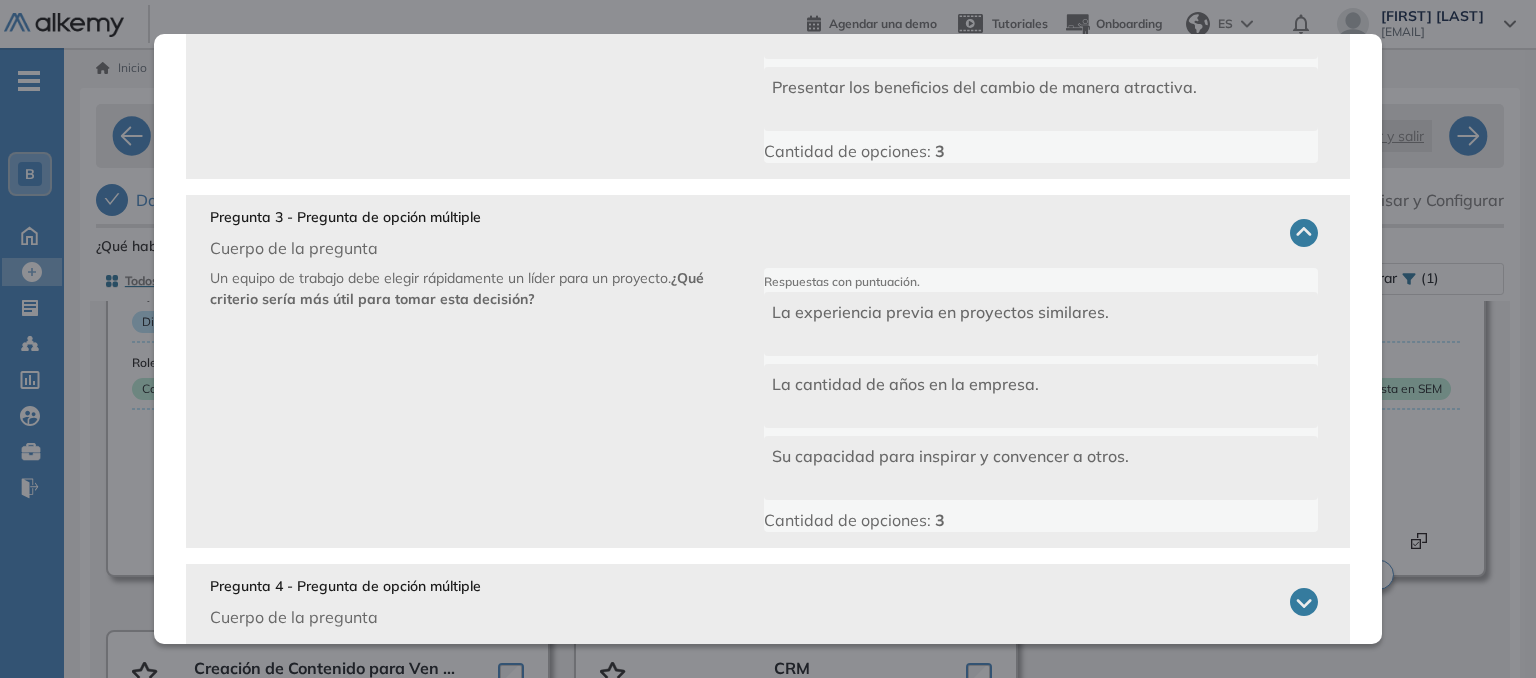 scroll, scrollTop: 880, scrollLeft: 0, axis: vertical 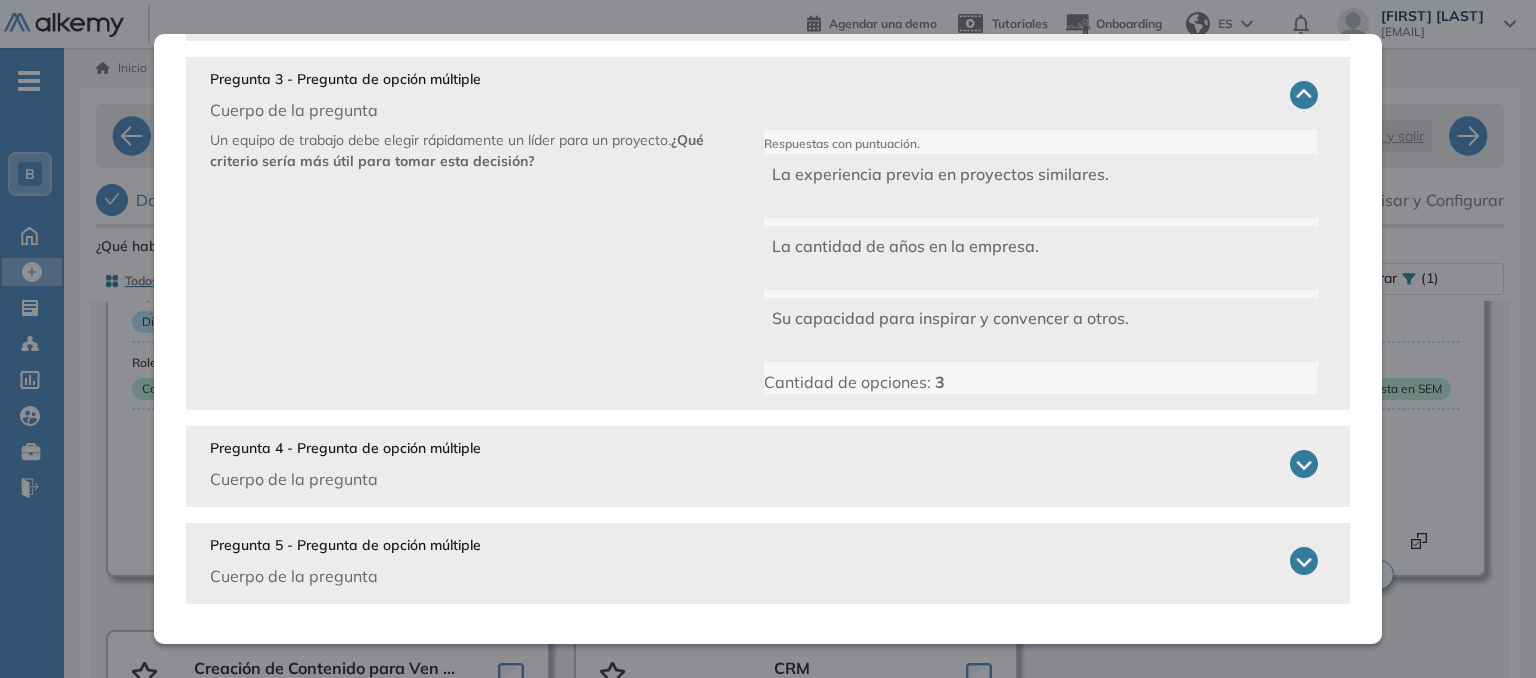 click on "Pregunta 4 -
Pregunta de opción múltiple  Cuerpo de la pregunta" at bounding box center (764, 464) 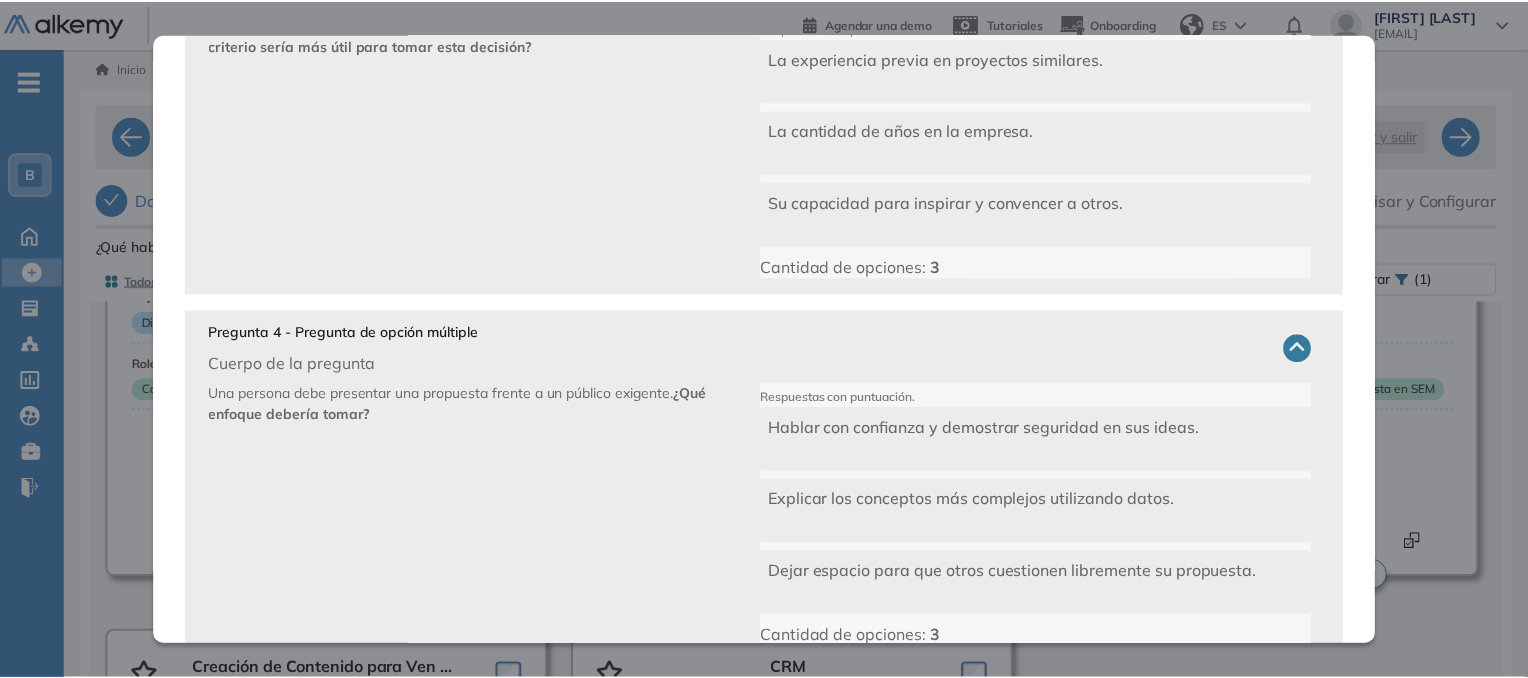 scroll, scrollTop: 1152, scrollLeft: 0, axis: vertical 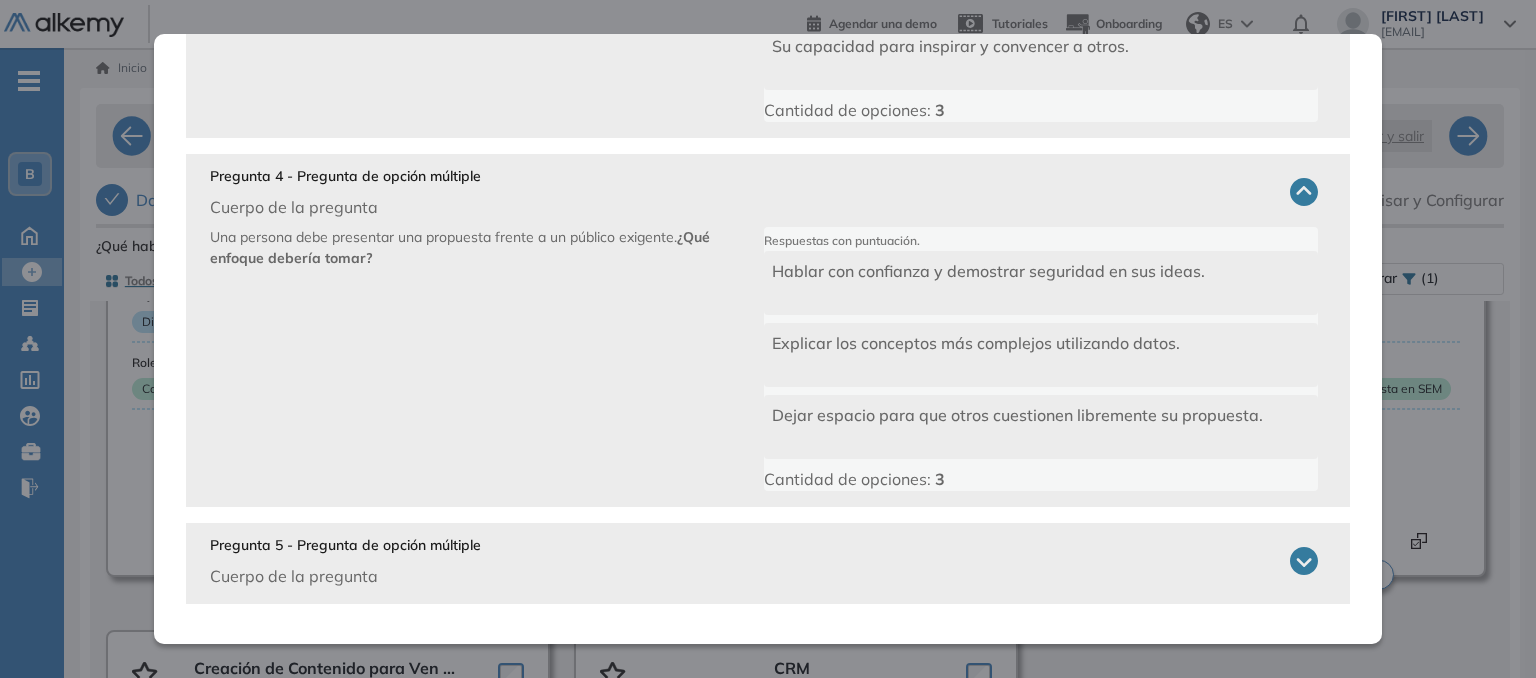 click on "**********" at bounding box center [800, 375] 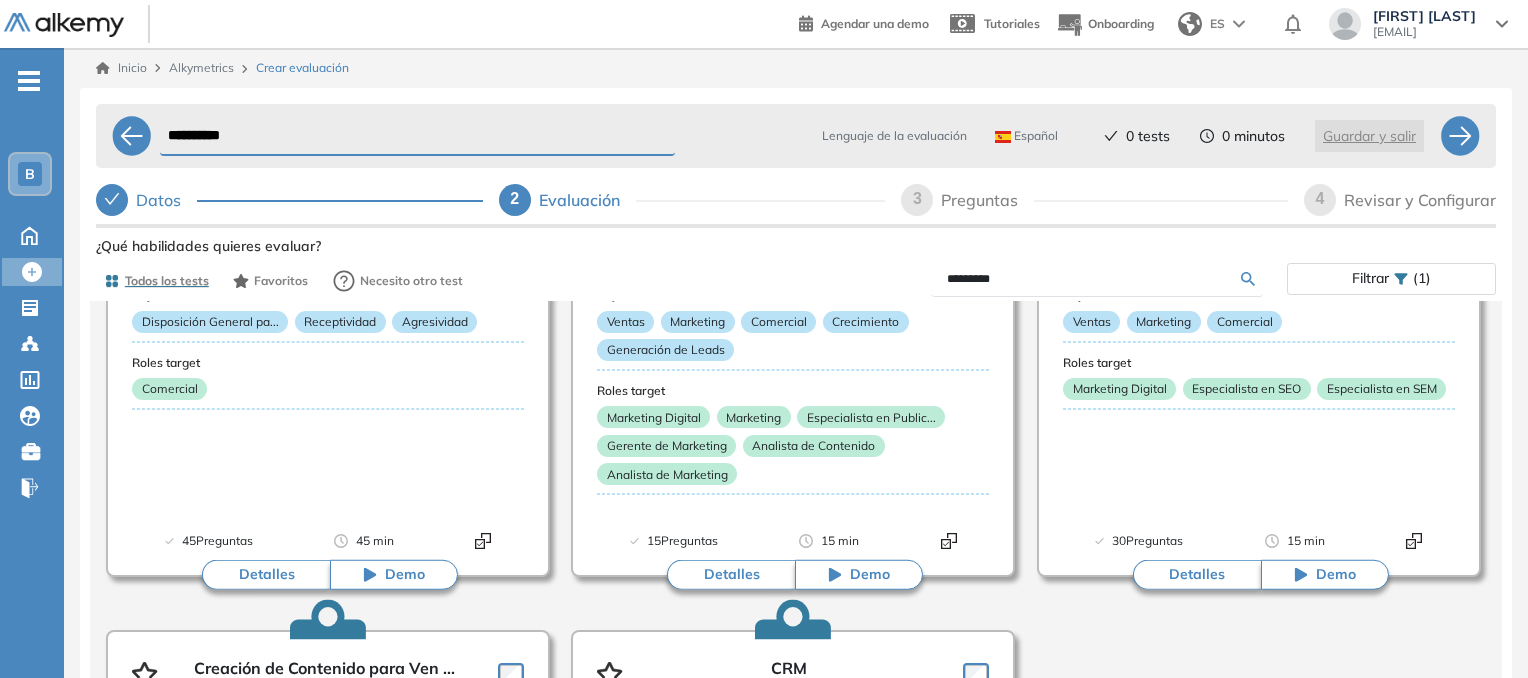 scroll, scrollTop: 0, scrollLeft: 0, axis: both 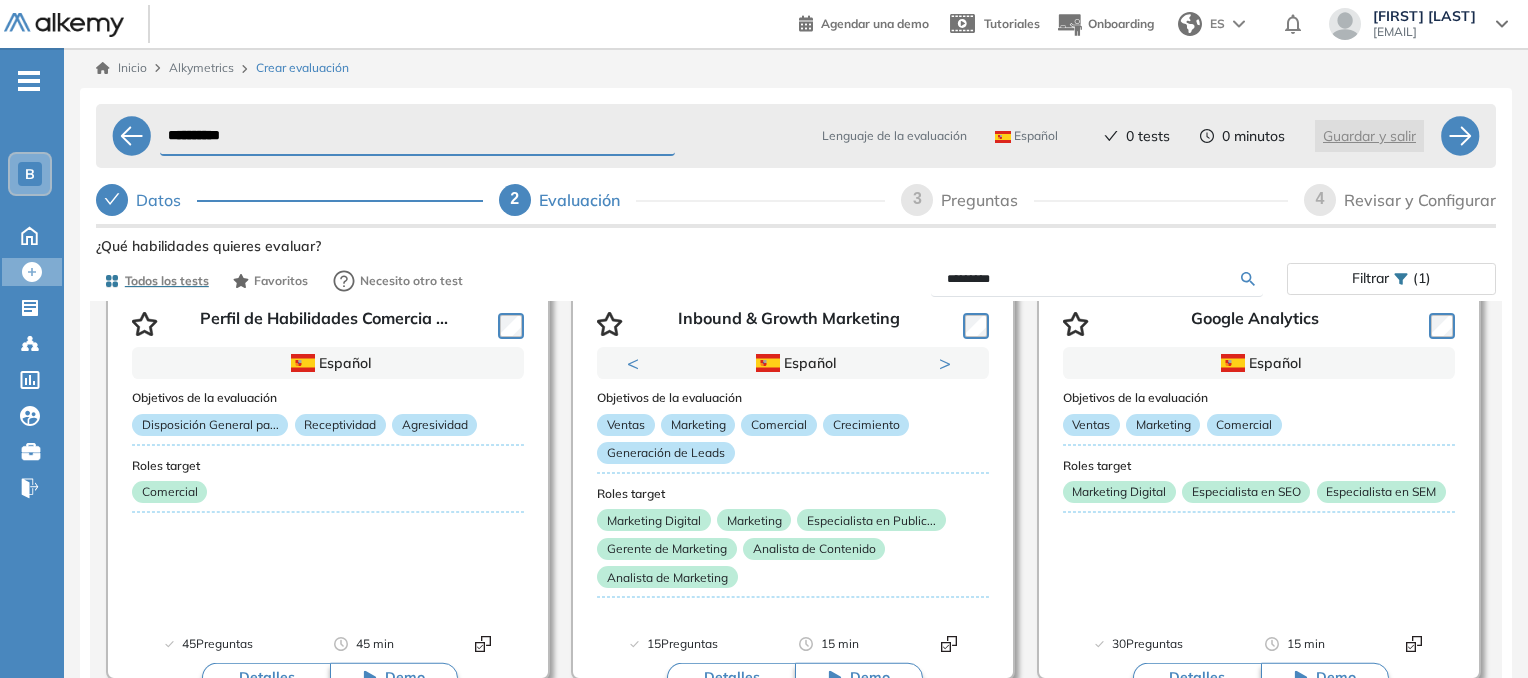 click on "**********" at bounding box center (417, 136) 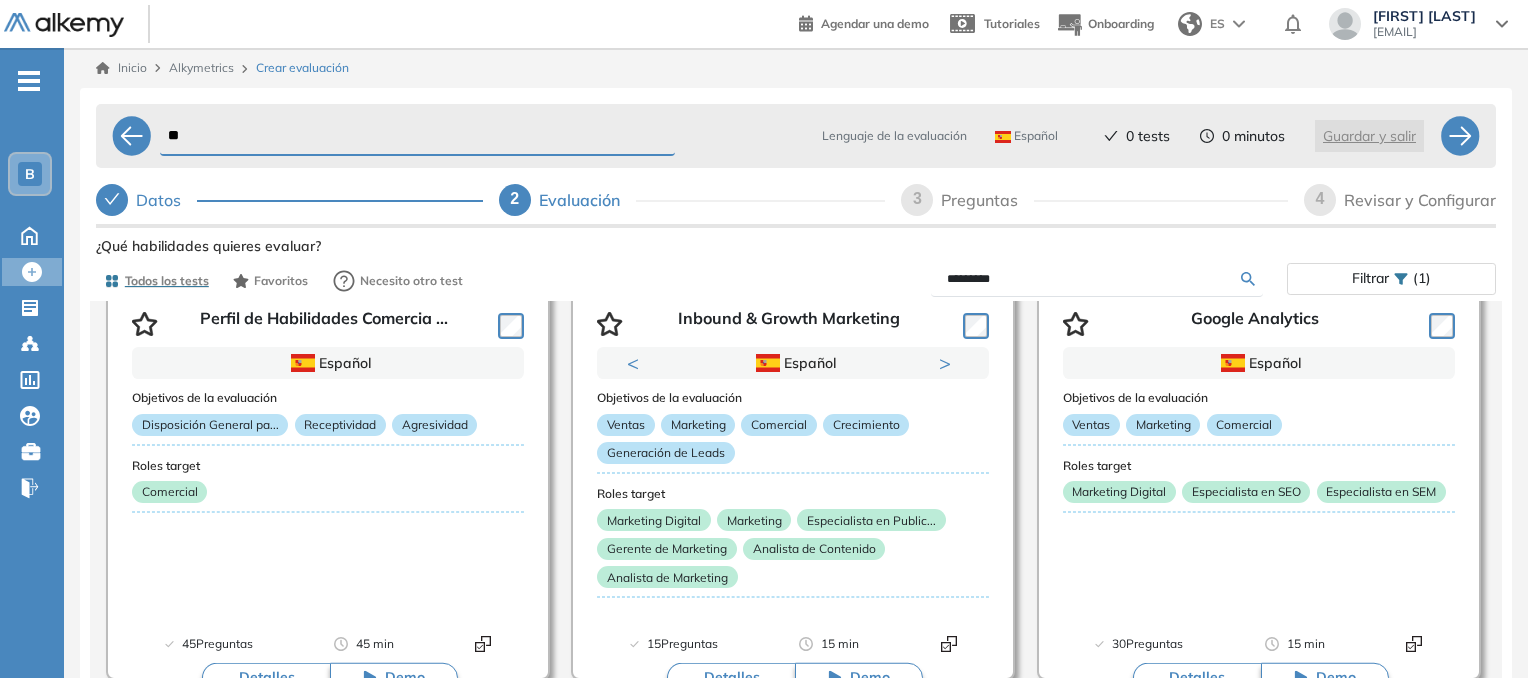 type on "*" 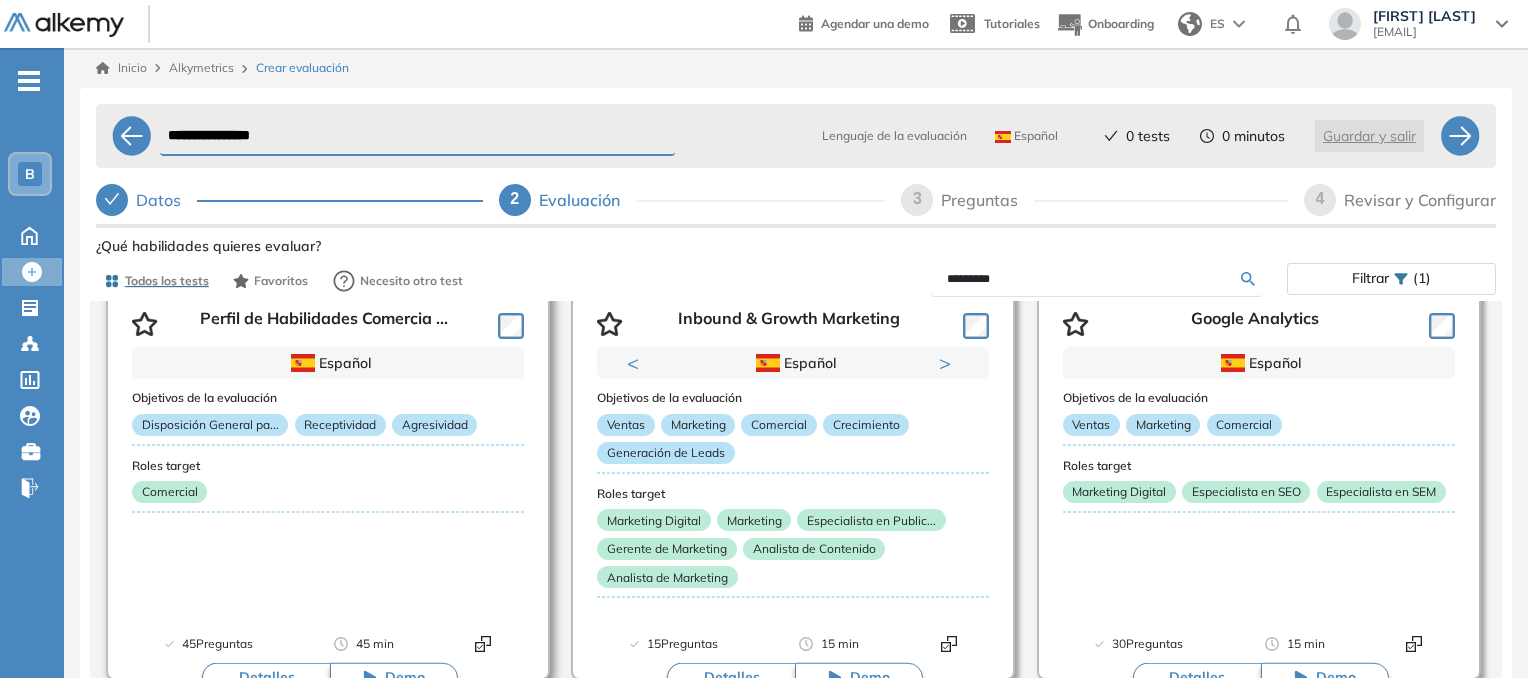 type on "**********" 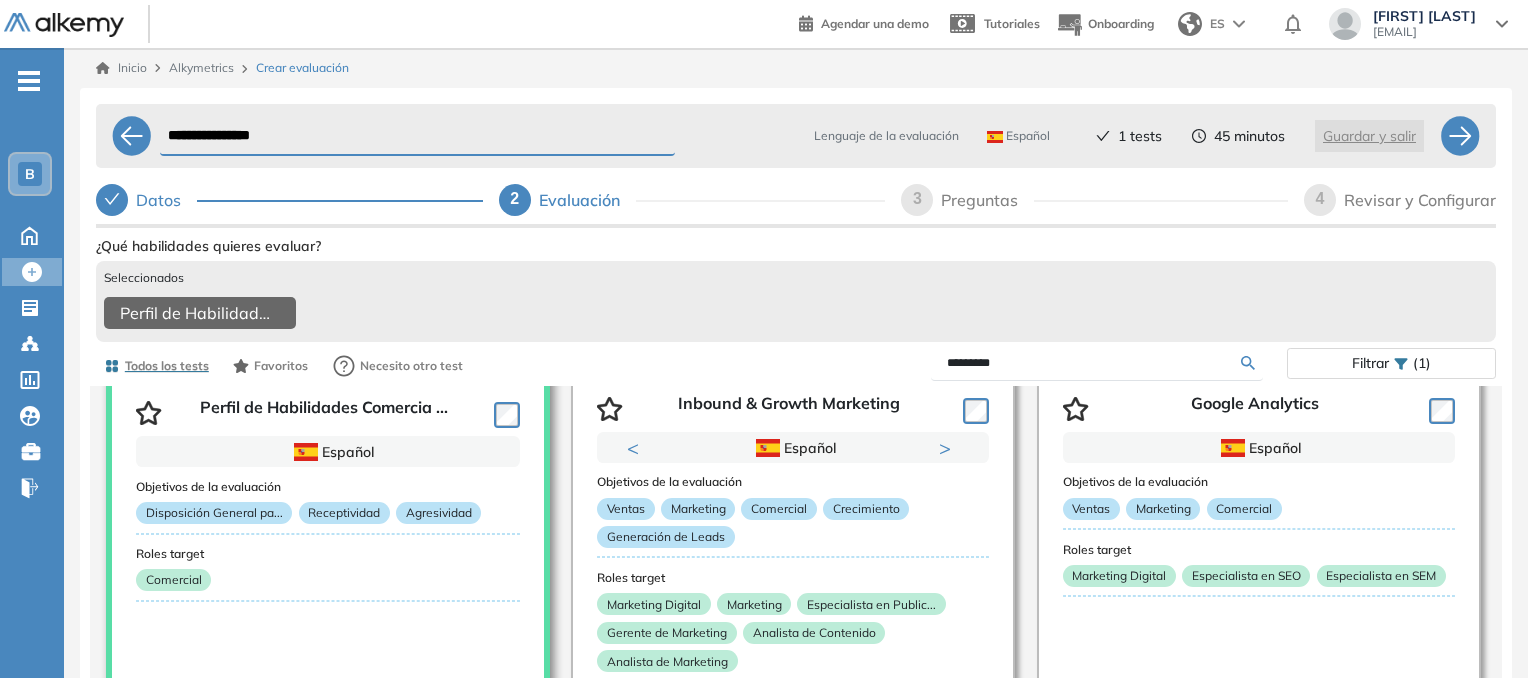 scroll, scrollTop: 125, scrollLeft: 0, axis: vertical 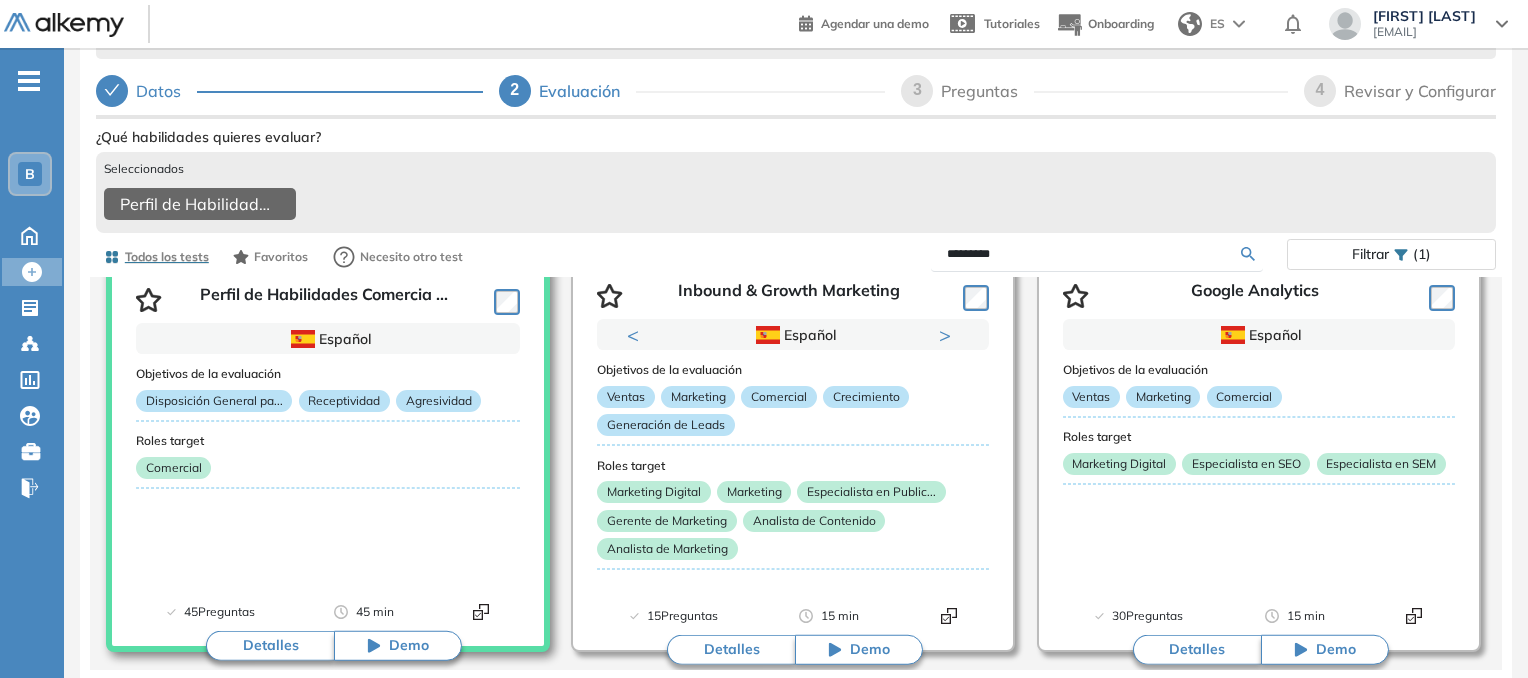 click on "Detalles" at bounding box center [270, 646] 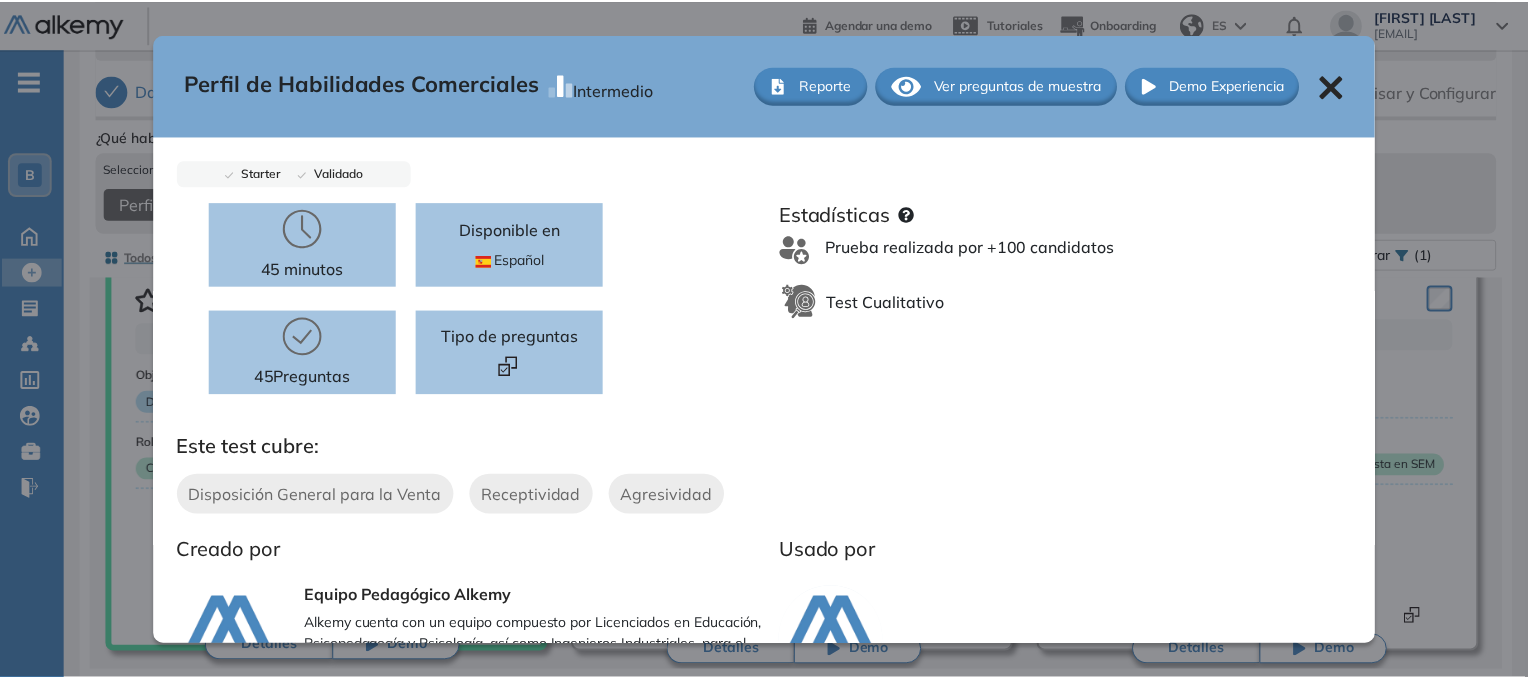 scroll, scrollTop: 0, scrollLeft: 0, axis: both 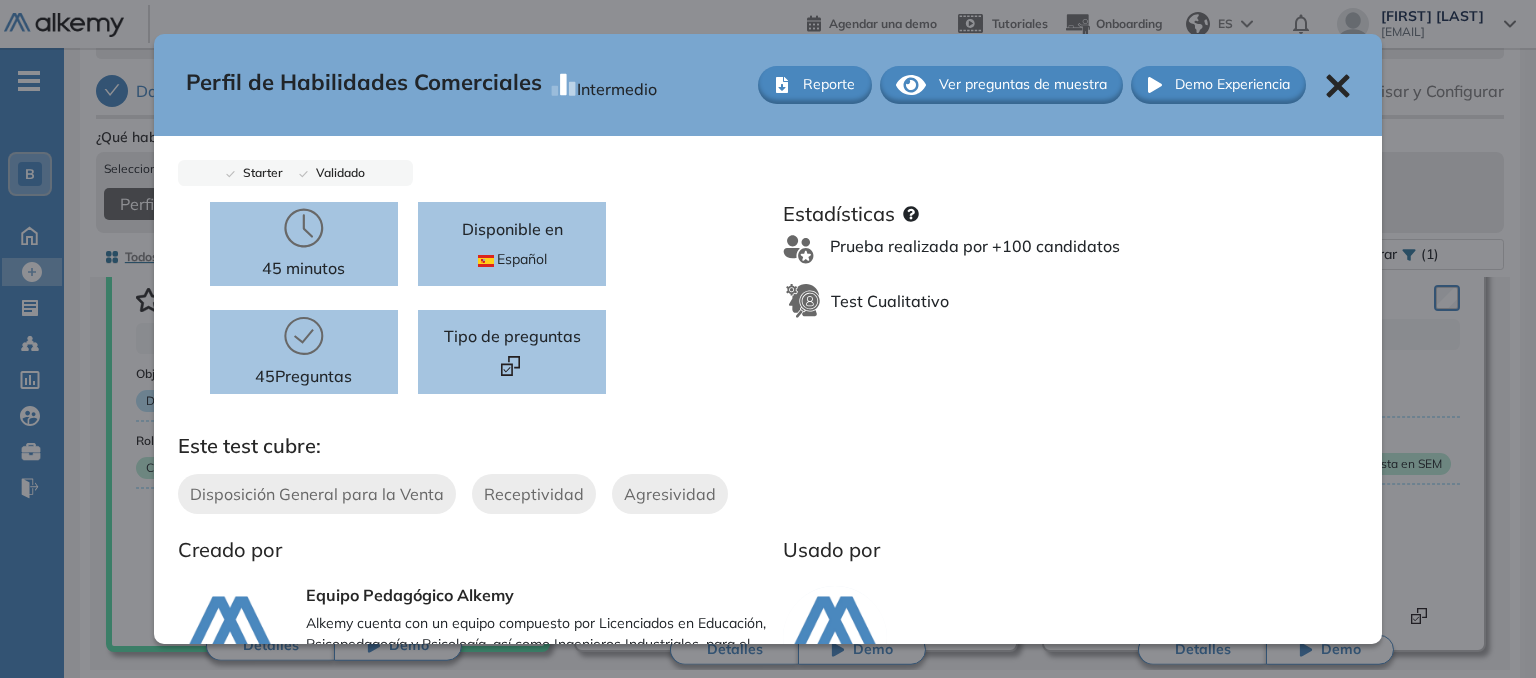 click on "Perfil de Habilidades Comerciales Intermedio Reporte Ver preguntas de muestra Demo Experiencia" at bounding box center [768, 85] 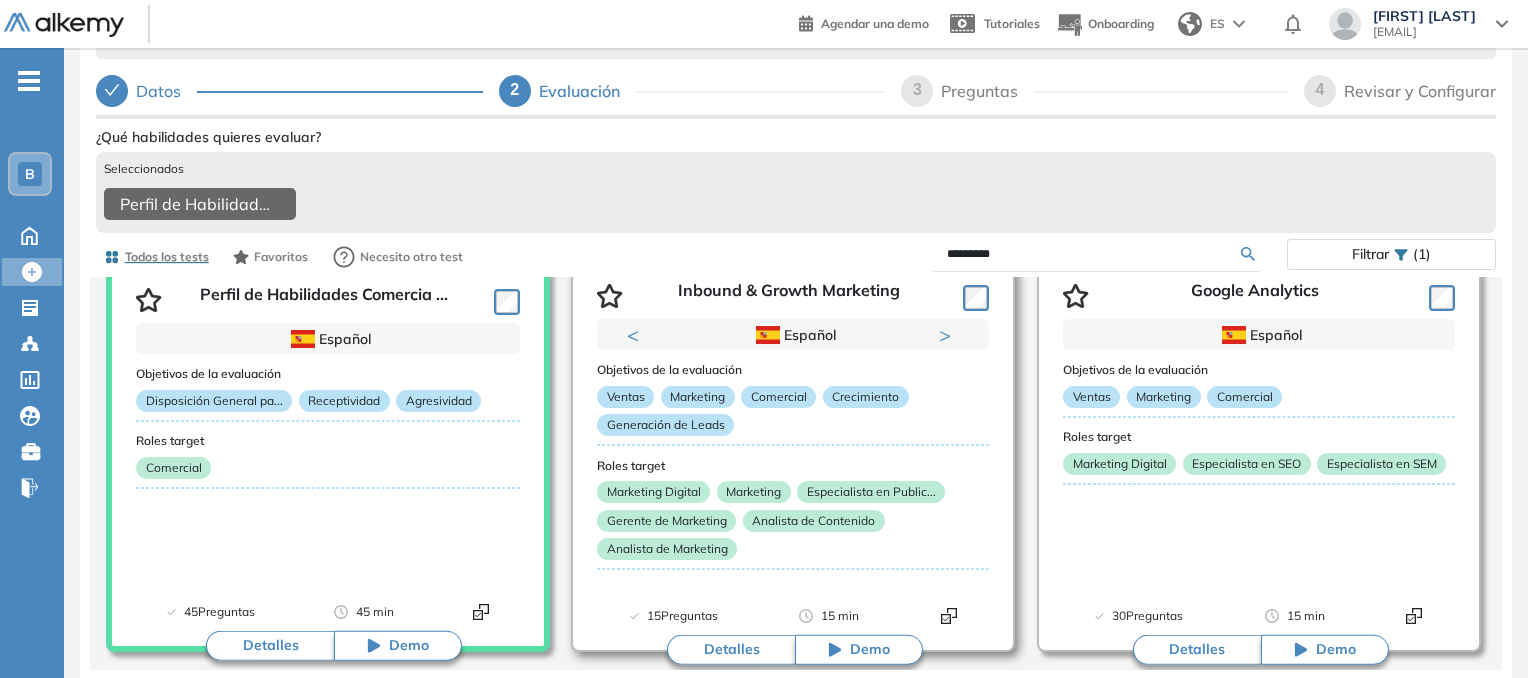 scroll, scrollTop: 0, scrollLeft: 0, axis: both 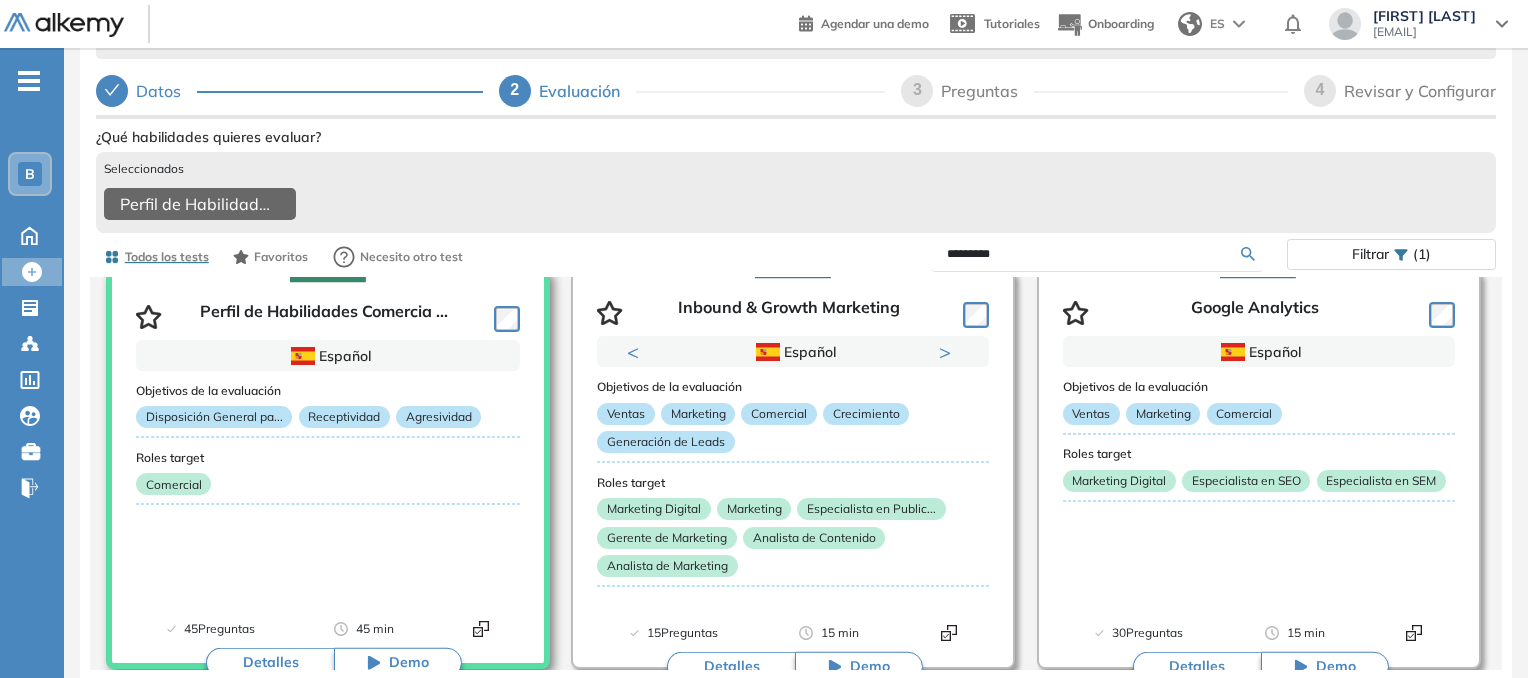 click on "Detalles" at bounding box center [270, 663] 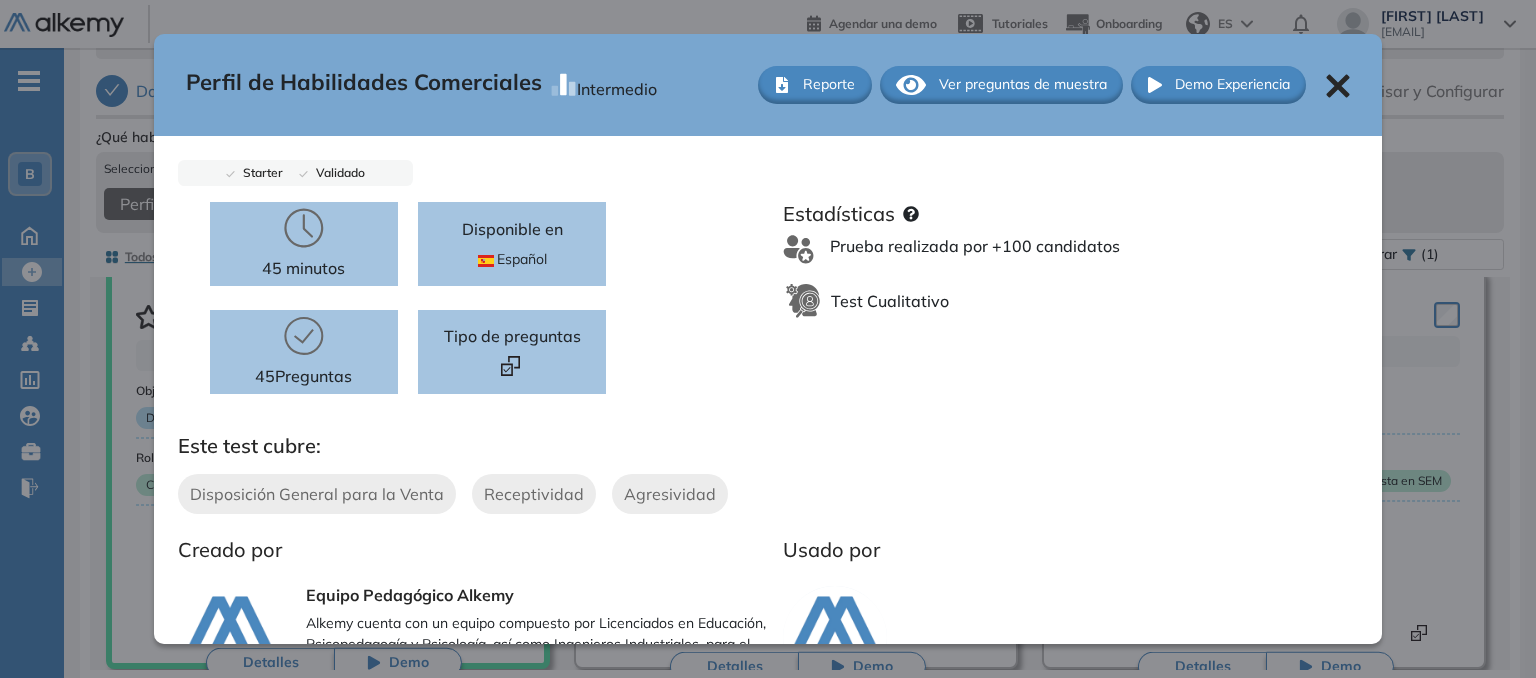 click 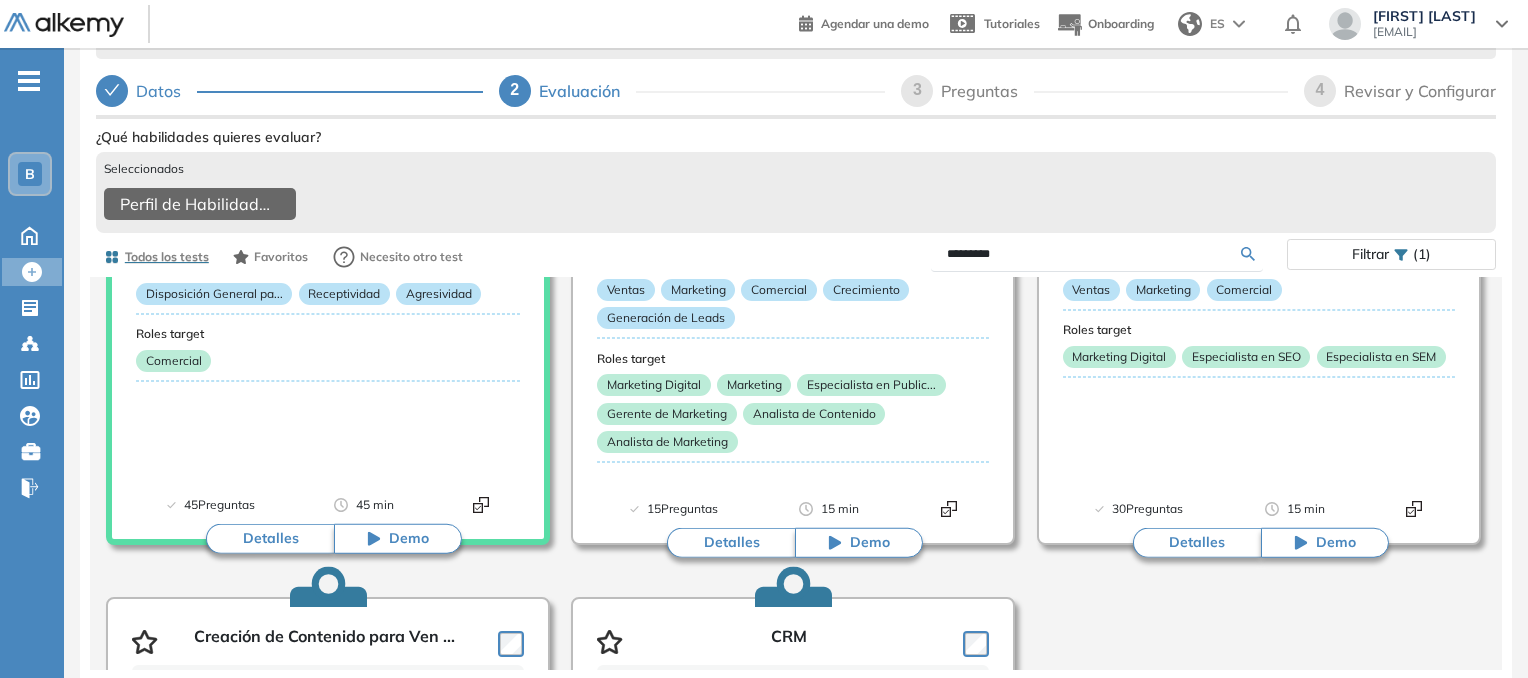 scroll, scrollTop: 0, scrollLeft: 0, axis: both 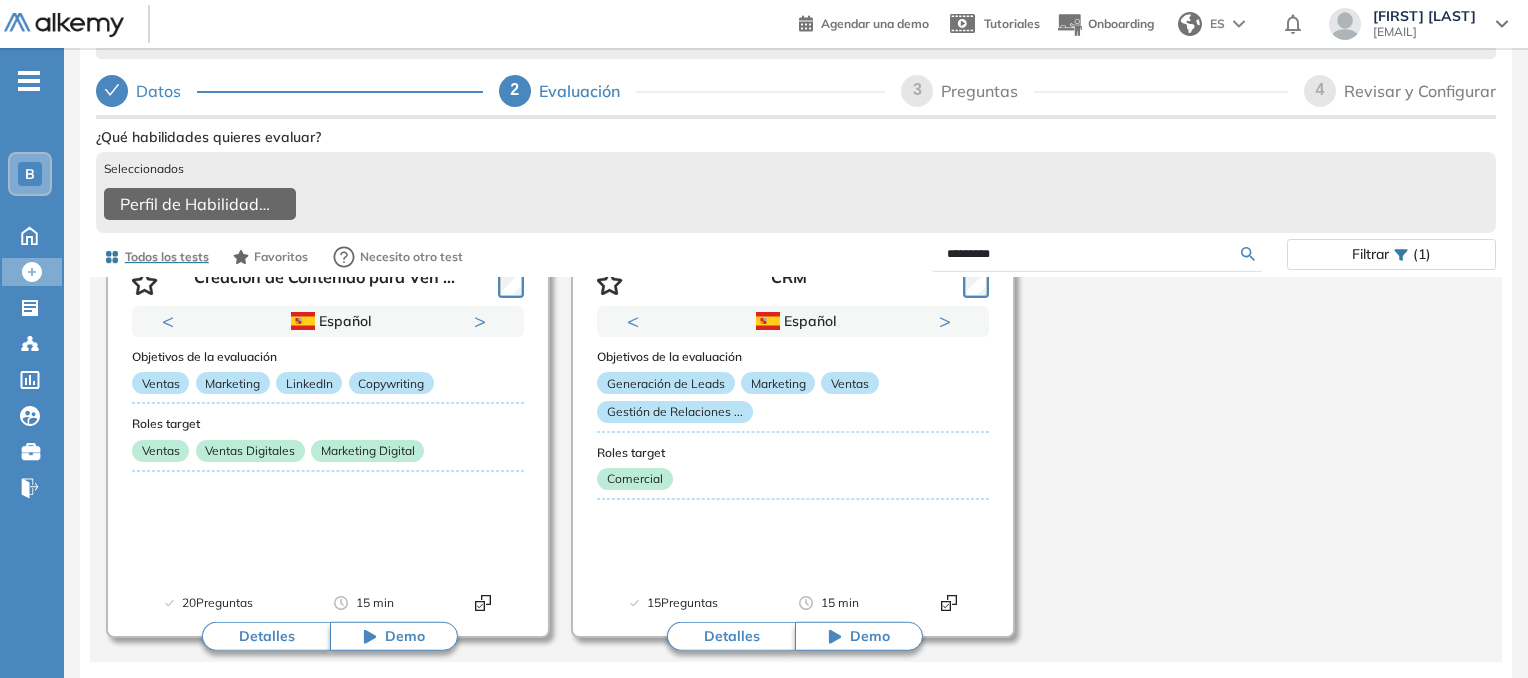 click on "3" at bounding box center [917, 91] 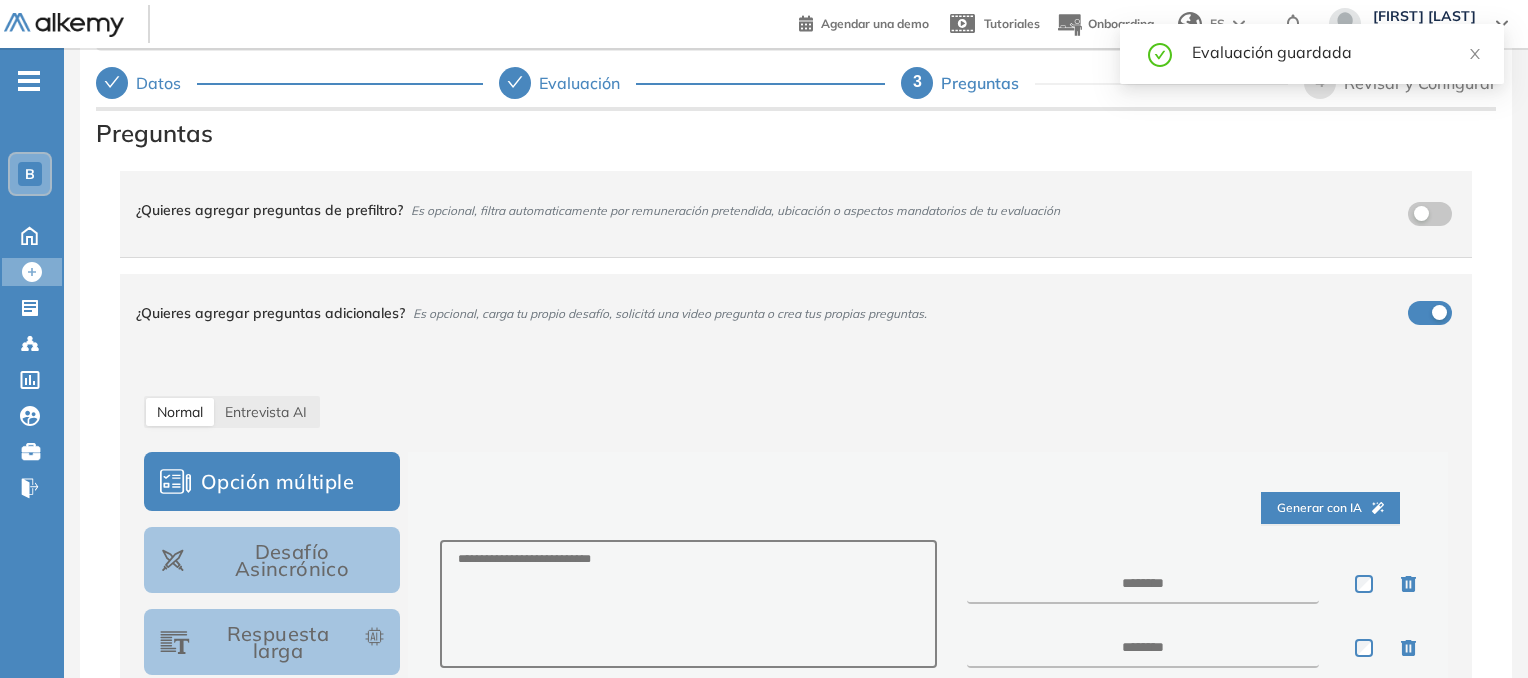 click on "3" at bounding box center [917, 83] 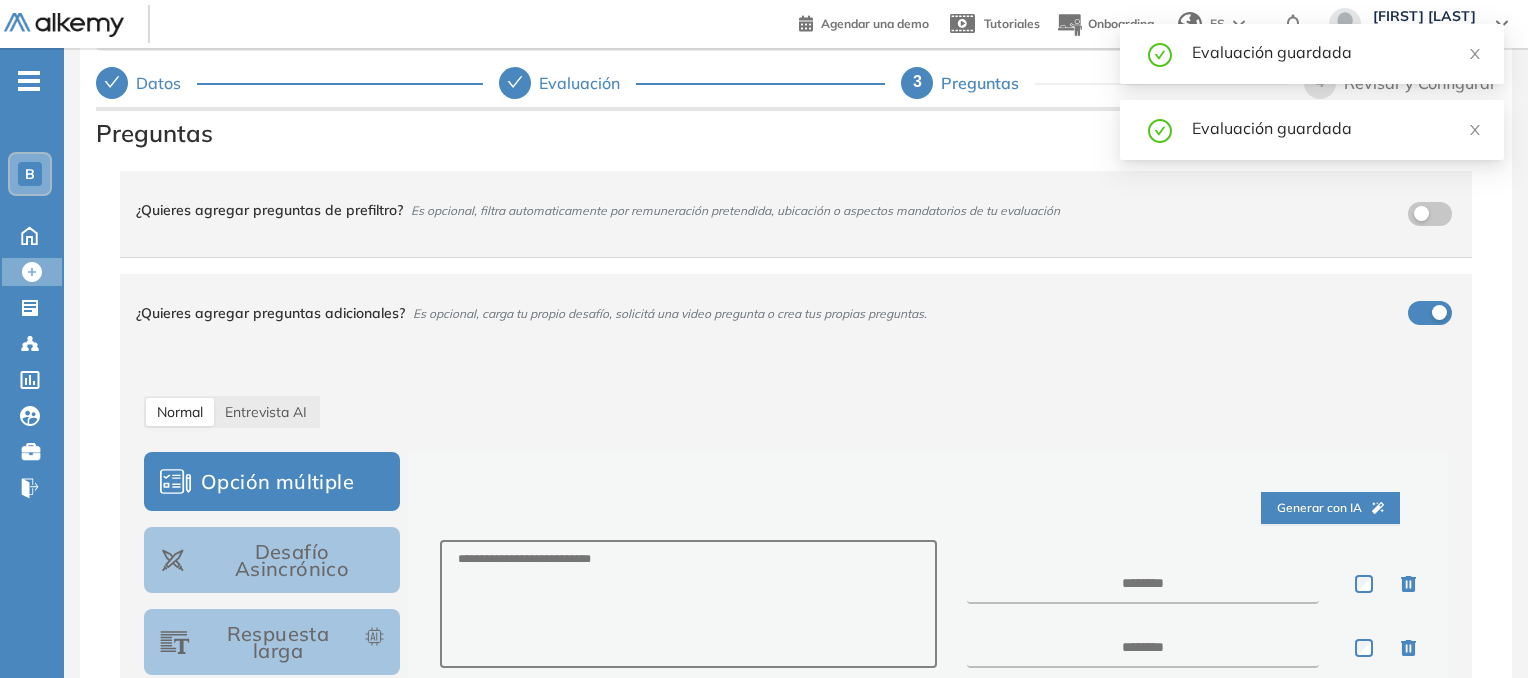 click at bounding box center (1439, 312) 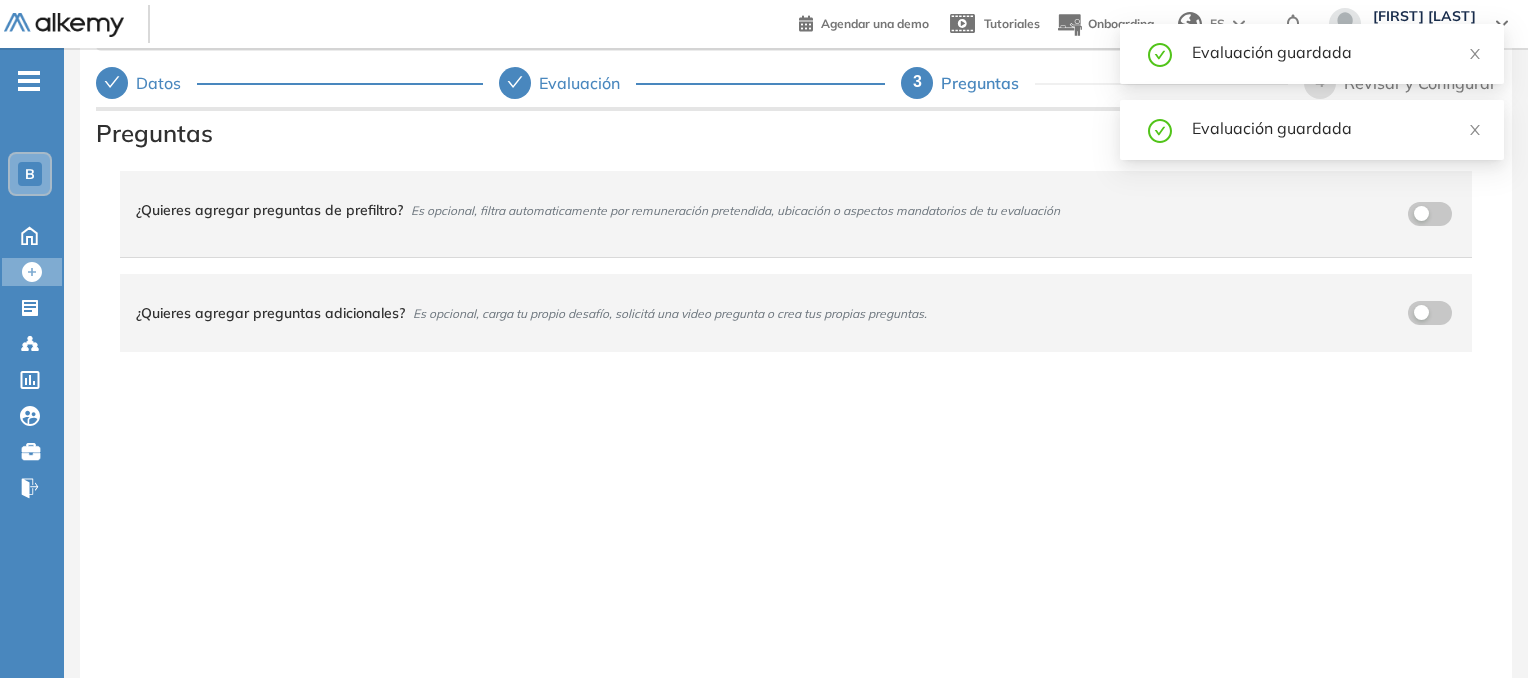 click on "Evaluación guardada Evaluación guardada" at bounding box center (1312, 92) 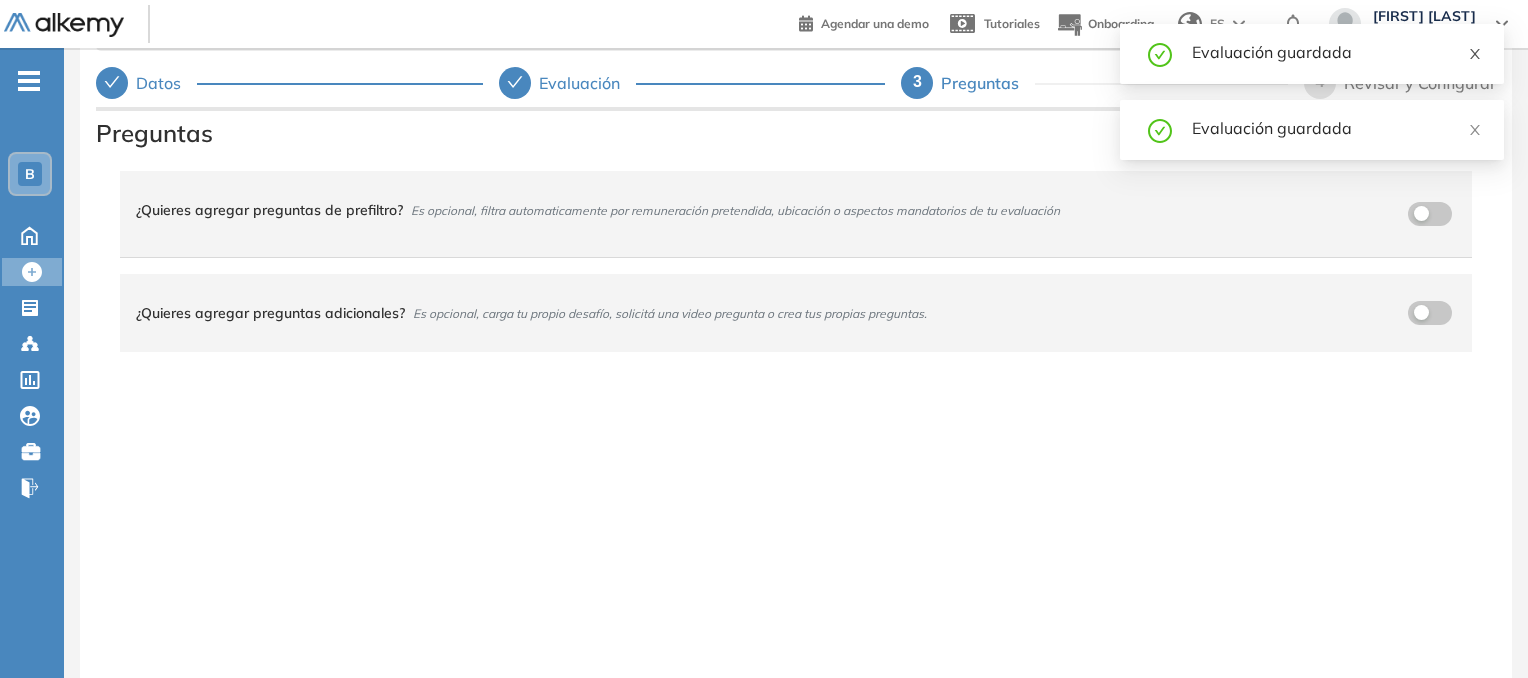 click 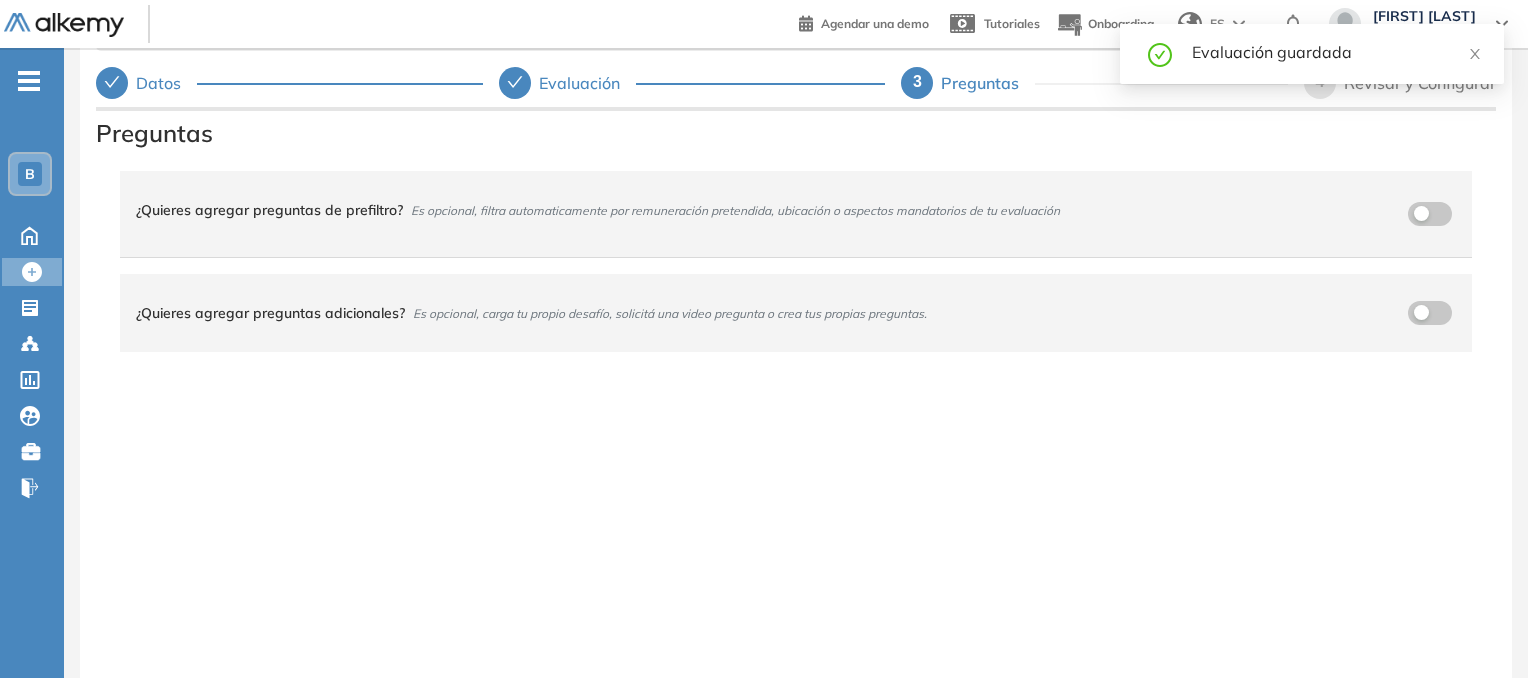 click on "Evaluación guardada" at bounding box center [1312, 54] 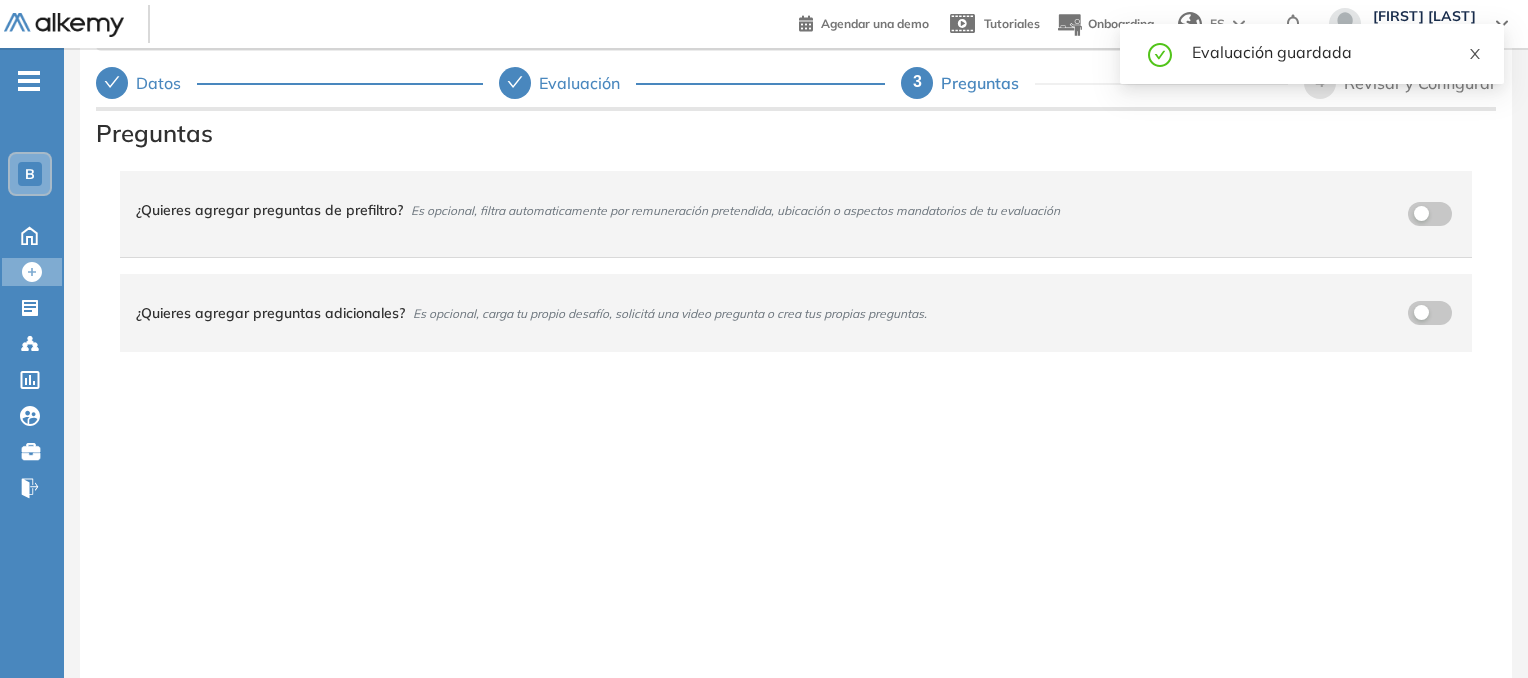 click 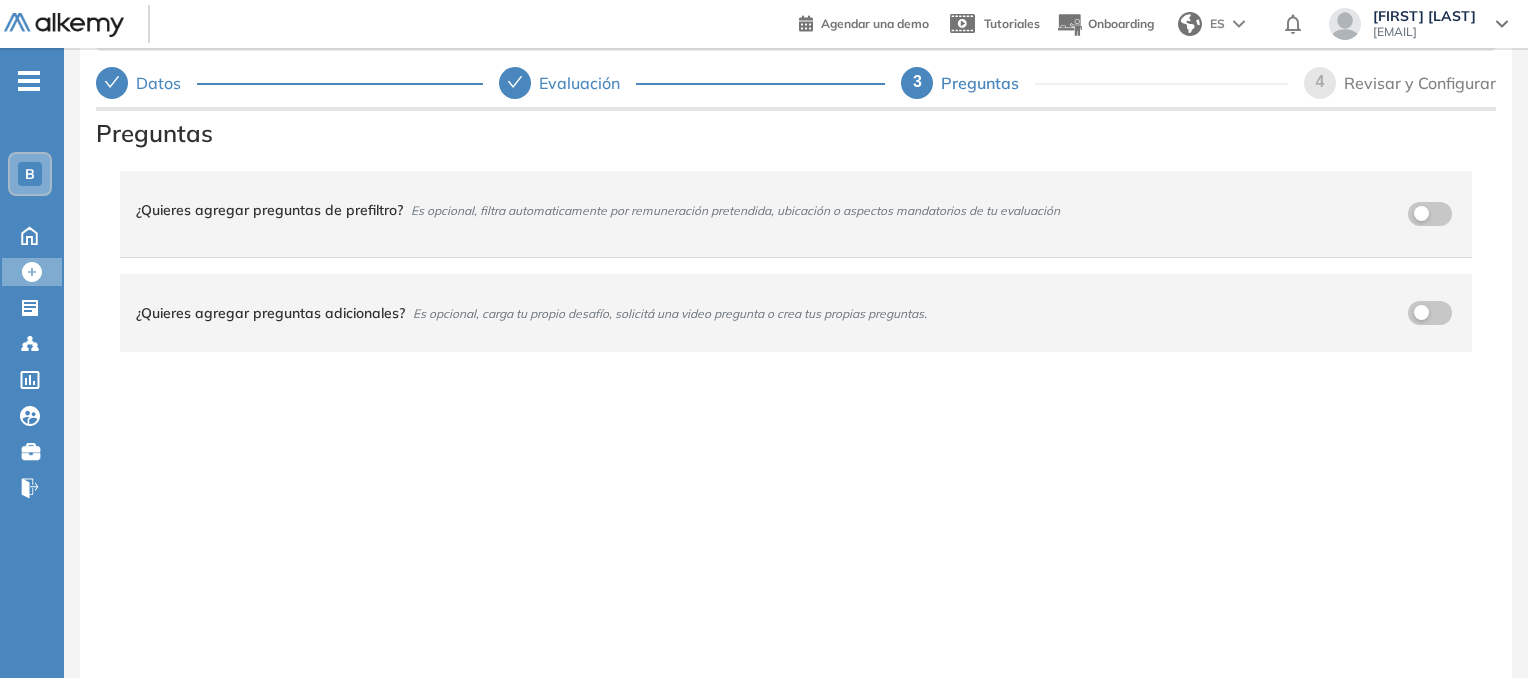 click on "Revisar y Configurar" at bounding box center (1420, 83) 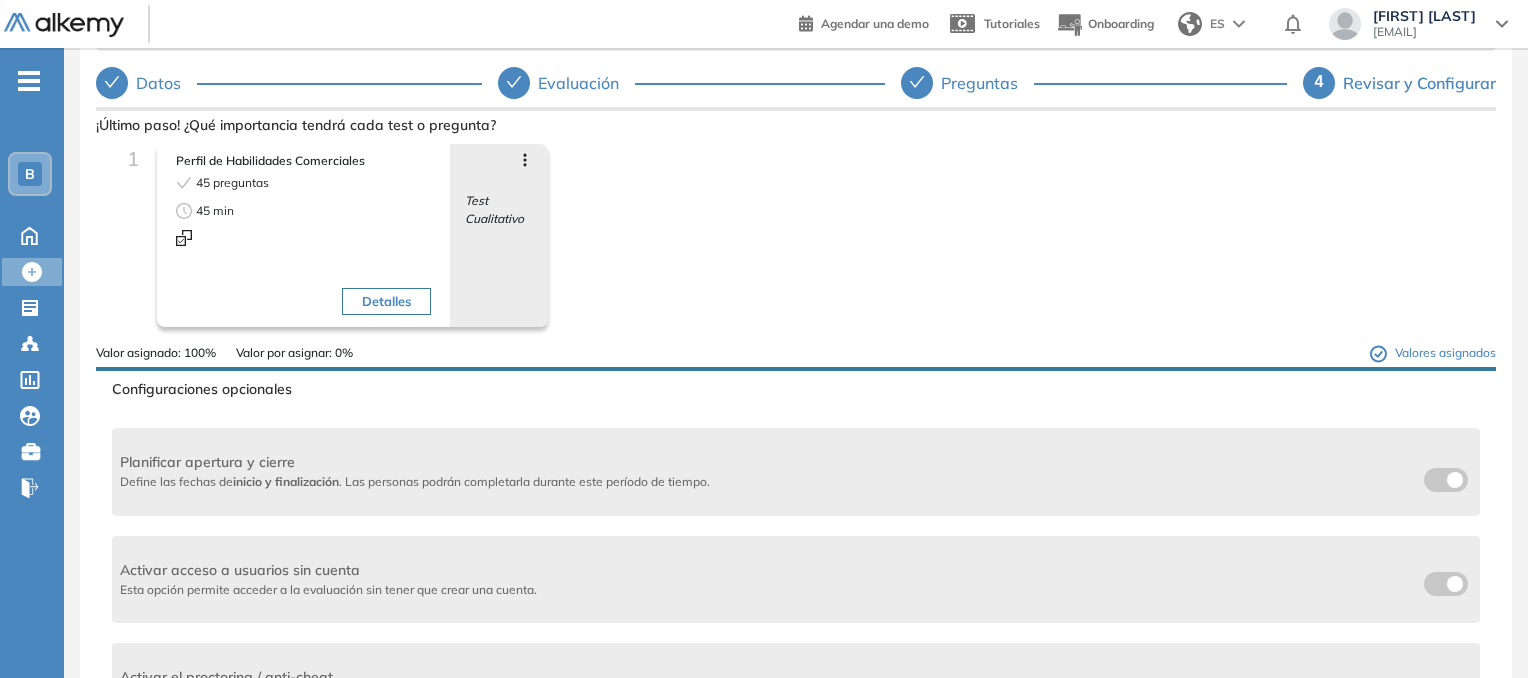 scroll, scrollTop: 436, scrollLeft: 0, axis: vertical 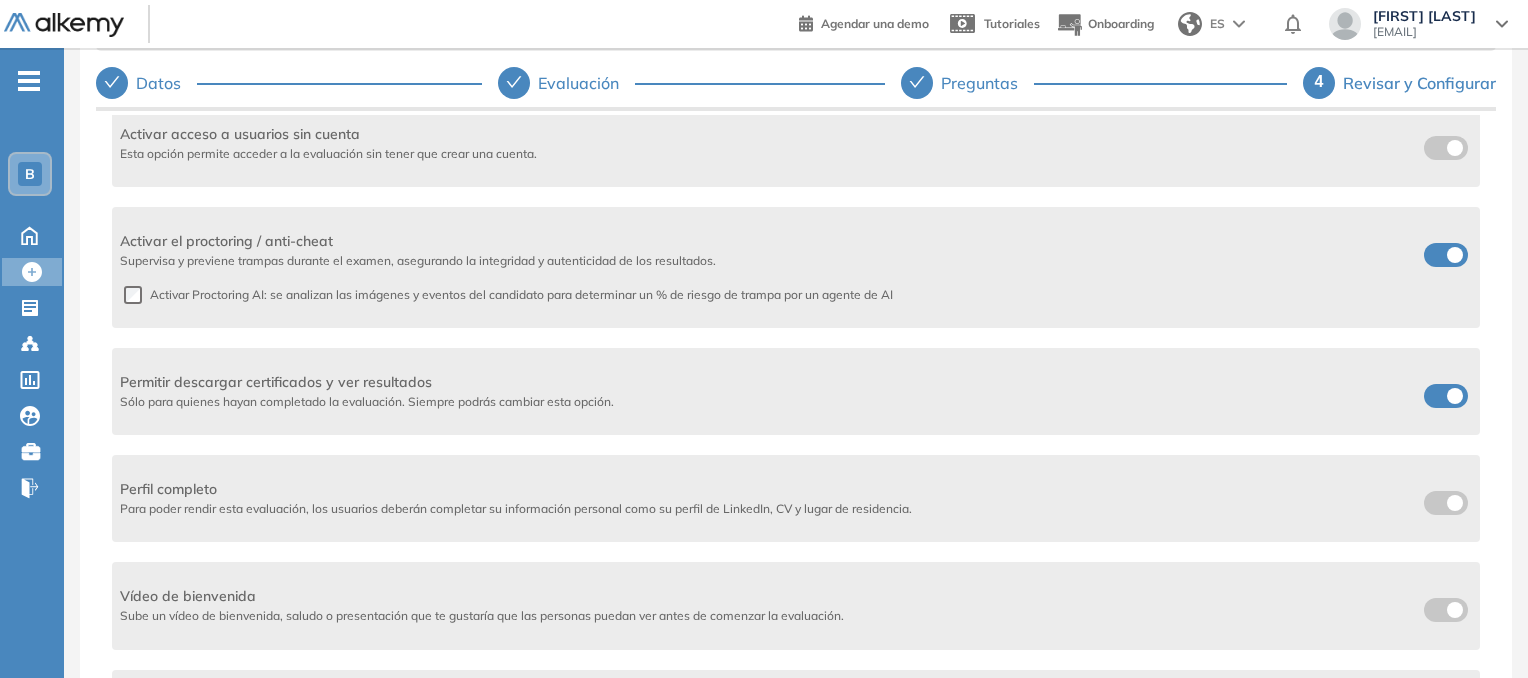 click at bounding box center [1446, 255] 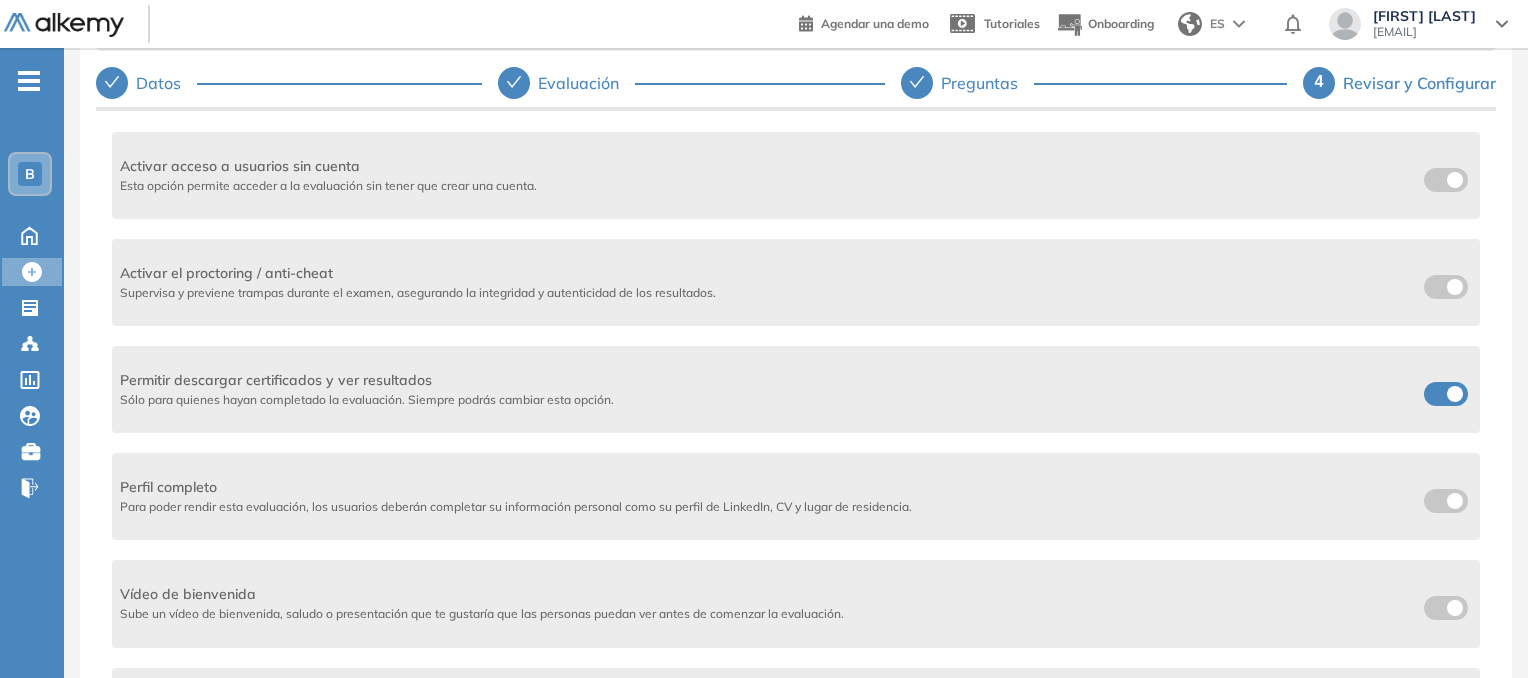 scroll, scrollTop: 403, scrollLeft: 0, axis: vertical 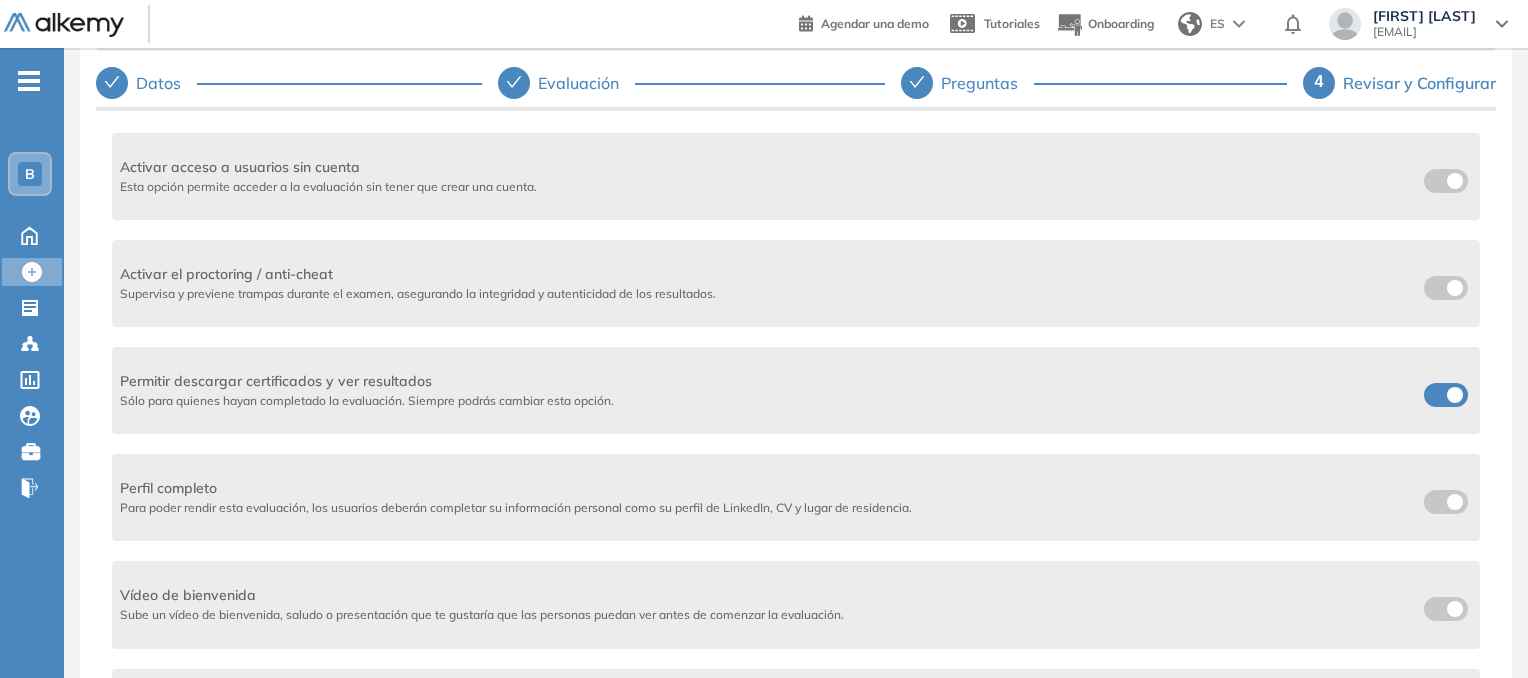 click at bounding box center [1446, 395] 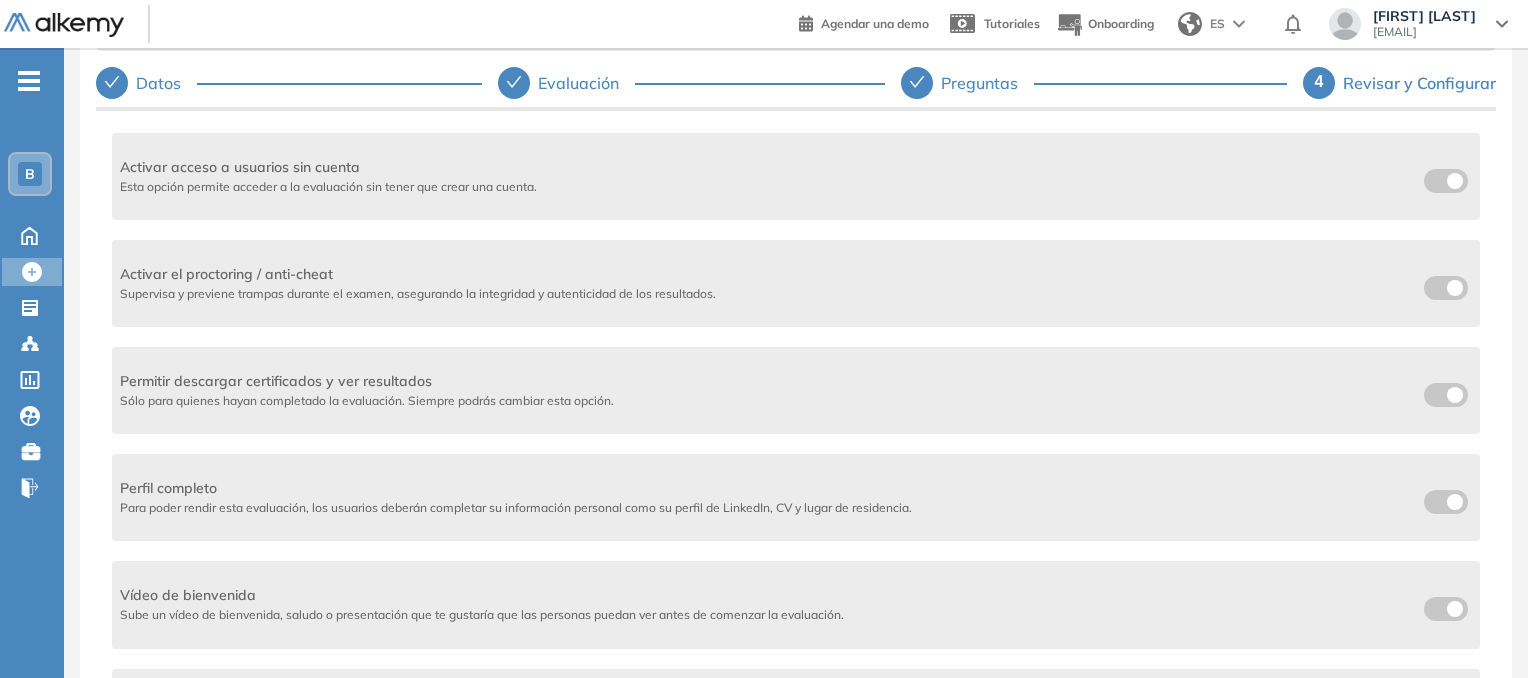 scroll, scrollTop: 202, scrollLeft: 0, axis: vertical 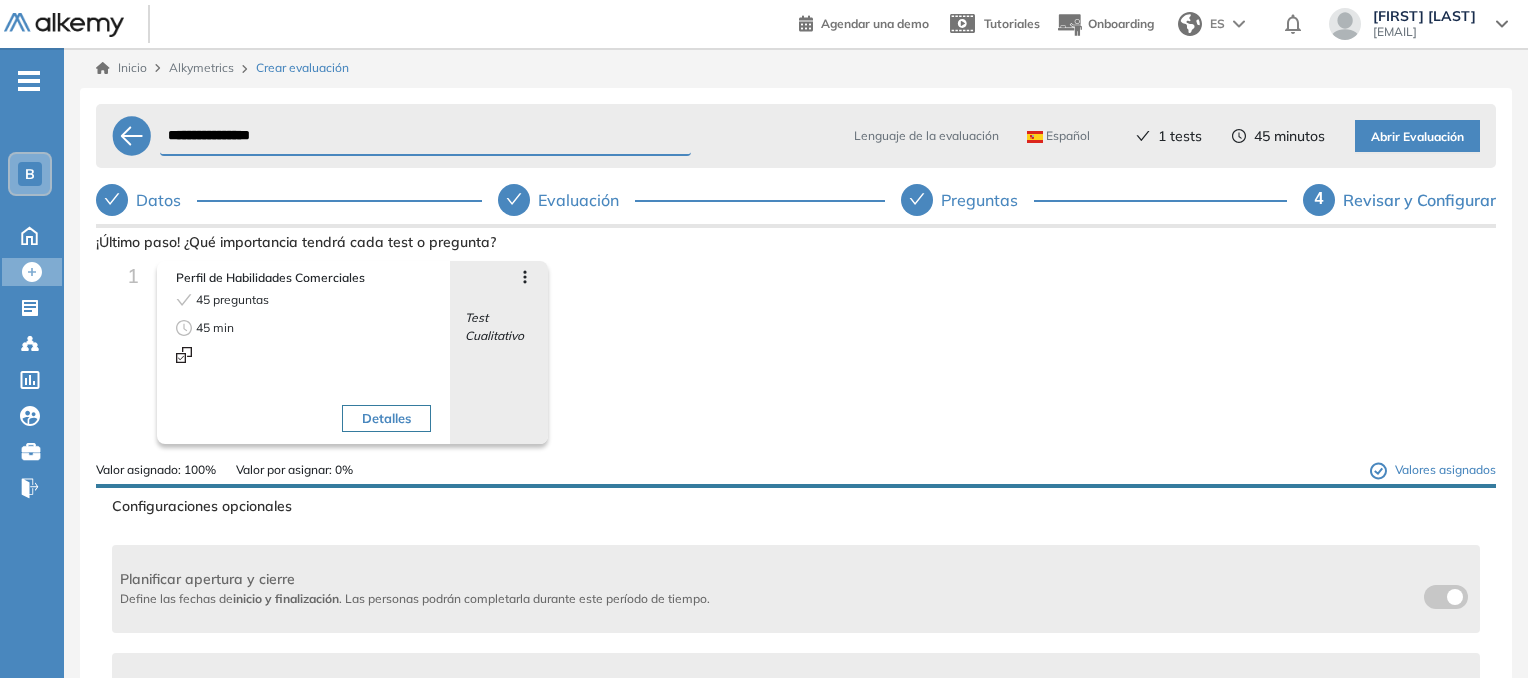 click on "Abrir Evaluación" at bounding box center [1417, 137] 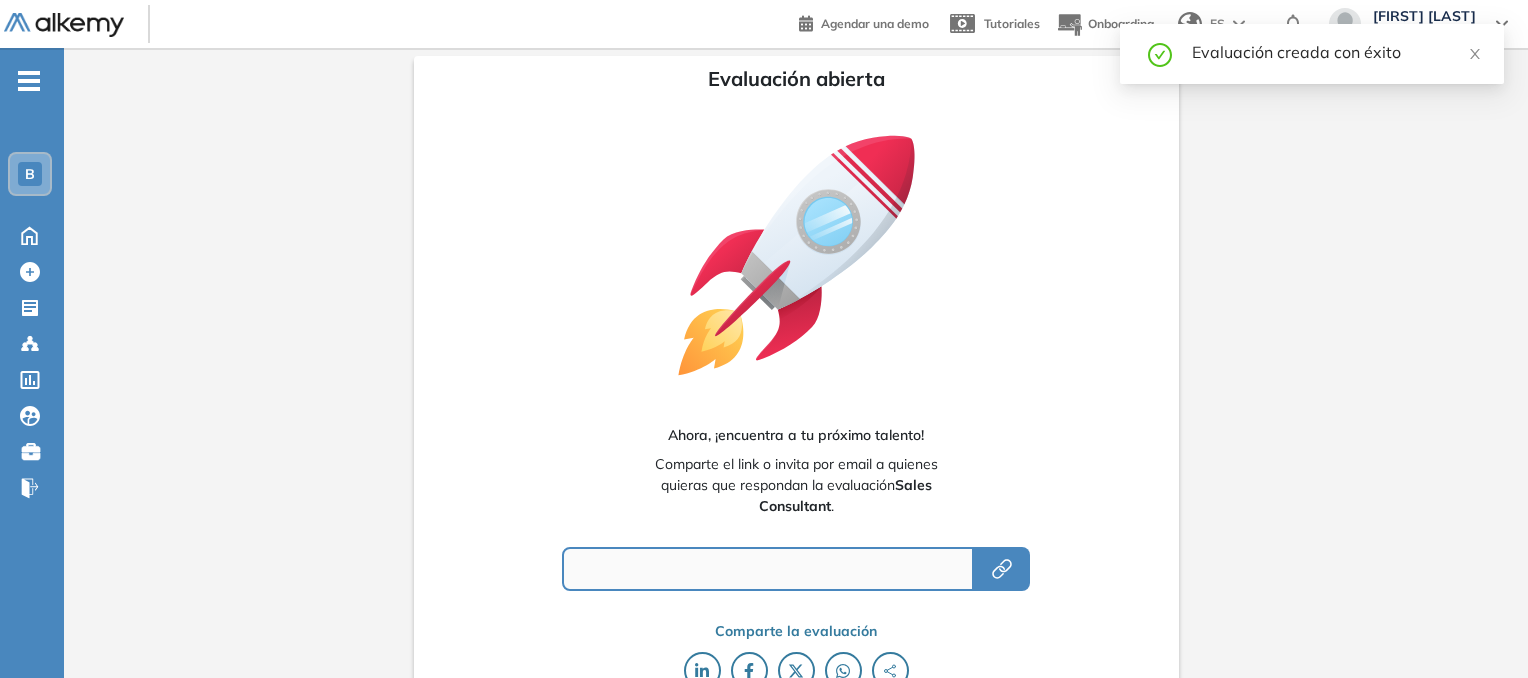 type on "**********" 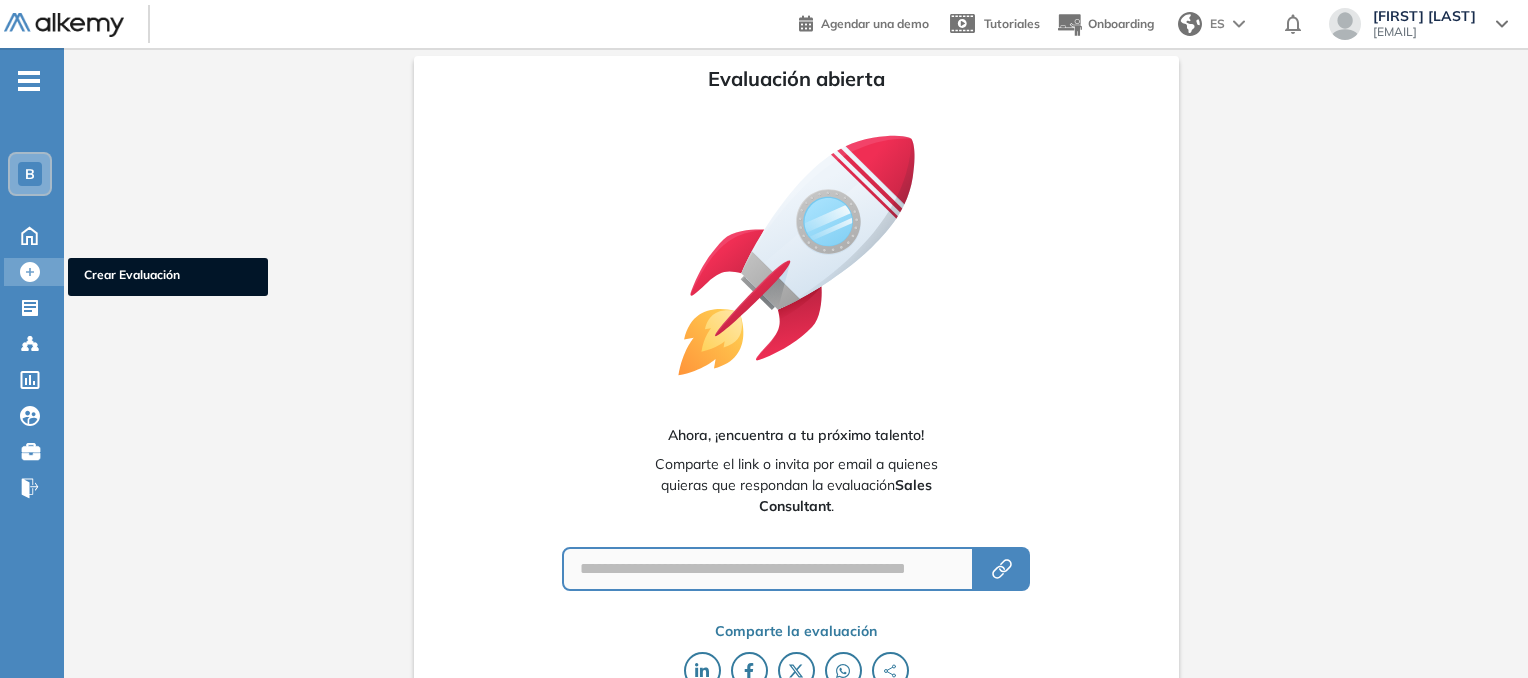 click on "Crear Evaluación" at bounding box center [168, 277] 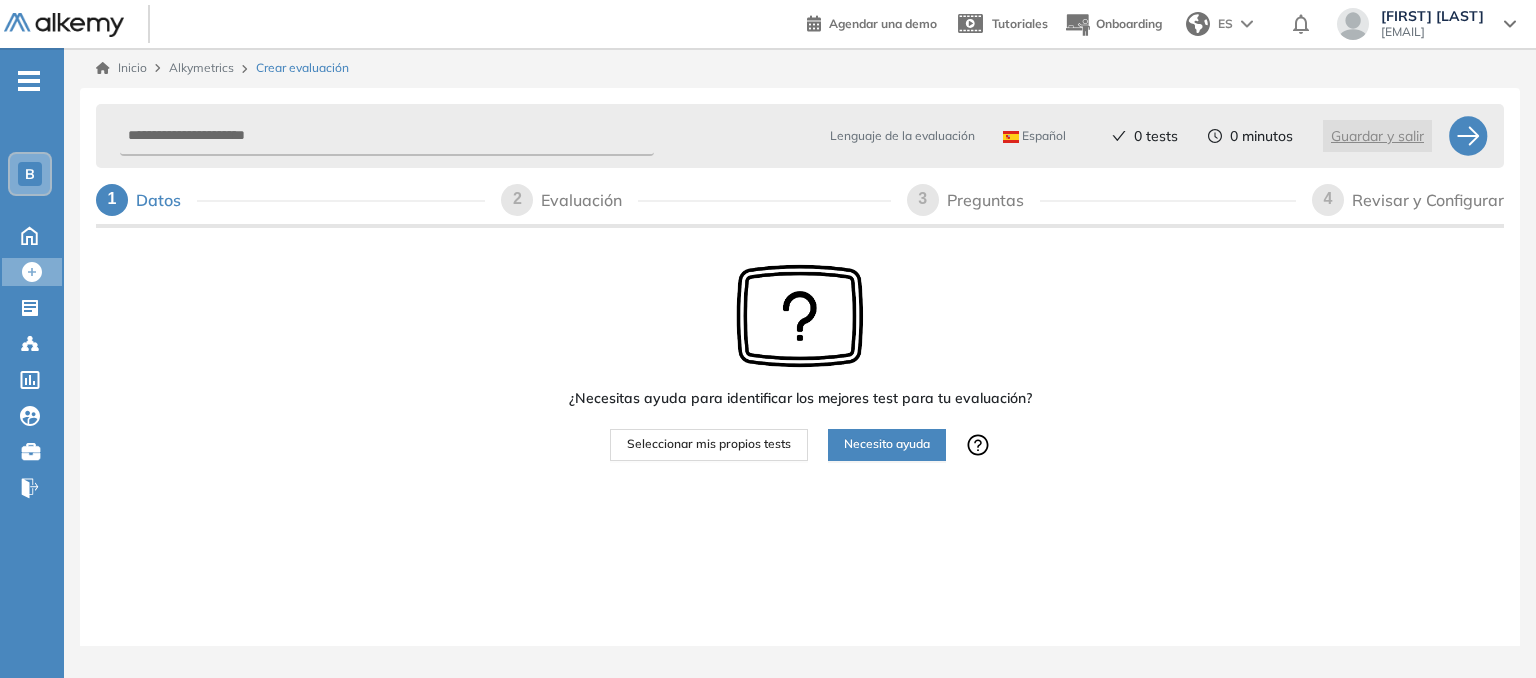 click on "Seleccionar mis propios tests" at bounding box center [709, 444] 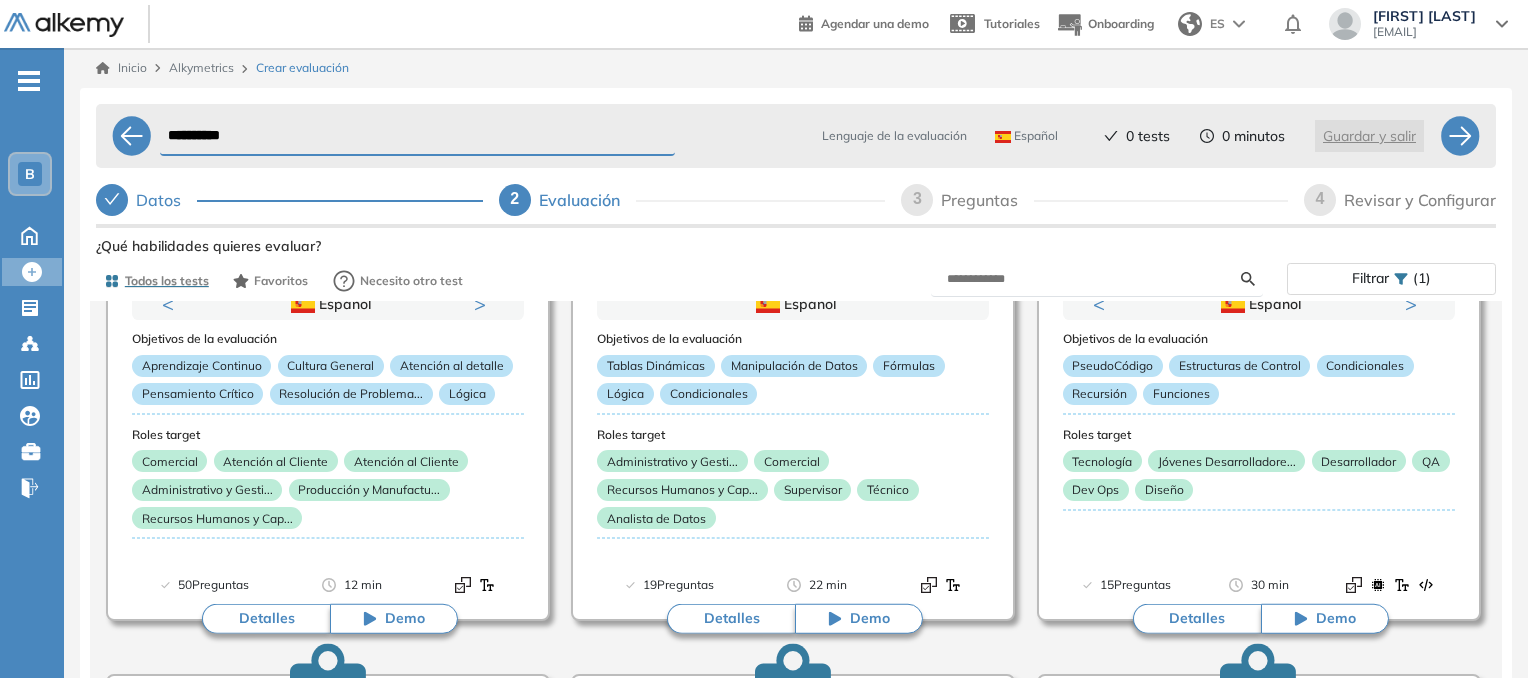 scroll, scrollTop: 0, scrollLeft: 0, axis: both 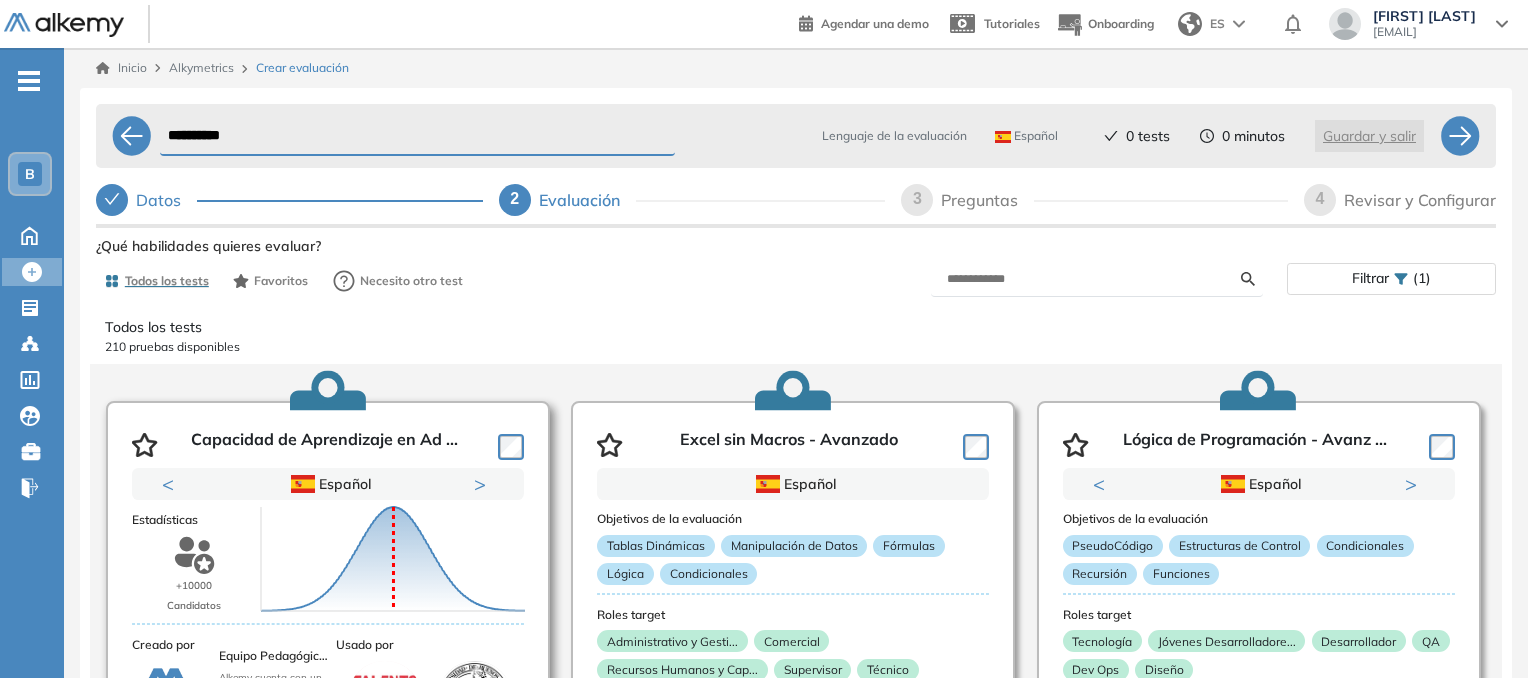 click on "Puntuación 0 10 20 30 40 50 60 70 80 90 100 Promedio" at bounding box center (370, 549) 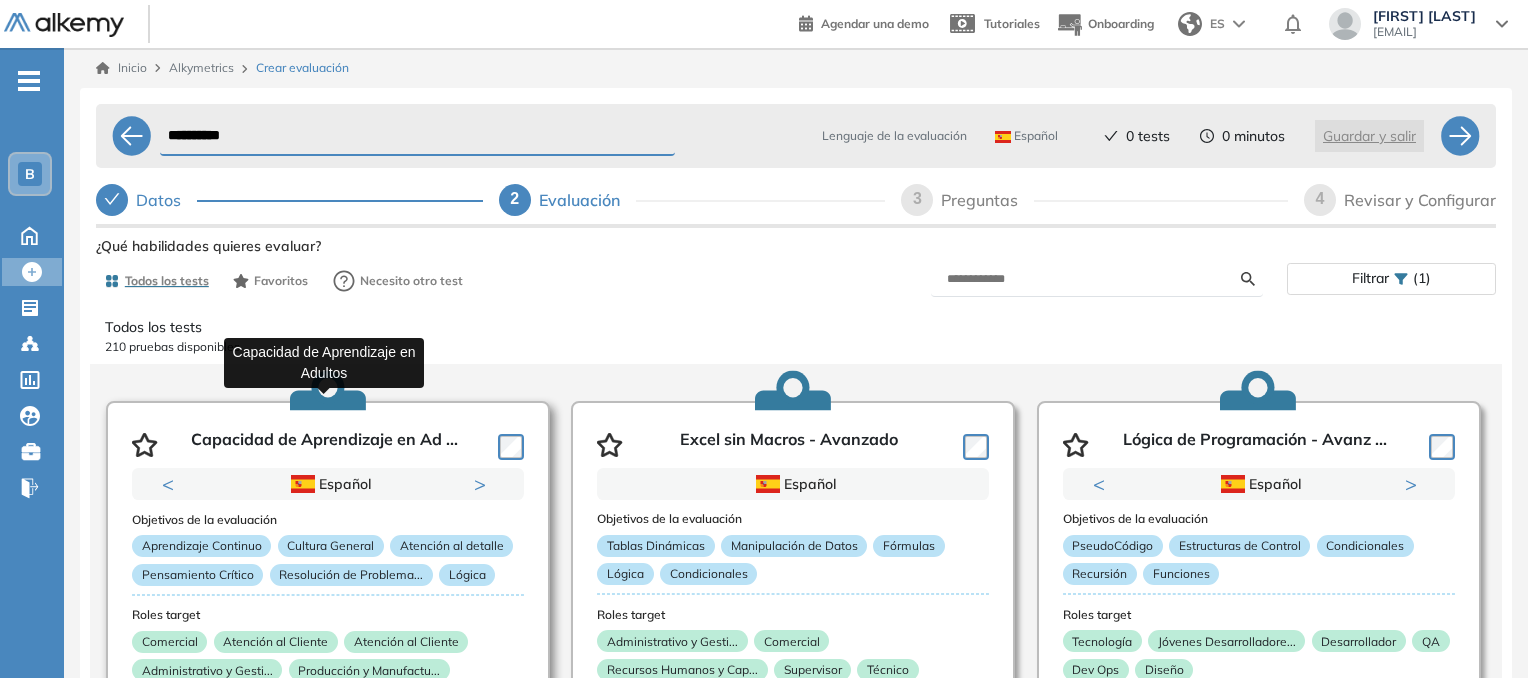 scroll, scrollTop: 114, scrollLeft: 0, axis: vertical 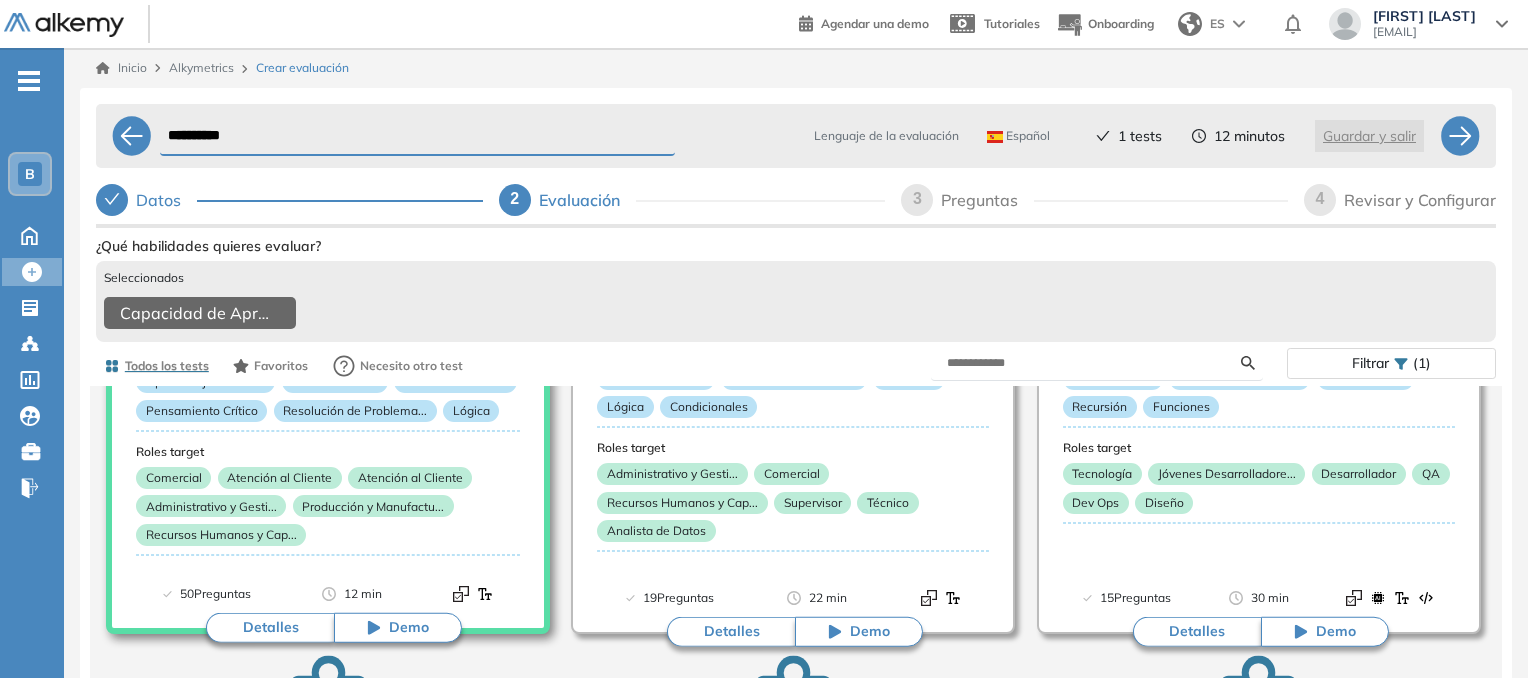 click on "Detalles" at bounding box center (270, 628) 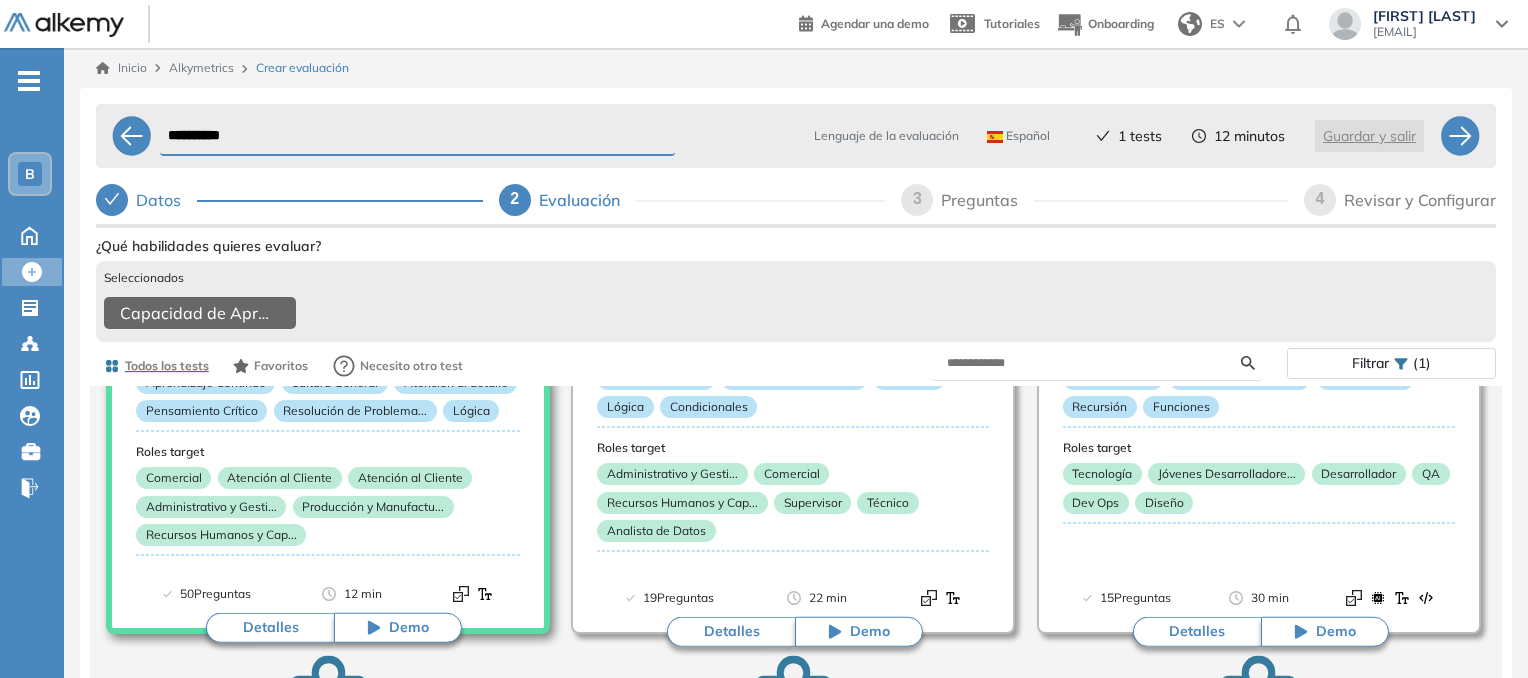 click on "Ver preguntas de muestra Demo Experiencia Starter  Validado undefined minutos  Pregunta Disponible en Español Tipo de preguntas Este test cubre: Velocidad Atención visual Precisión operativa Capacidad de concentración Estadísticas Prueba realizada por +100 candidatos 50% Puntaje promedio <31% Principiante >31% En desarrollo >46% Óptimo >64% Avanzado Experto Usado por Descripcion del test ¿Qué habilidades quieres evaluar? Seleccionados   Capacidad de Aprendizaje en Adultos Todos los tests   Favoritos   Necesito otro test   Filtrar  (1) Todos los tests 210 pruebas disponibles Capacidad de Aprendizaje en Ad ...   Previous Portugués Español Portugués Español Portugués   Next 1 2 Objetivos de la evaluación Aprendizaje Continuo Cultura General Atención al detalle Pensamiento Crítico Resolución de Problema... Lógica Roles target Comercial Atención al Cliente Atención al Cliente Administrativo y Gesti... Producción y Manufactu... Recursos Humanos y Cap... Estadísticas +10000 Candidatos 0 10 20 0" at bounding box center (796, 573) 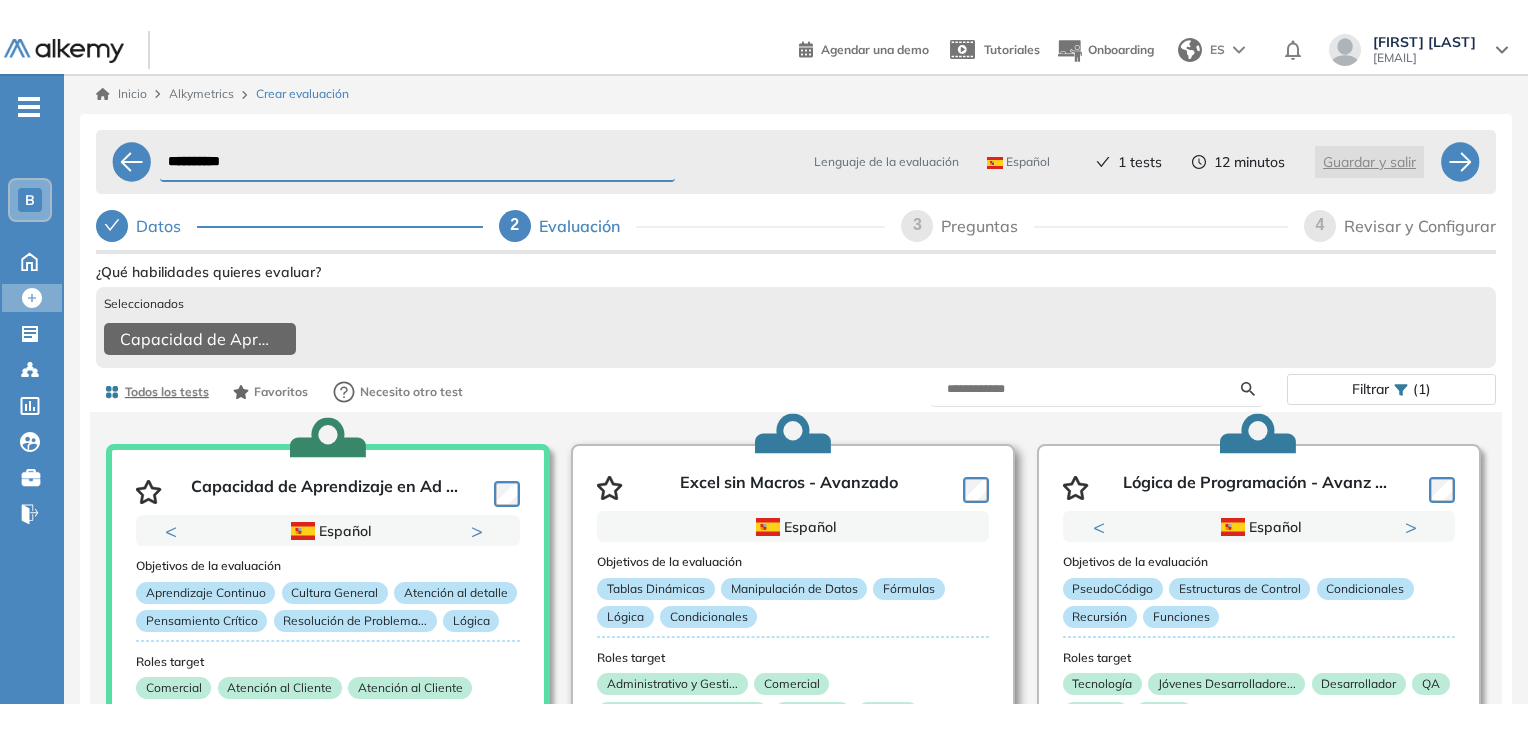 scroll, scrollTop: 250, scrollLeft: 0, axis: vertical 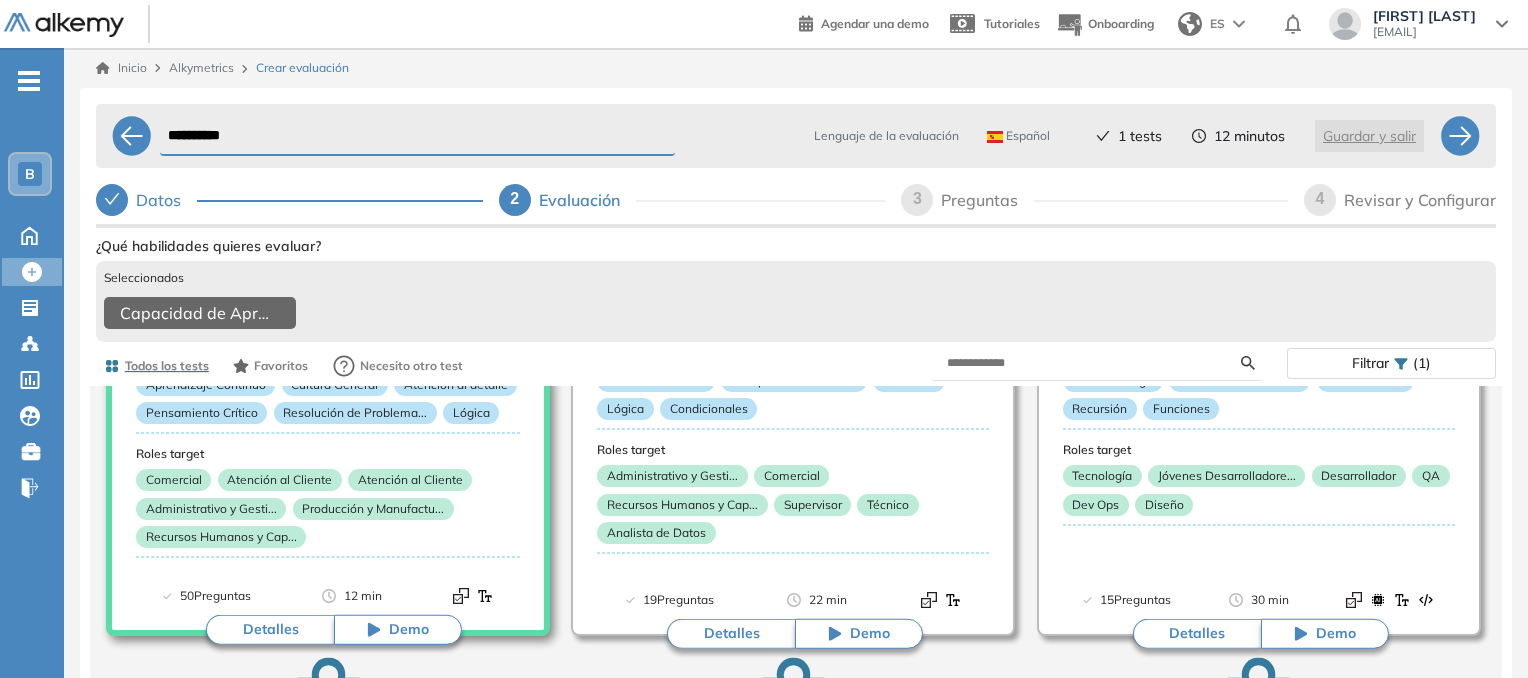 click 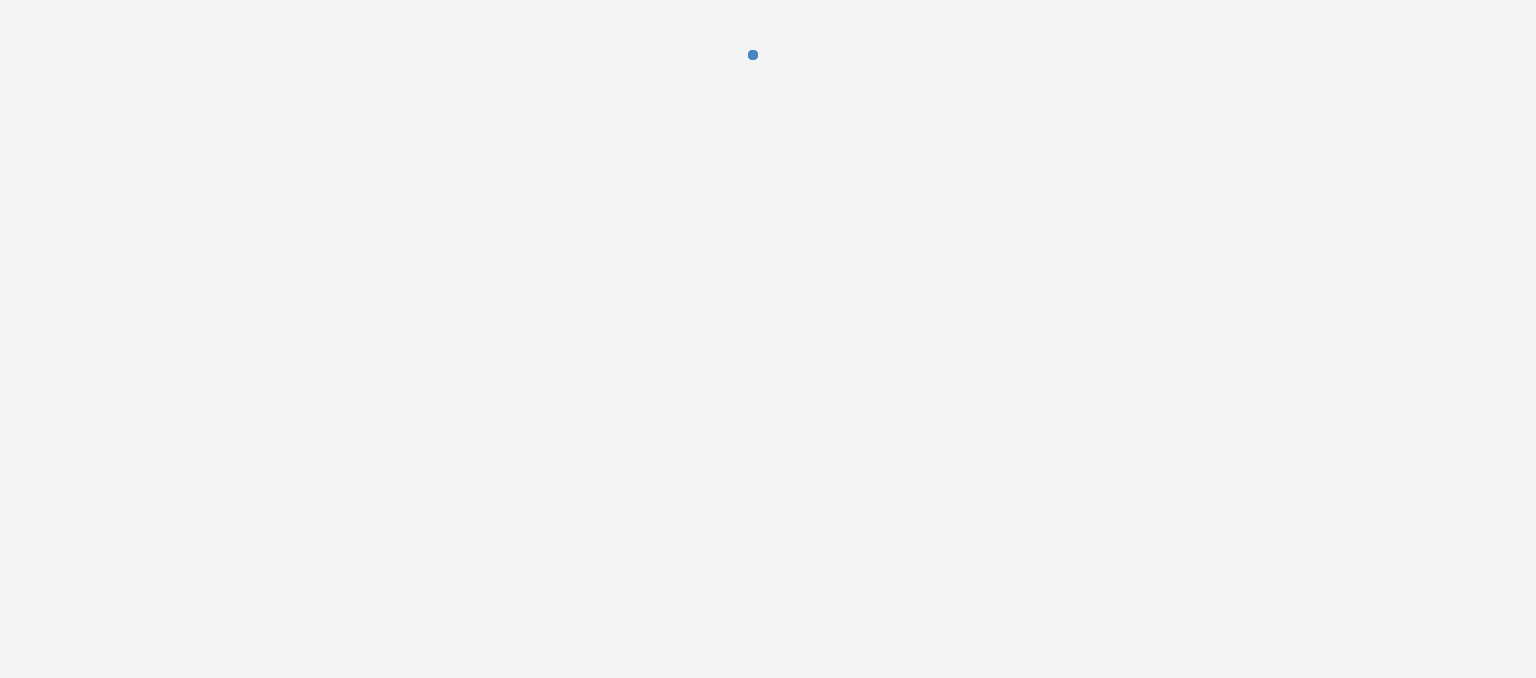scroll, scrollTop: 0, scrollLeft: 0, axis: both 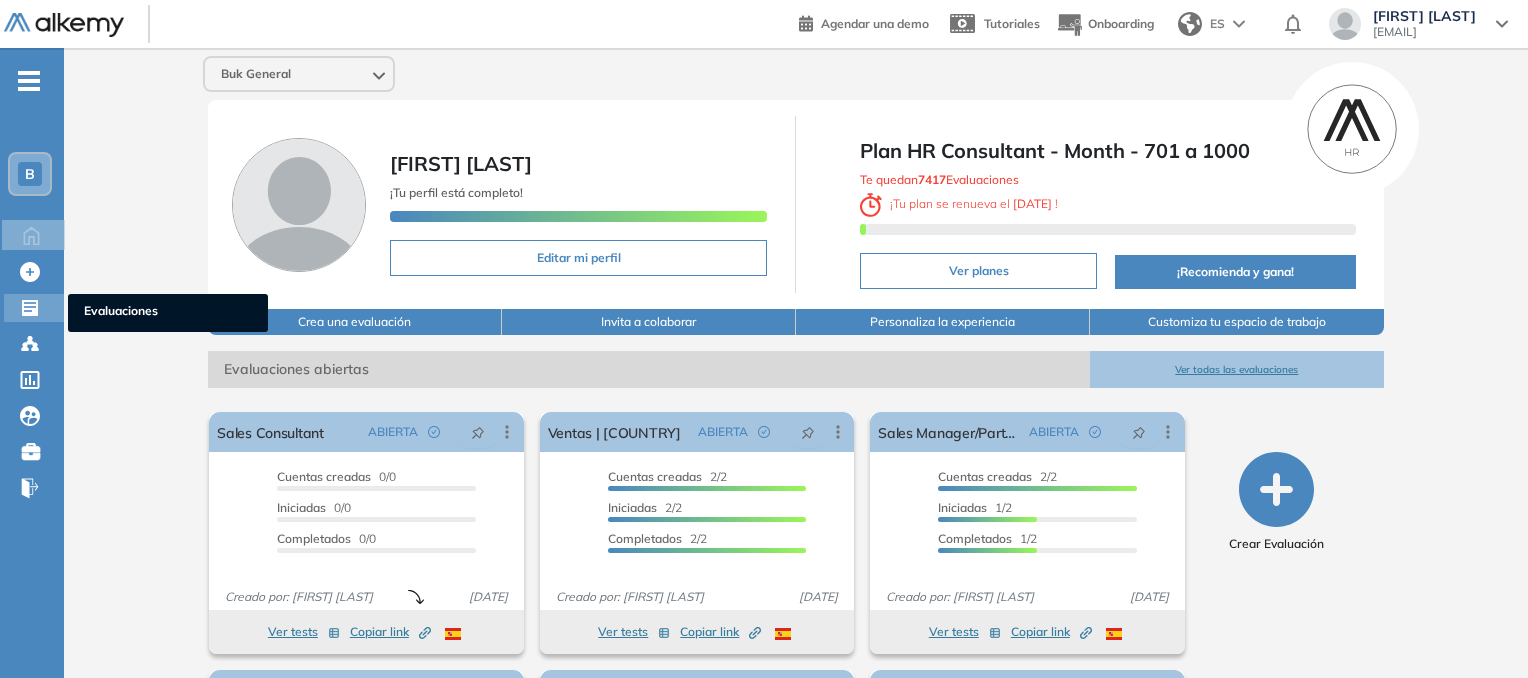 click at bounding box center [32, 306] 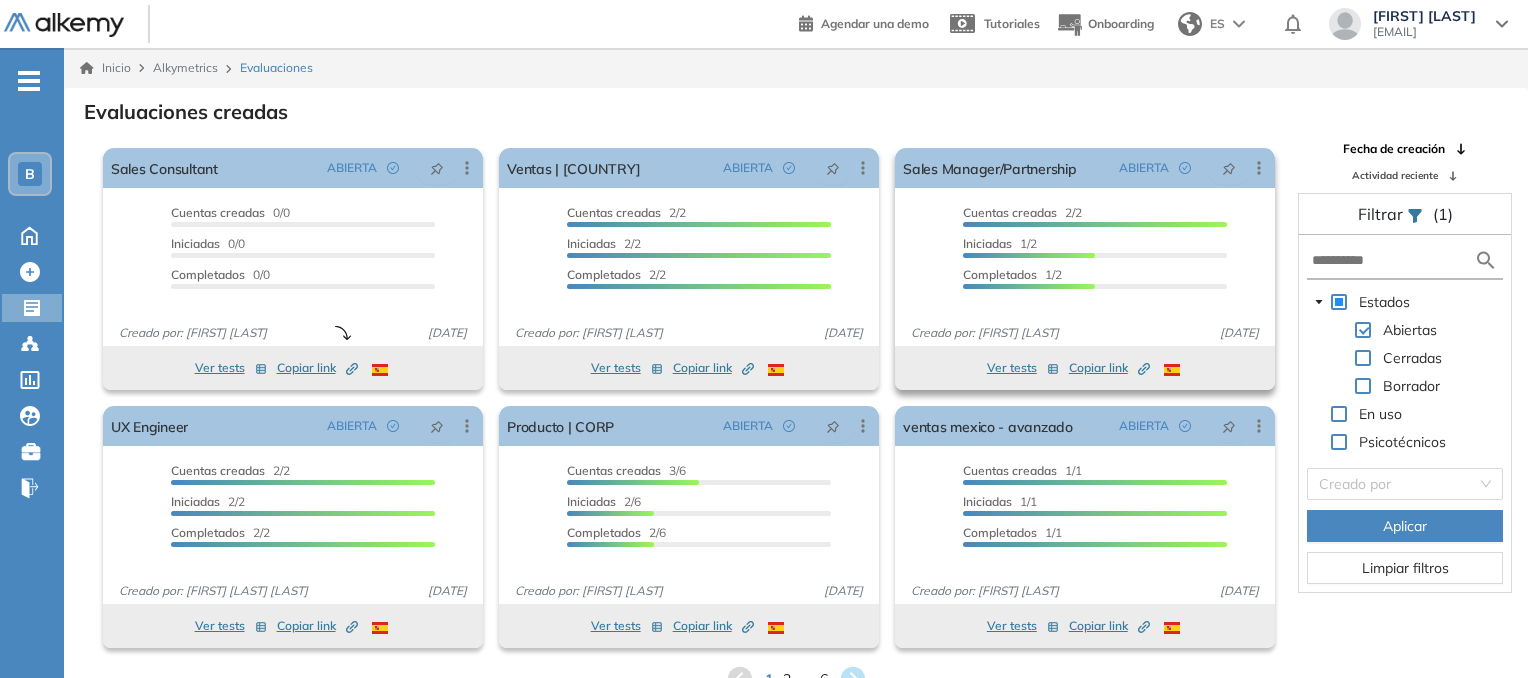 scroll, scrollTop: 48, scrollLeft: 0, axis: vertical 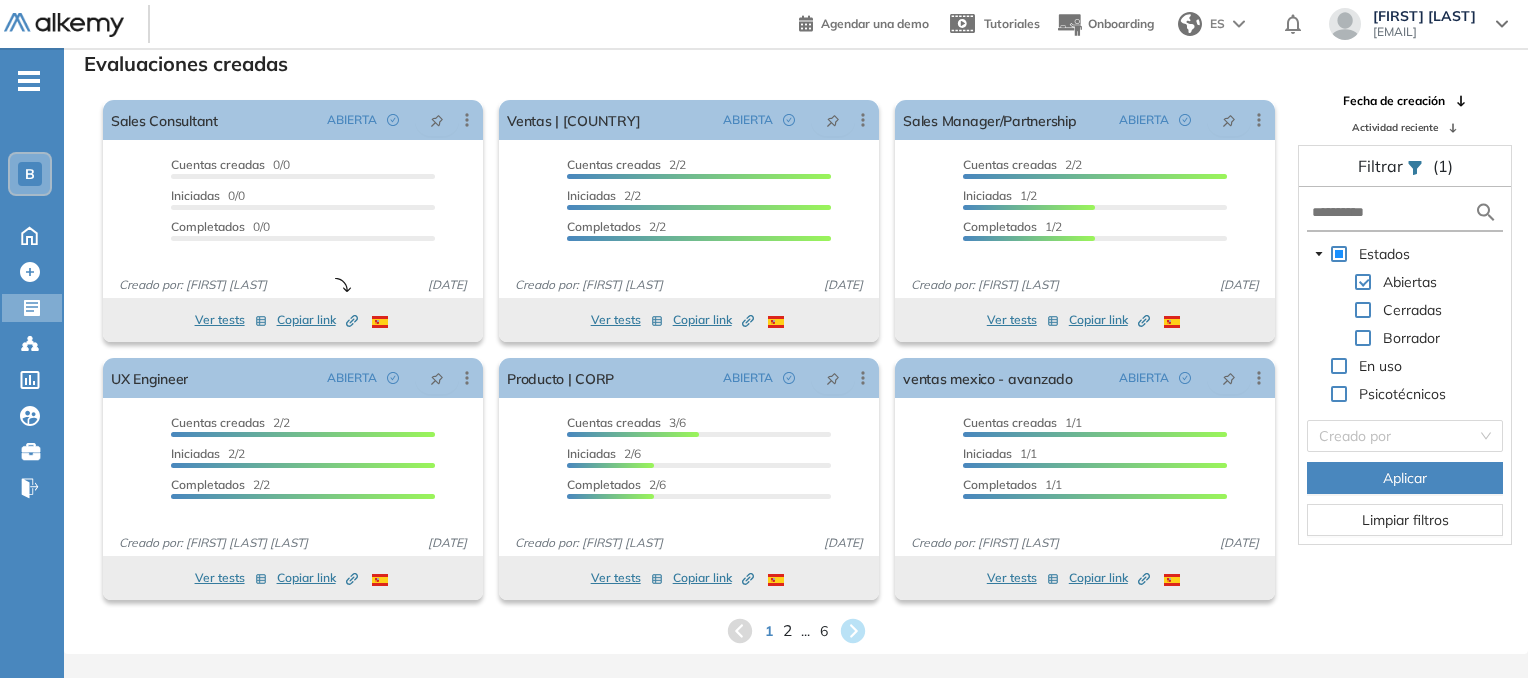 click on "2" at bounding box center [786, 630] 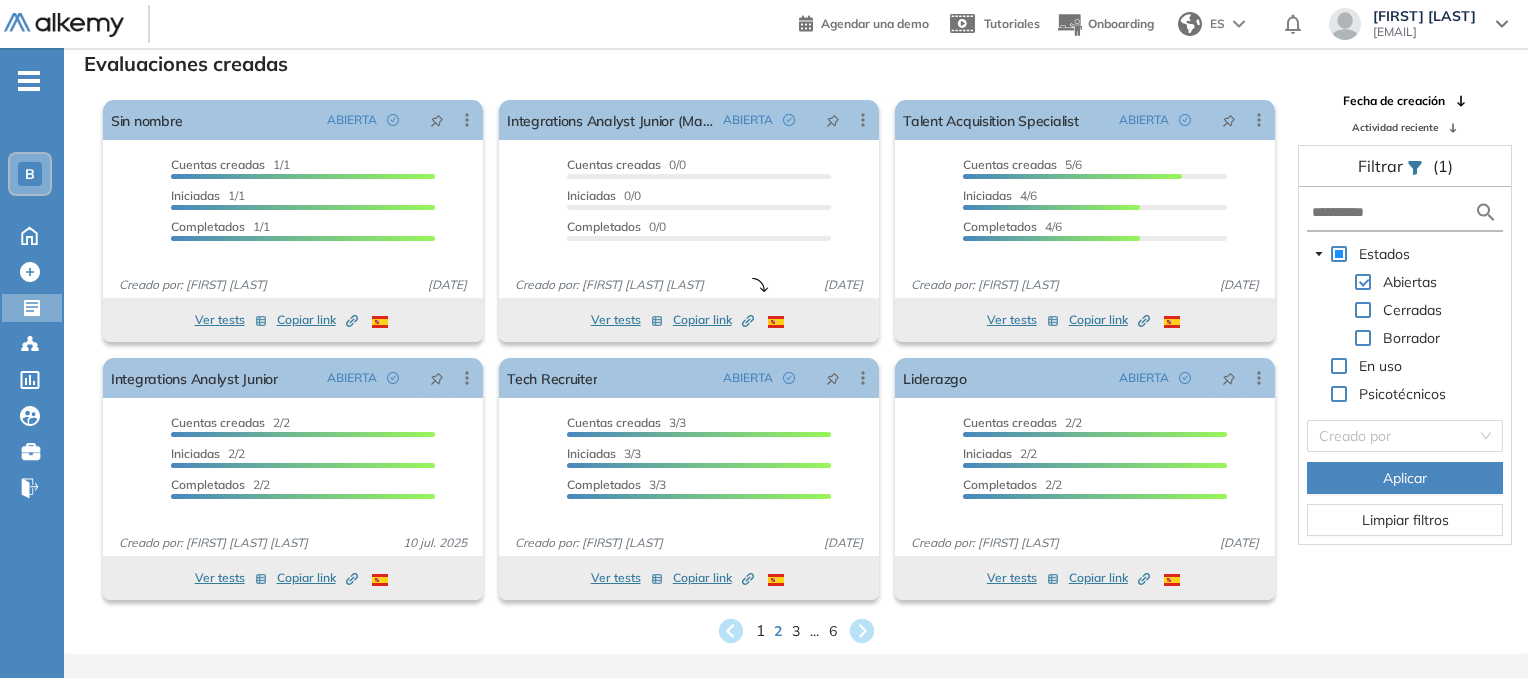 click on "1" at bounding box center [759, 630] 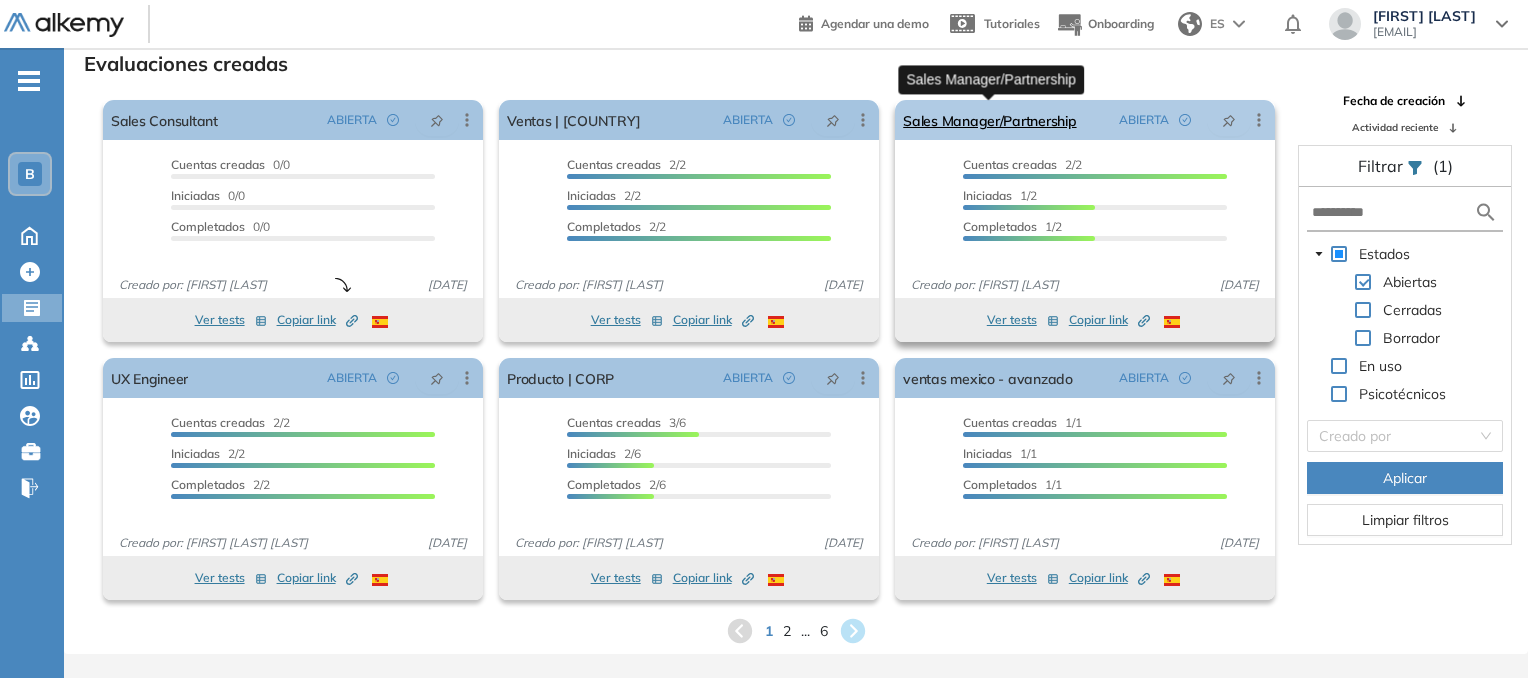 click on "Sales Manager/Partnership" at bounding box center (989, 120) 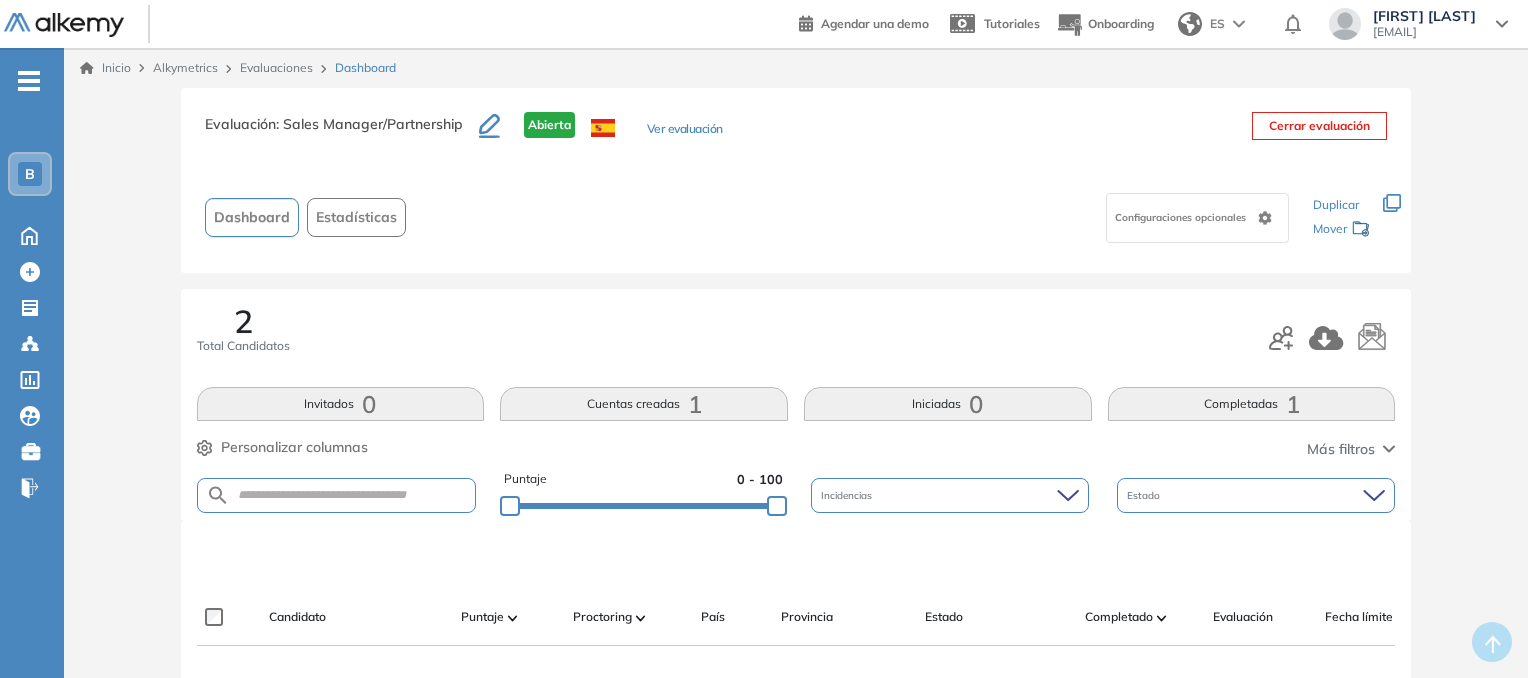 scroll, scrollTop: 92, scrollLeft: 0, axis: vertical 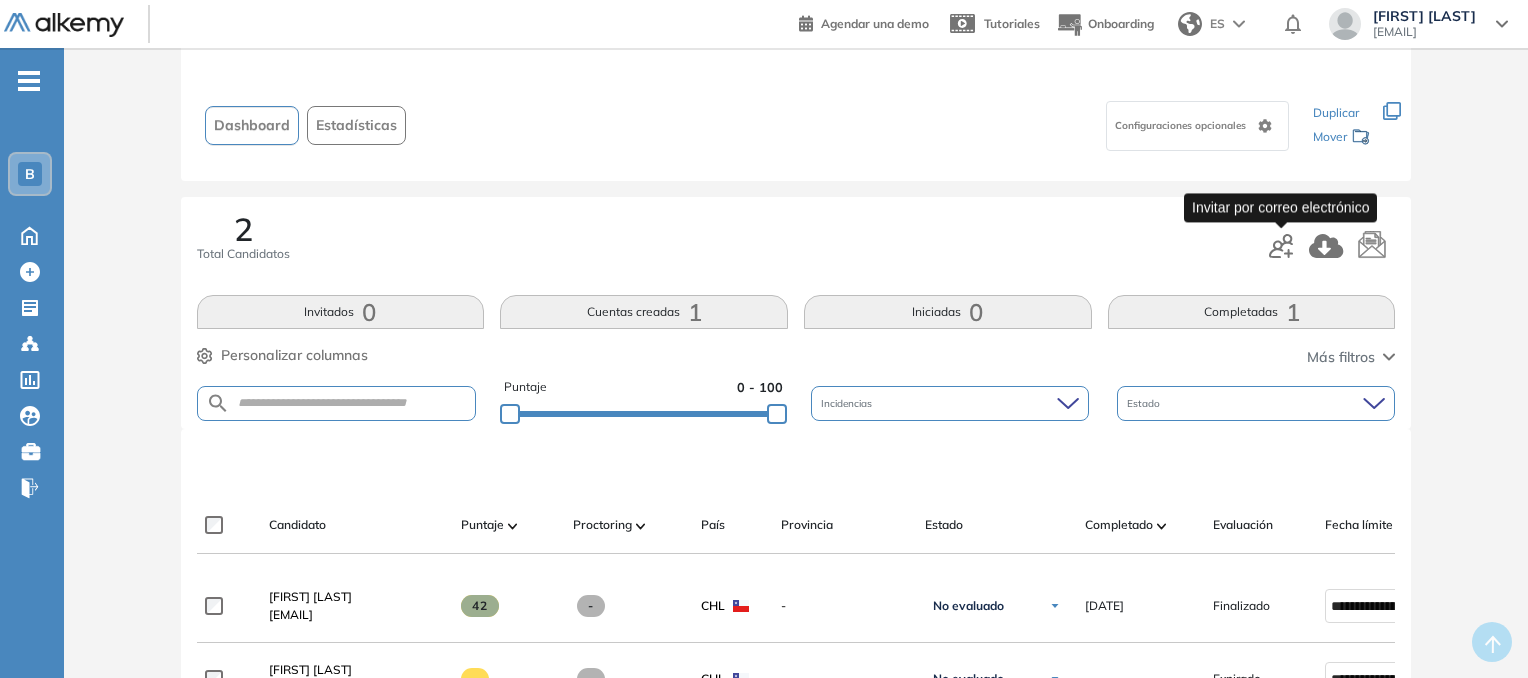 click 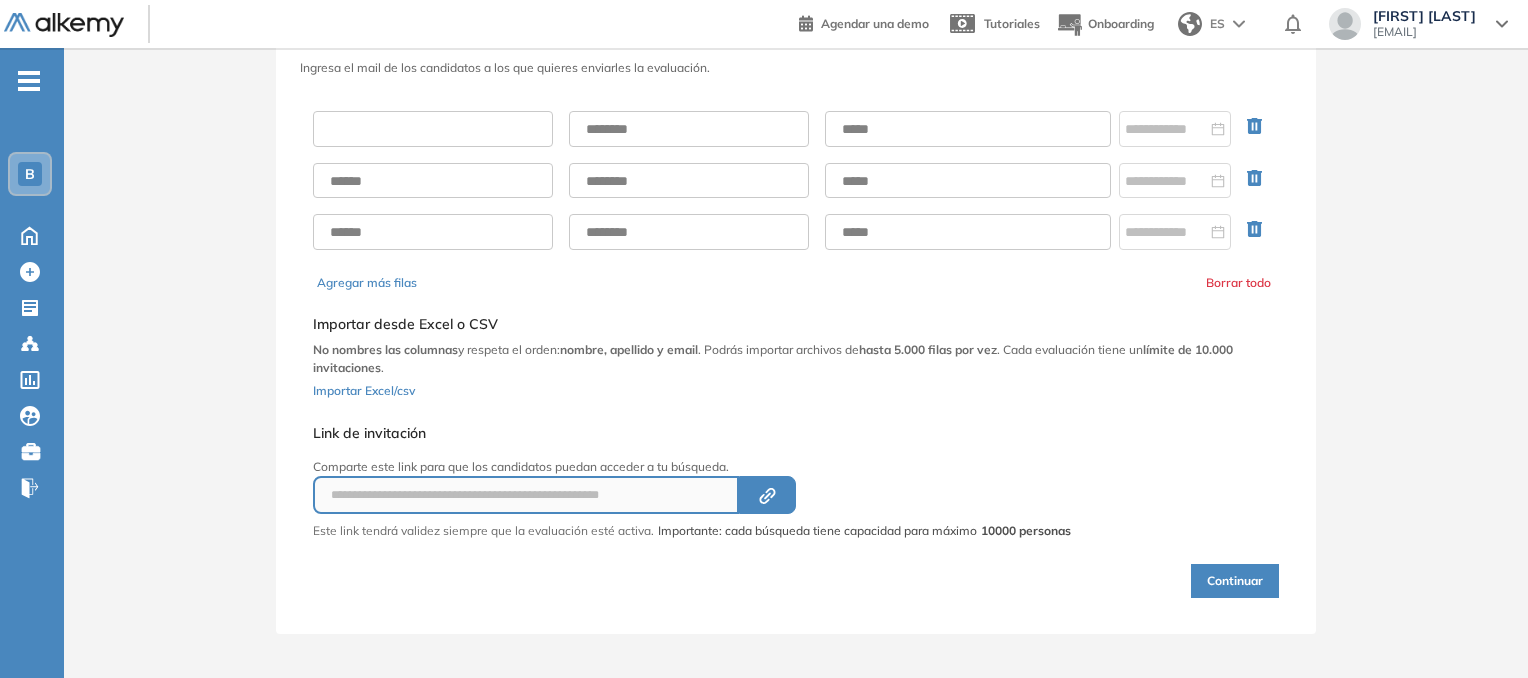 click at bounding box center [433, 129] 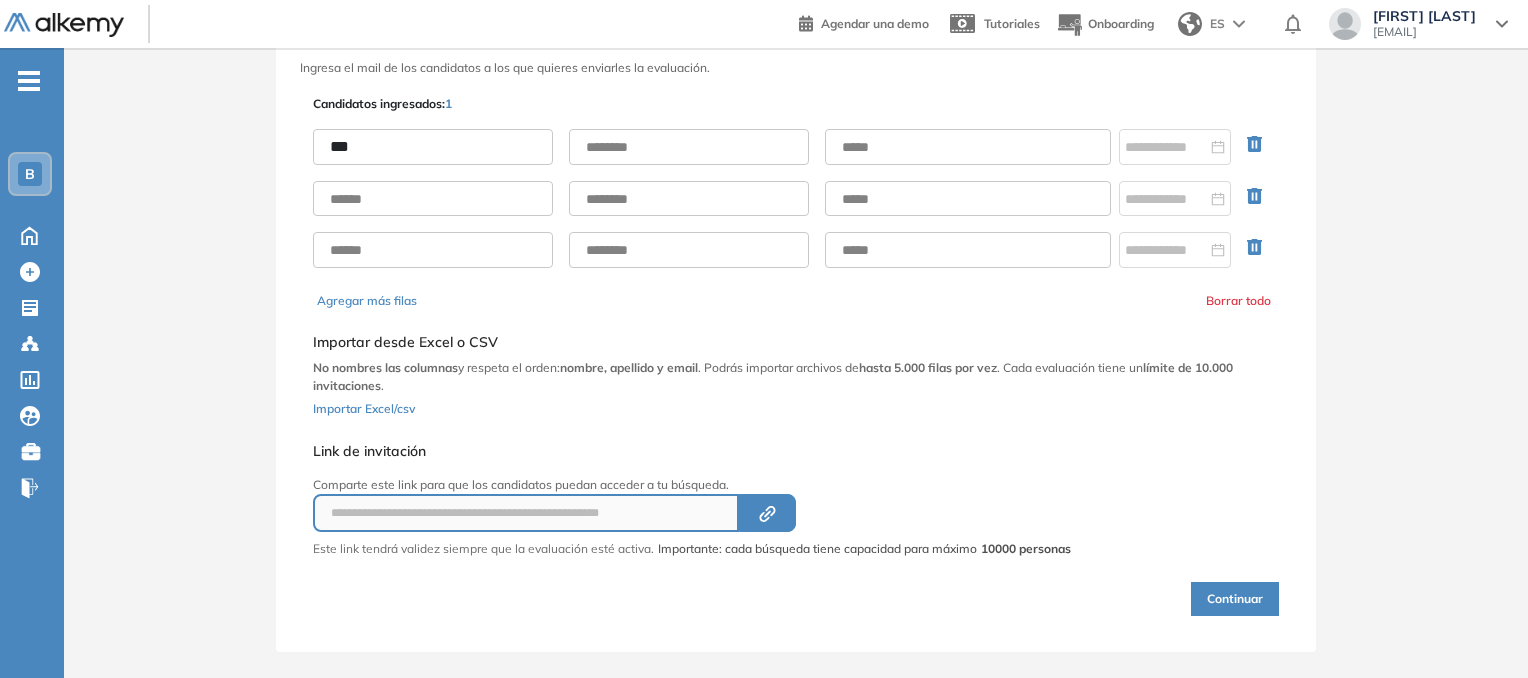 type on "********" 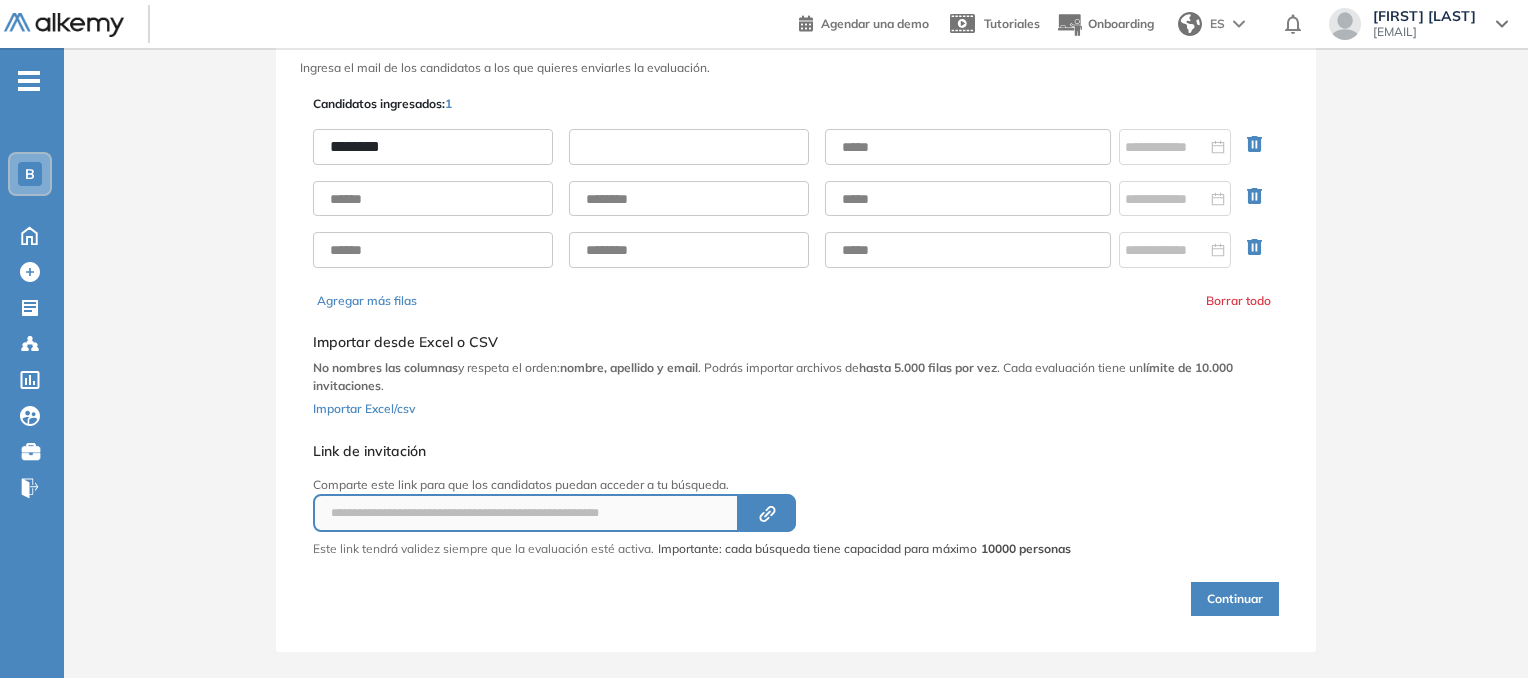 click at bounding box center [689, 147] 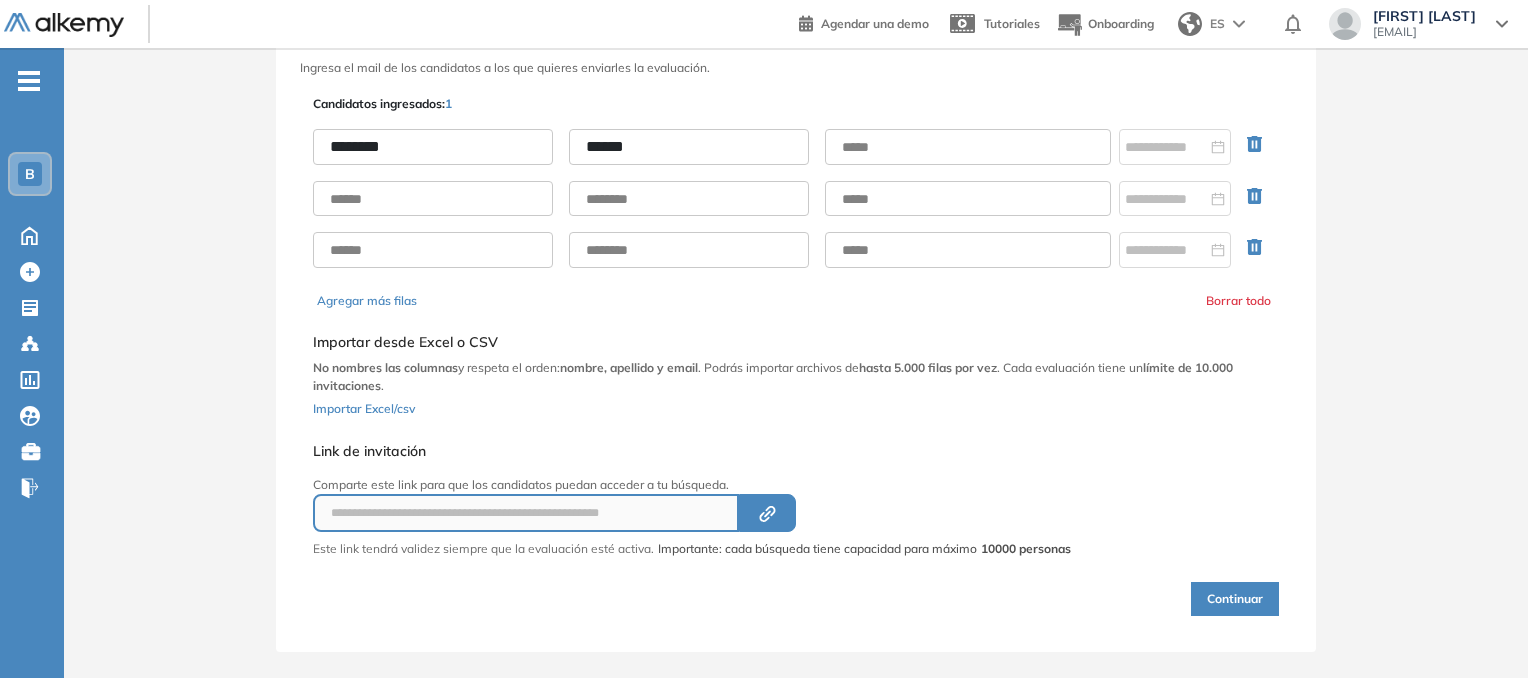 type on "******" 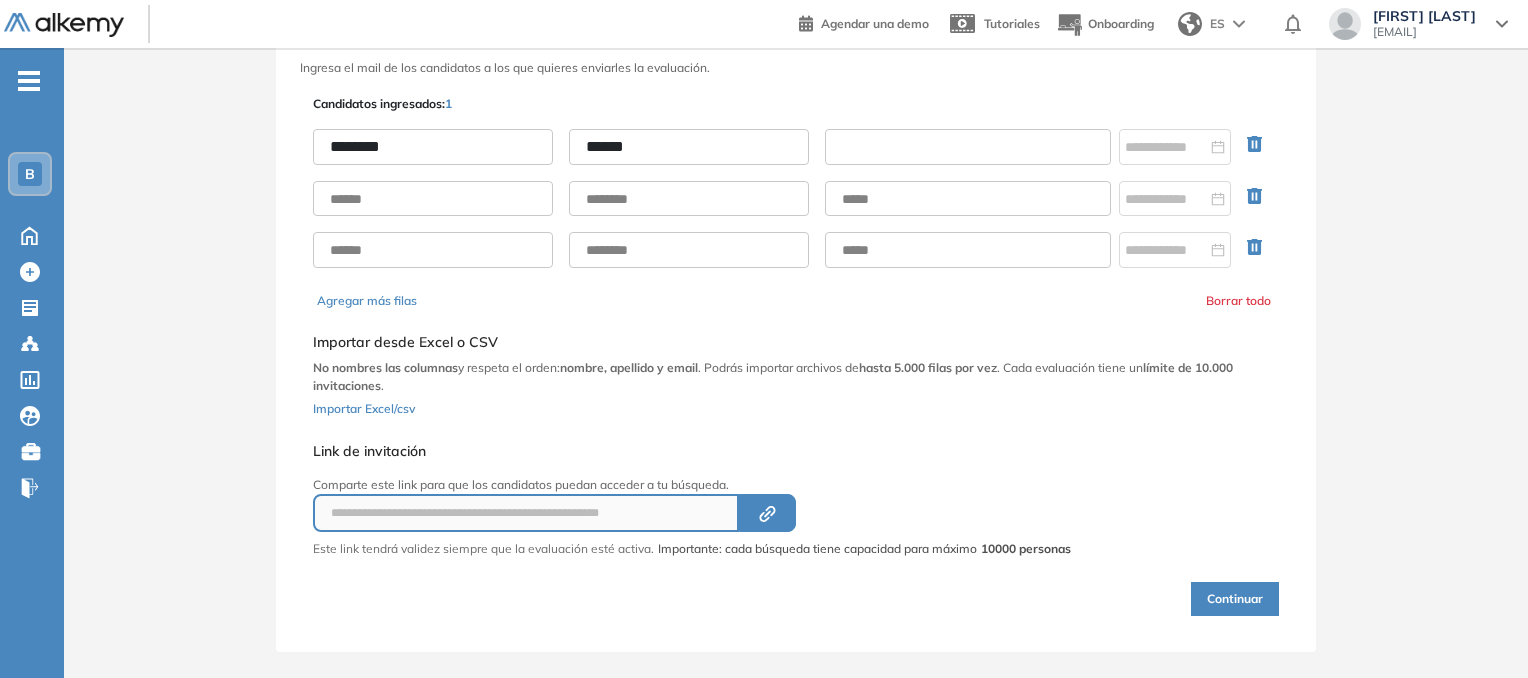 click at bounding box center (968, 147) 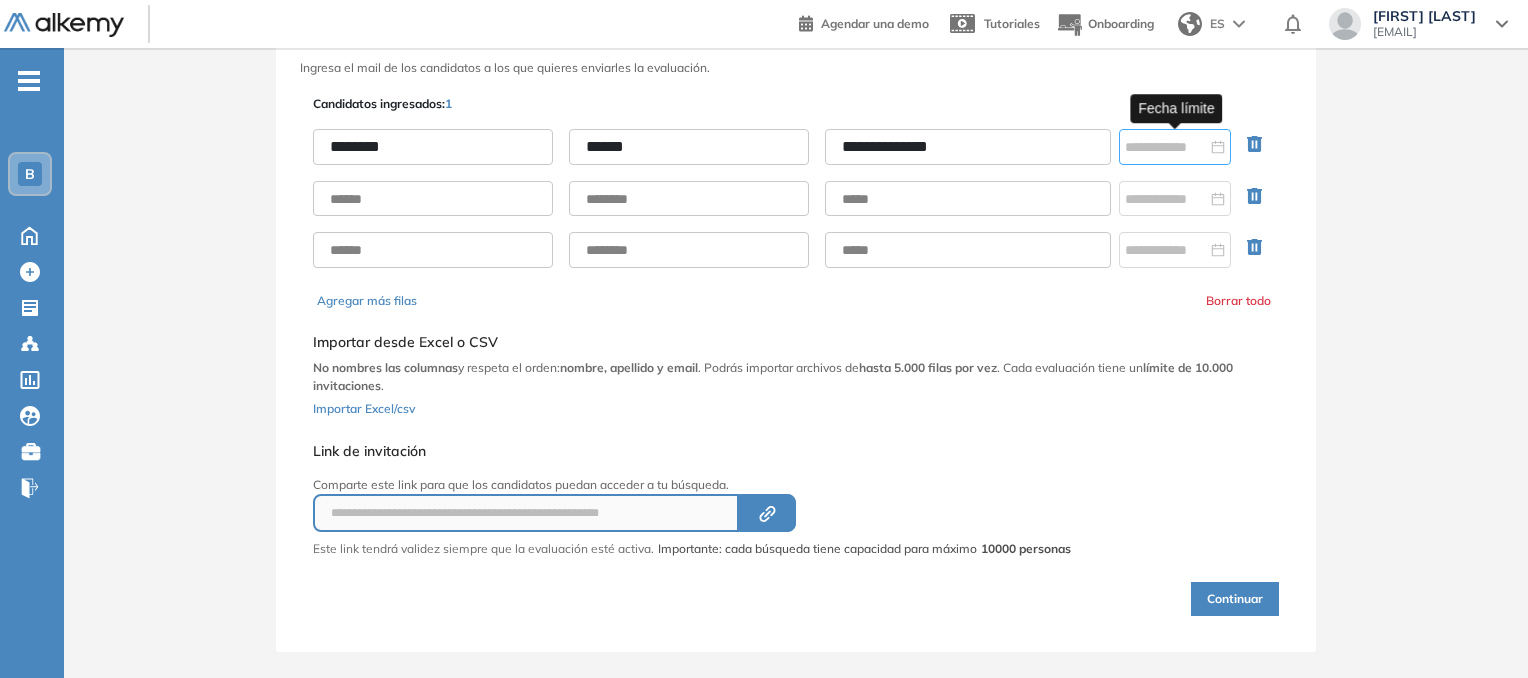 click at bounding box center [1175, 147] 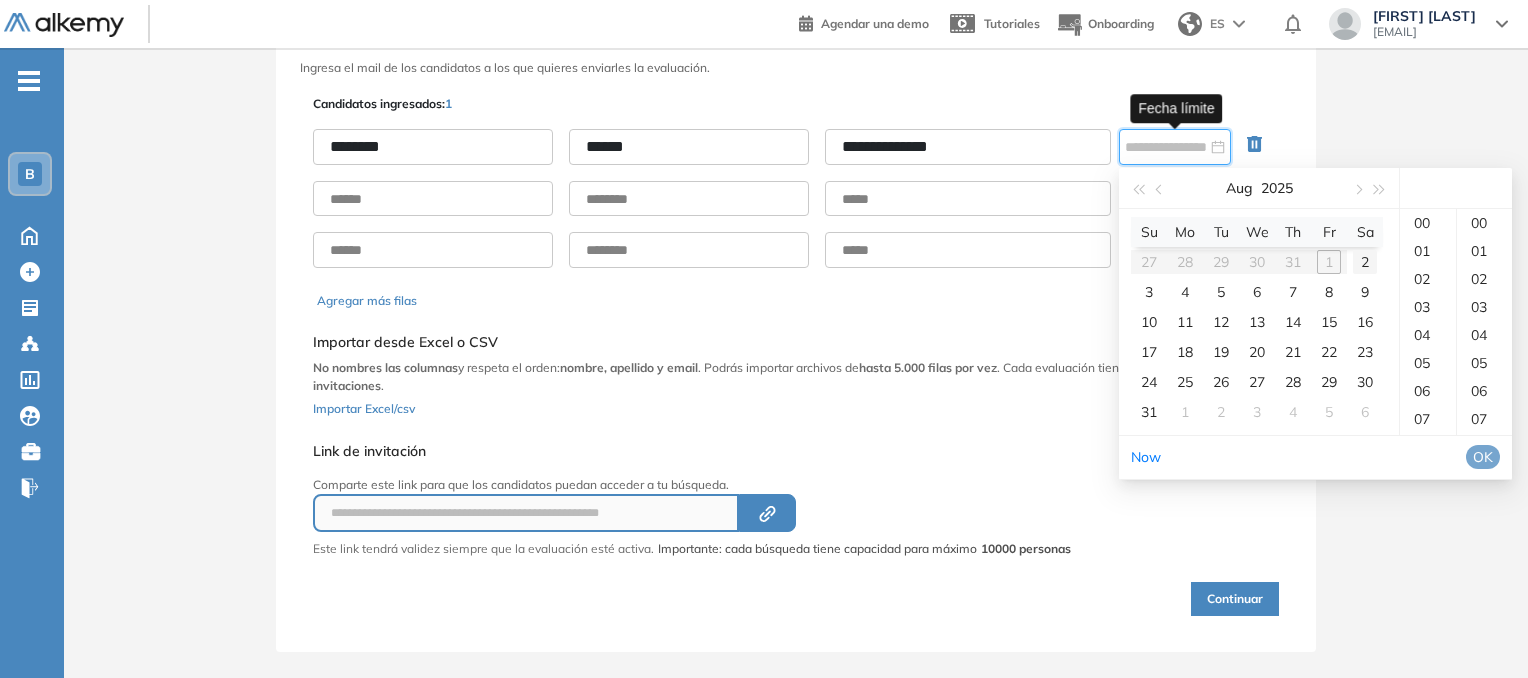 type on "**********" 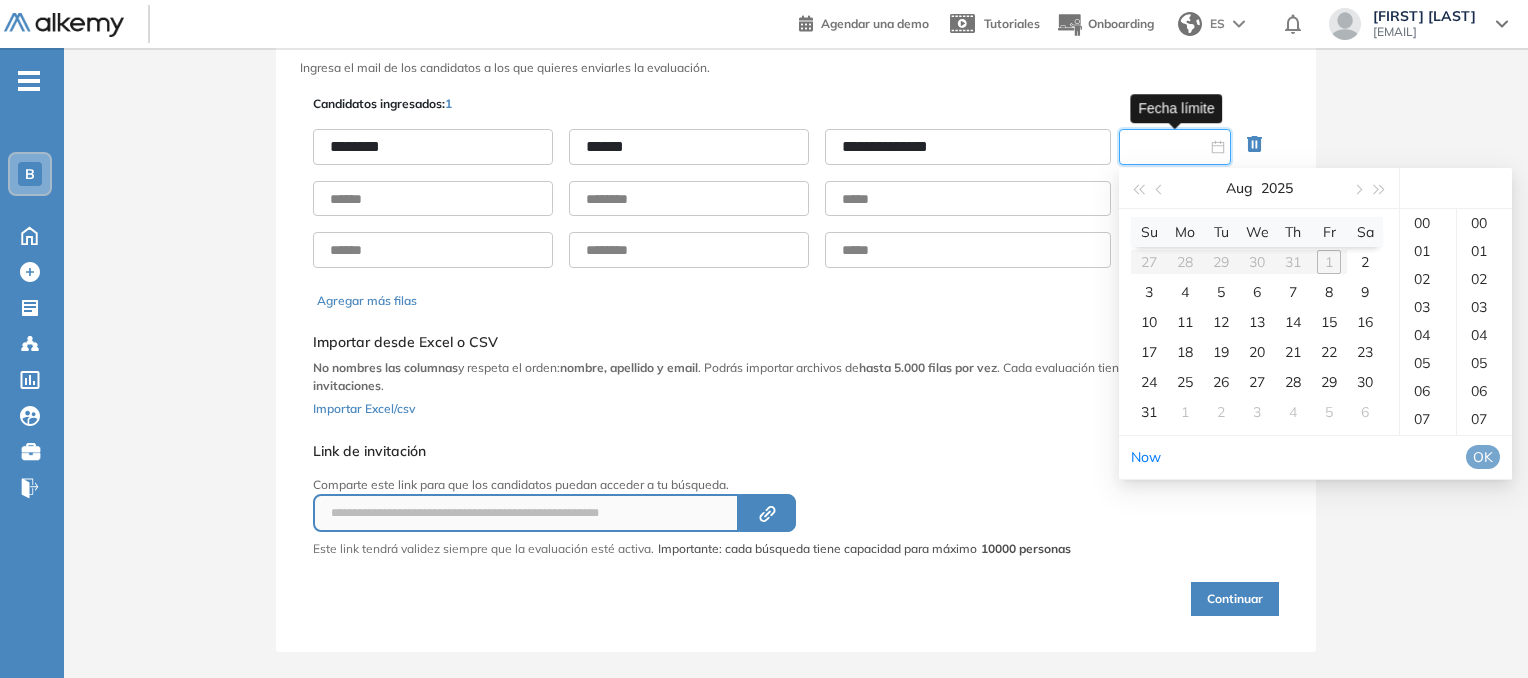 click on "Su Mo Tu We Th Fr Sa 27 28 29 30 31 1 2 3 4 5 6 7 8 9 10 11 12 13 14 15 16 17 18 19 20 21 22 23 24 25 26 27 28 29 30 31 1 2 3 4 5 6" at bounding box center (1257, 322) 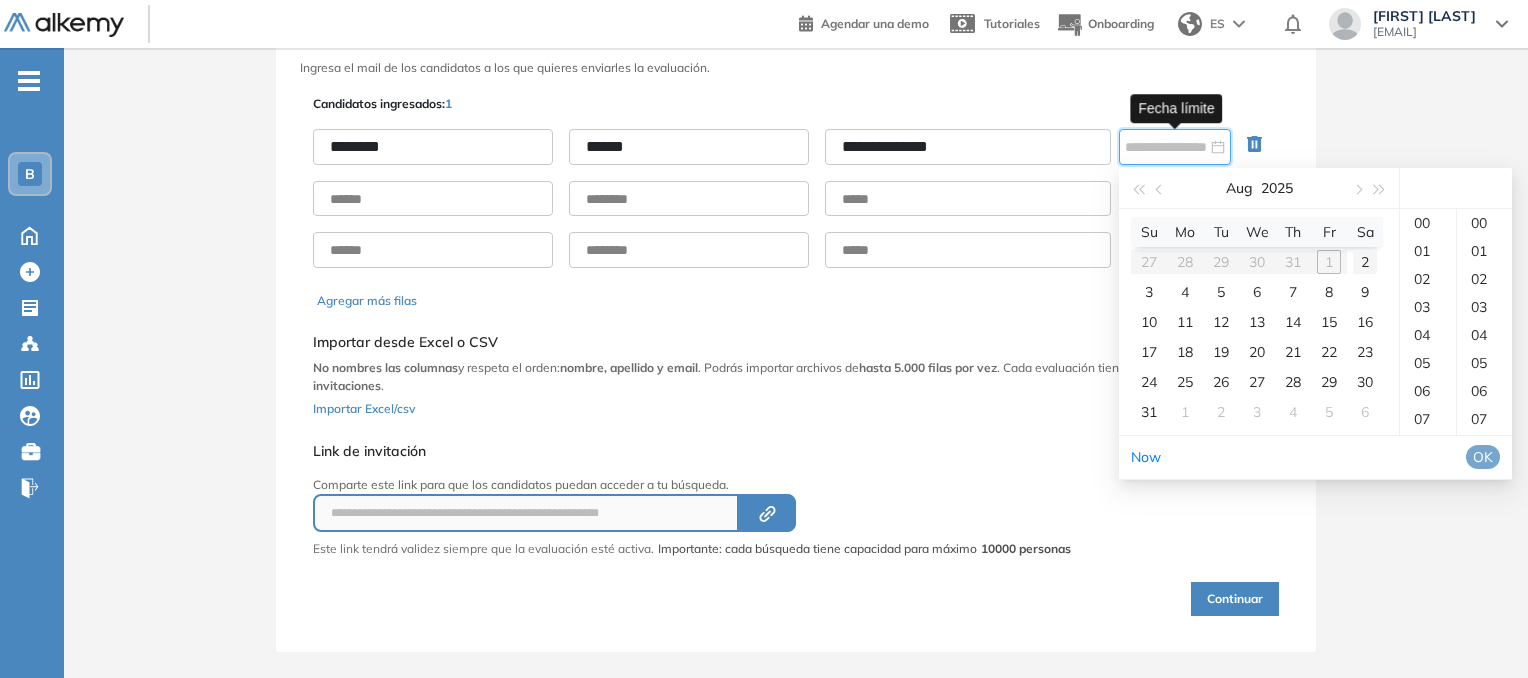 click on "2" at bounding box center [1365, 262] 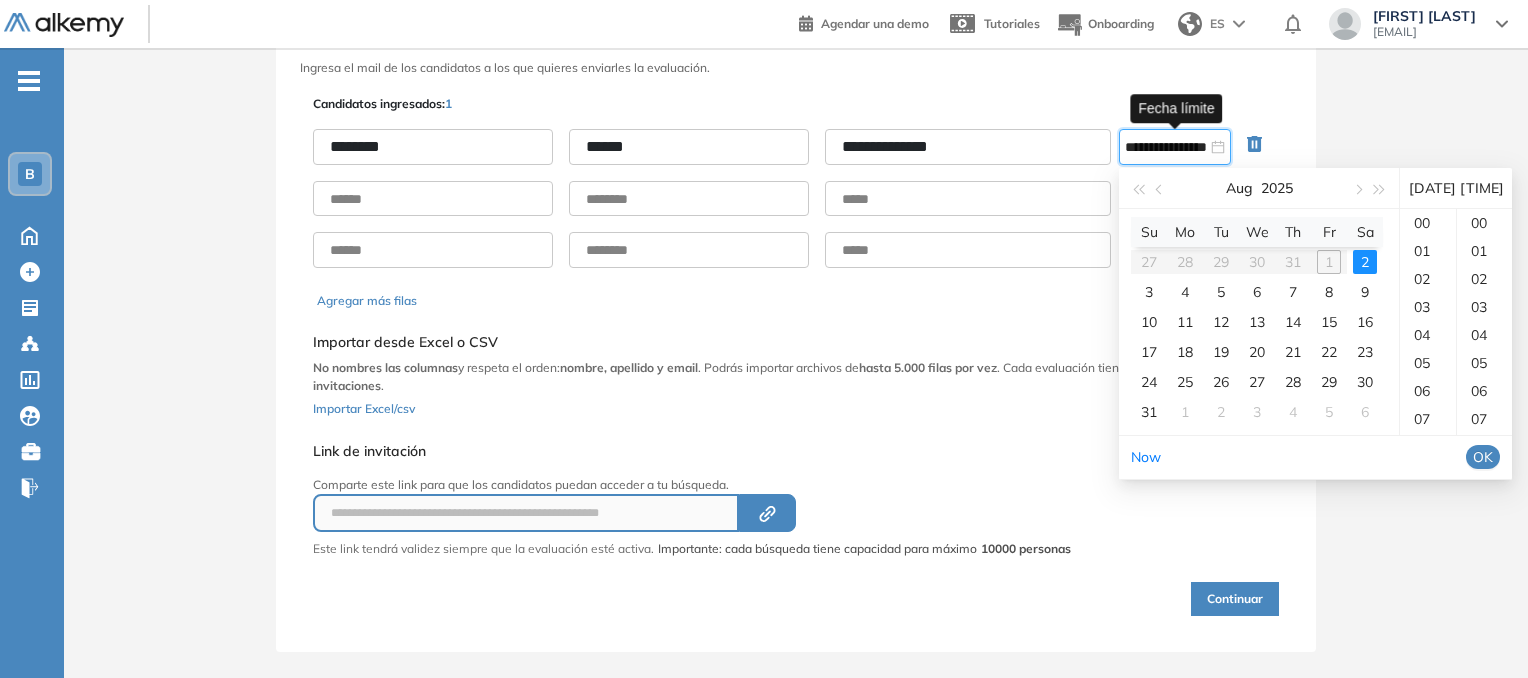 scroll, scrollTop: 243, scrollLeft: 0, axis: vertical 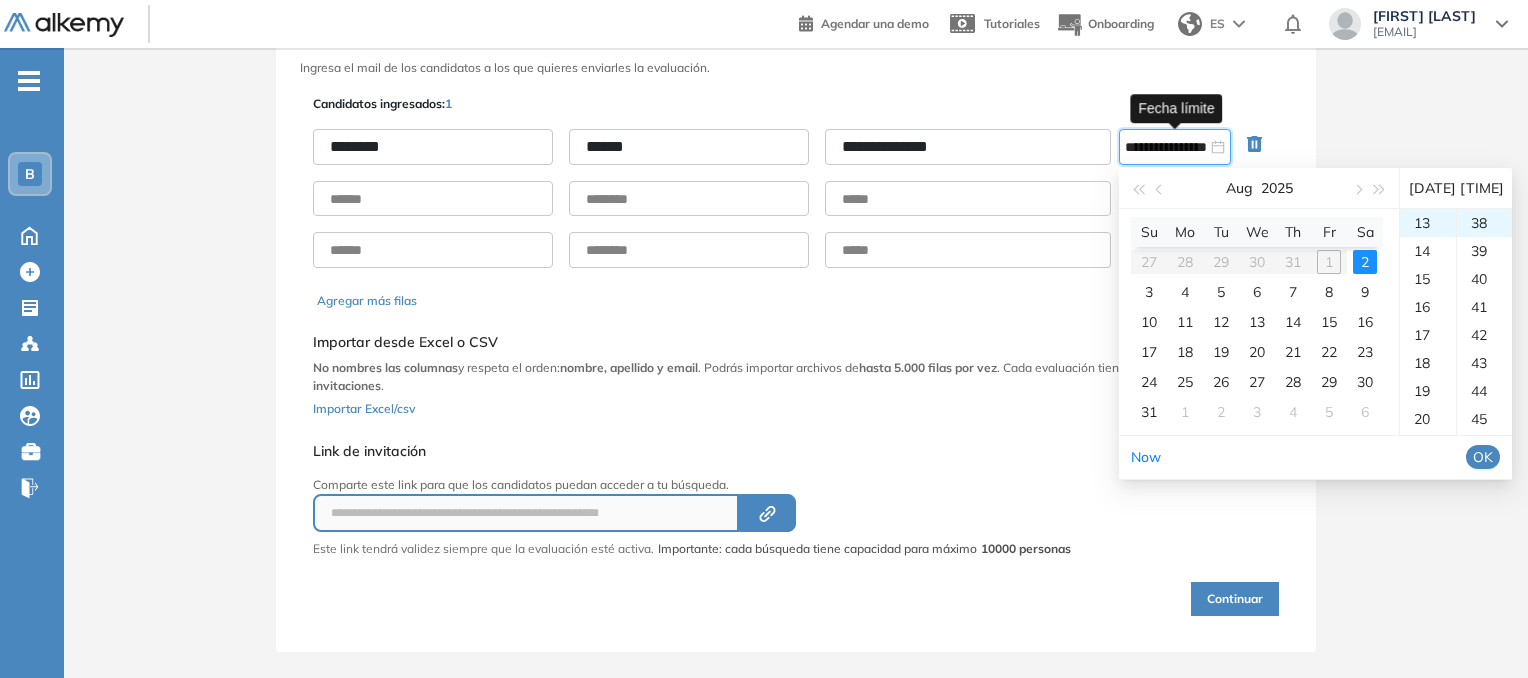 type on "**********" 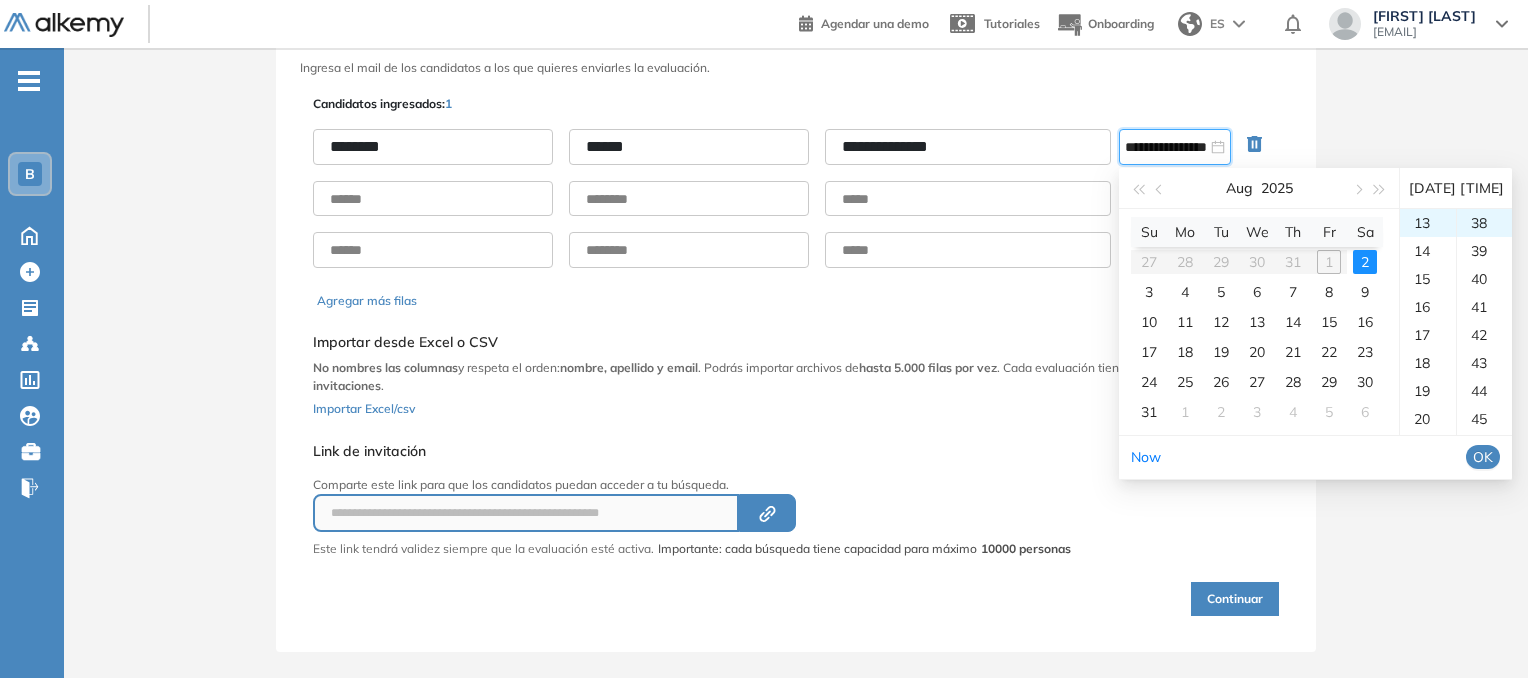 click on "Continuar" at bounding box center [1235, 599] 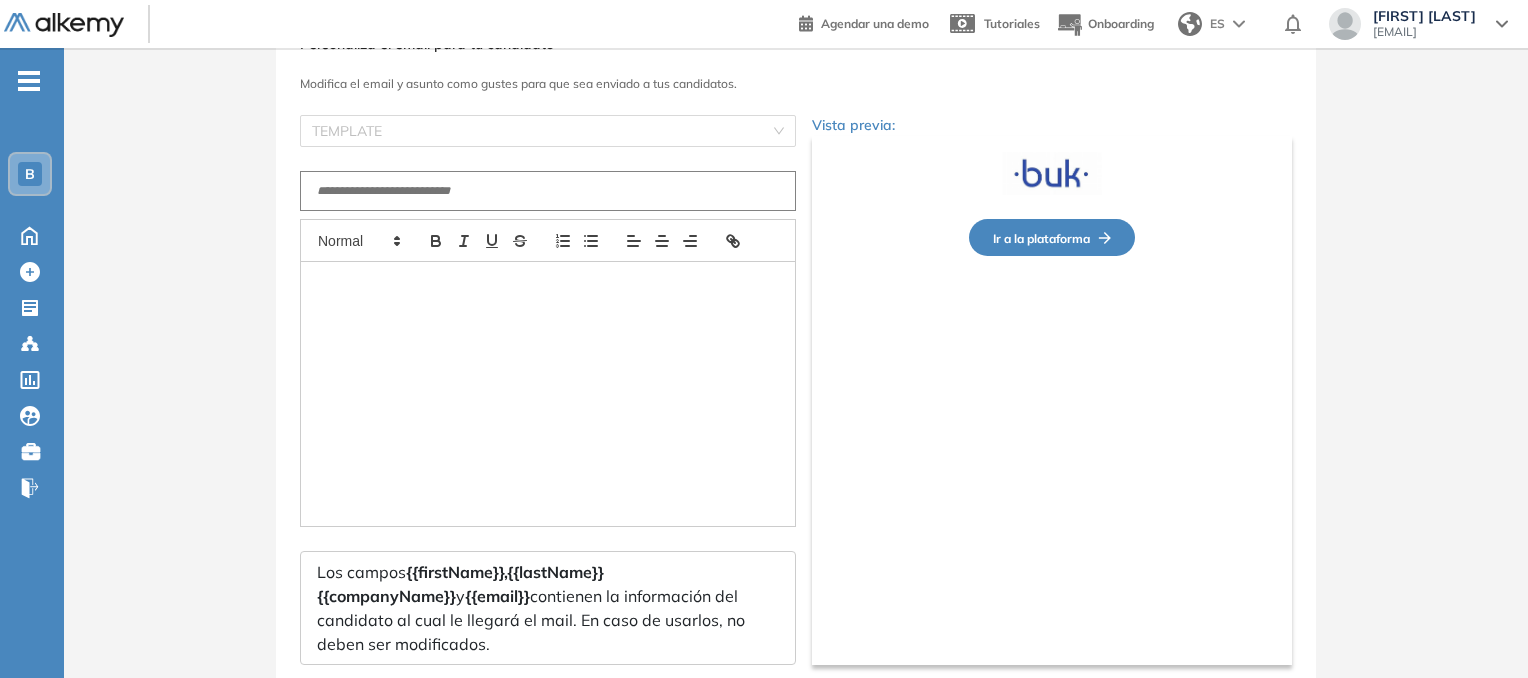 type on "**********" 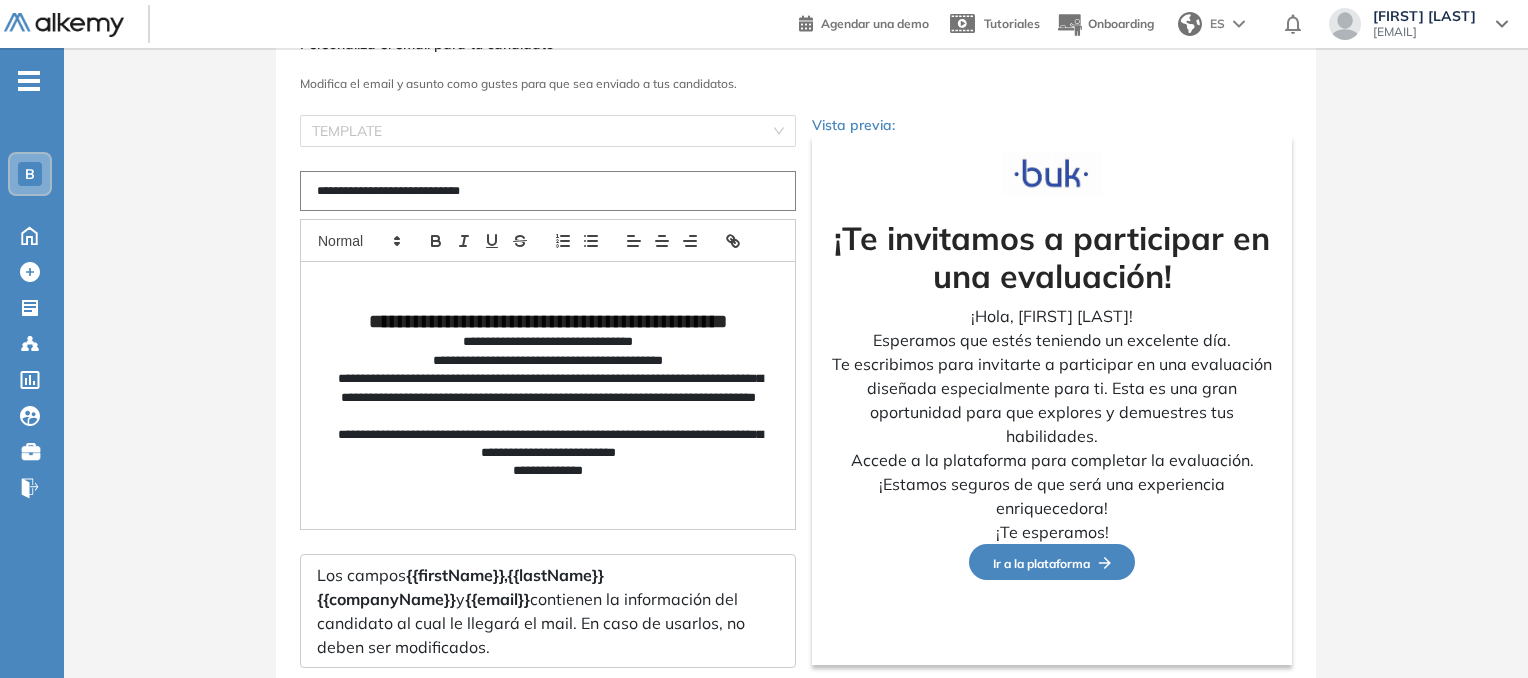 click on "¡Te invitamos a participar en una evaluación! ¡Hola, [FIRST] [LAST]! Esperamos que estés teniendo un excelente día. Te escribimos para invitarte a participar en una evaluación diseñada especialmente para ti. Esta es una gran oportunidad para que explores y demuestres tus habilidades. Accede a la plataforma para completar la evaluación. ¡Estamos seguros de que será una experiencia enriquecedora! ¡Te esperamos! Ir a la plataforma" at bounding box center (1052, 400) 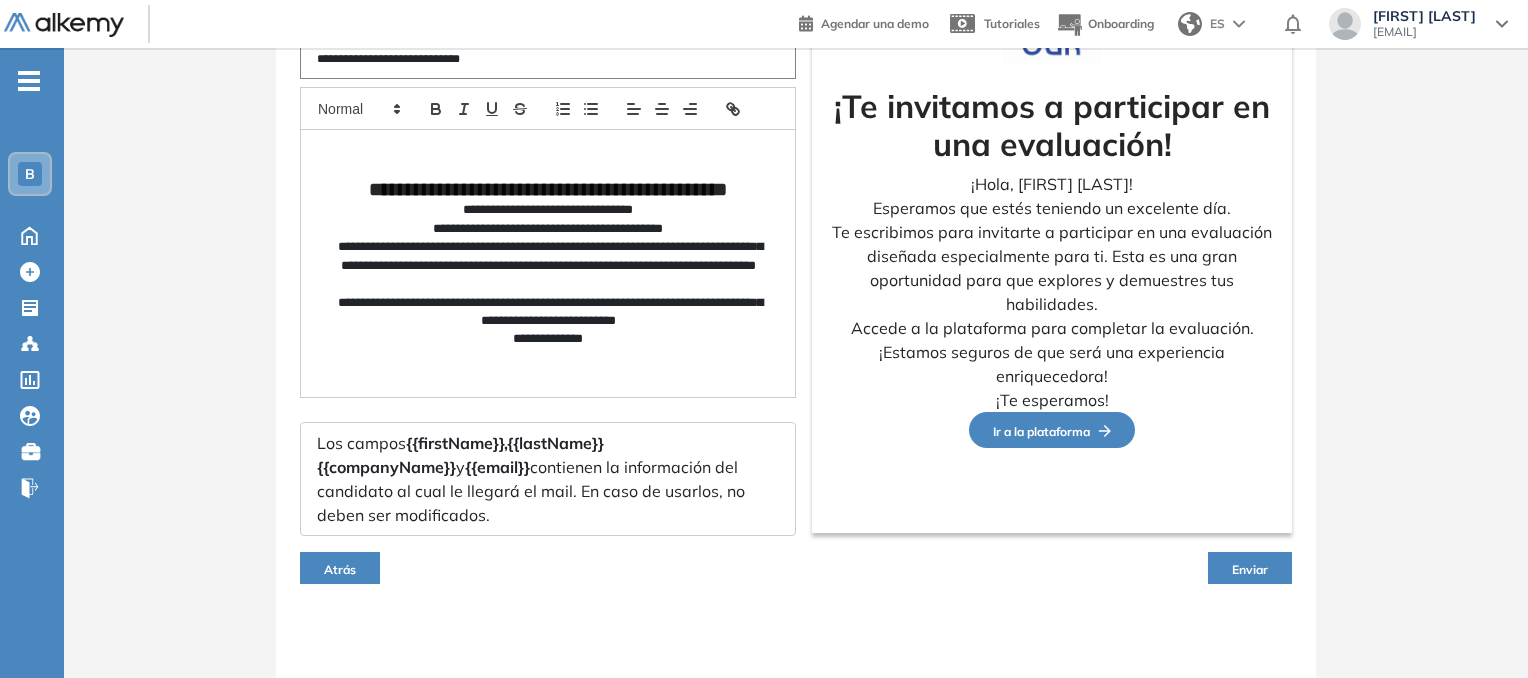 click on "Enviar" at bounding box center [1250, 568] 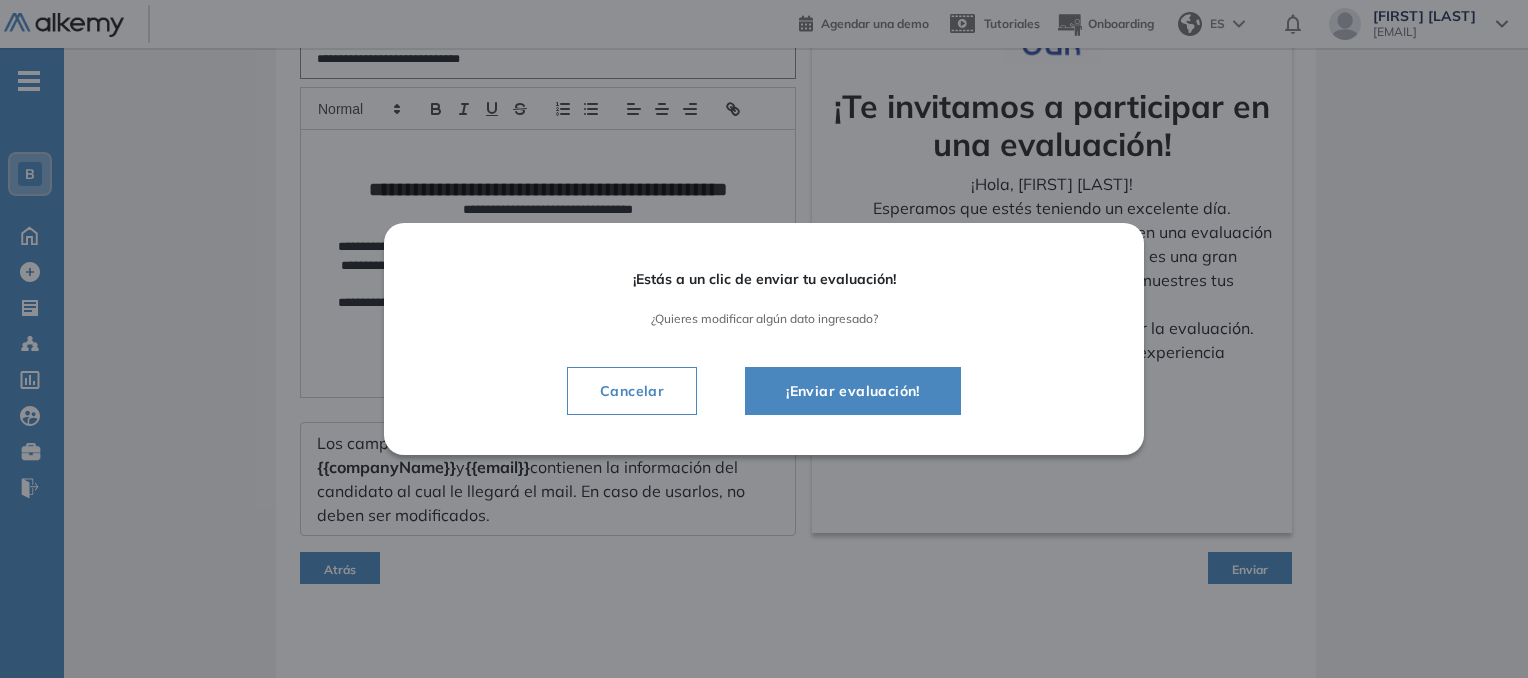 click on "¡Enviar evaluación!" at bounding box center [853, 391] 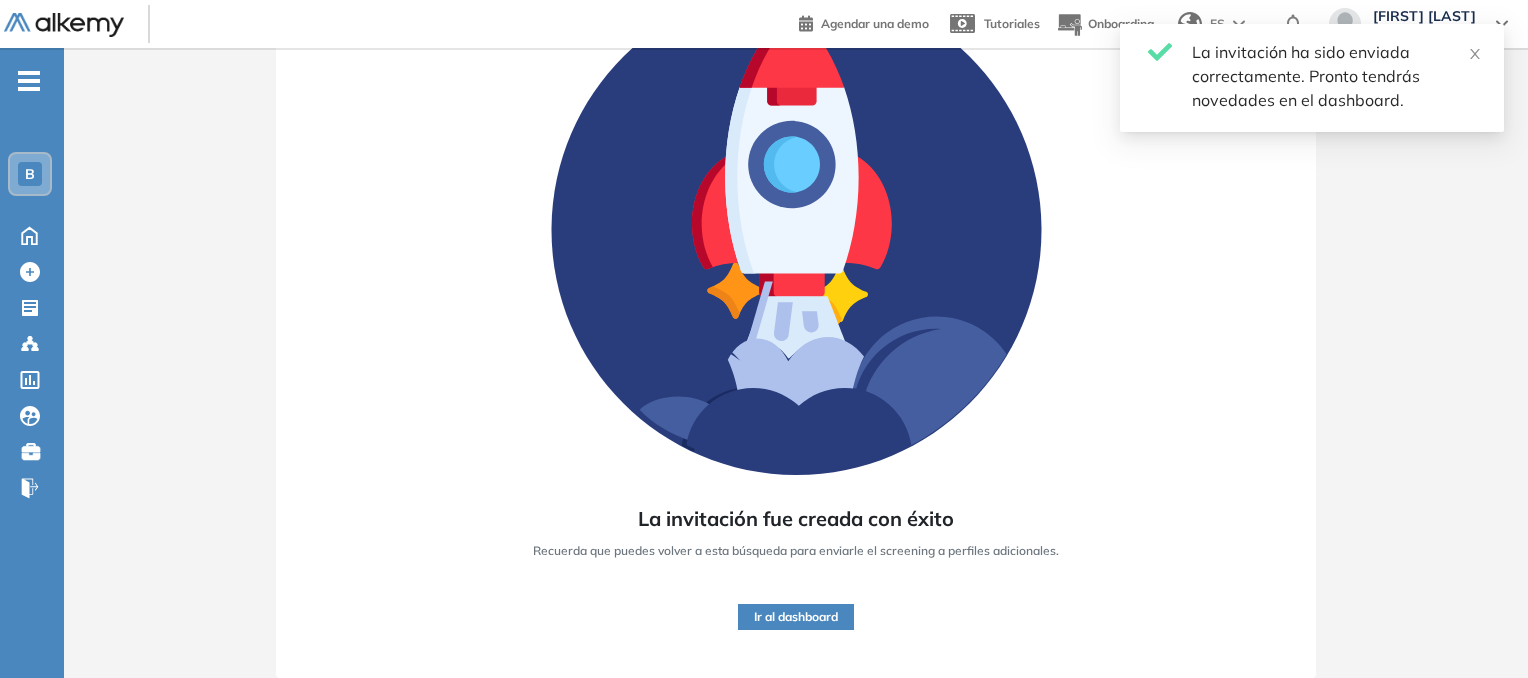 scroll, scrollTop: 204, scrollLeft: 0, axis: vertical 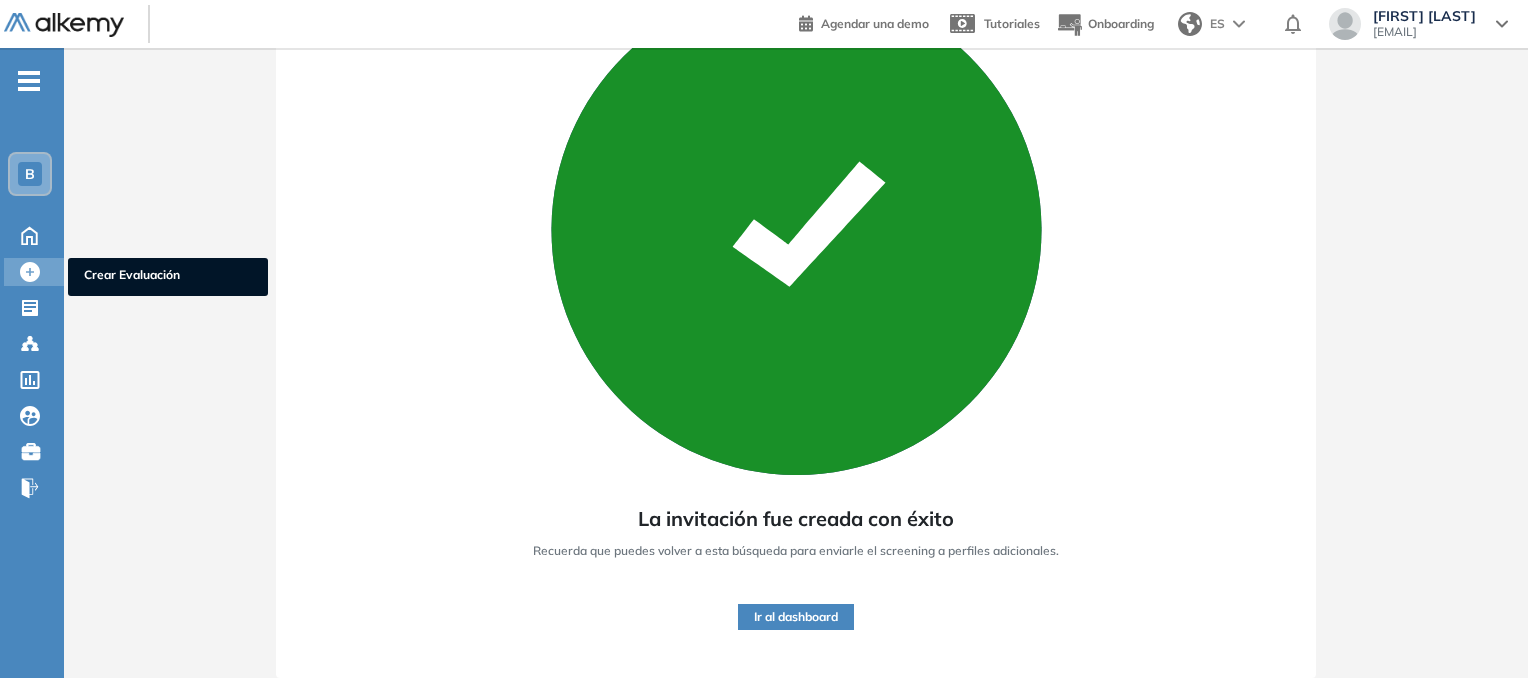 click on "Crear Evaluación" at bounding box center (168, 277) 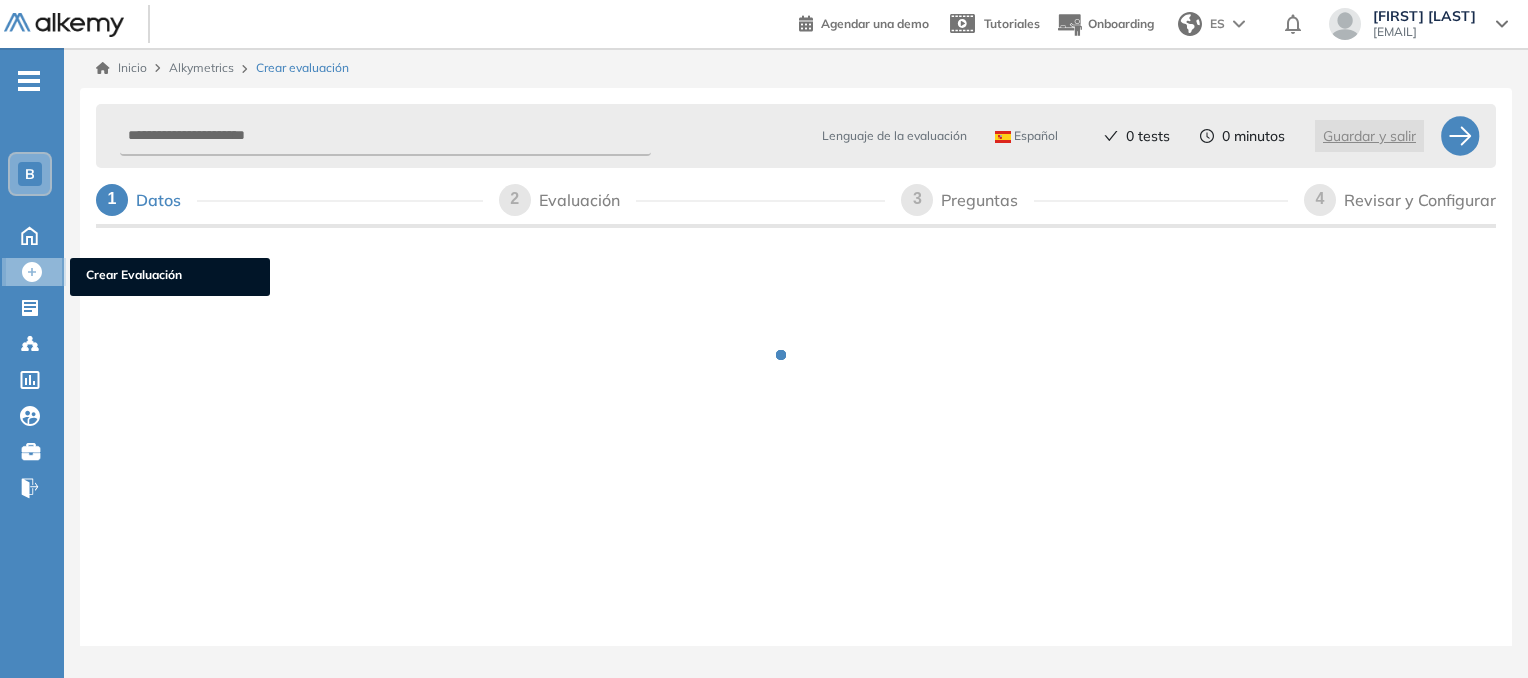 scroll, scrollTop: 0, scrollLeft: 0, axis: both 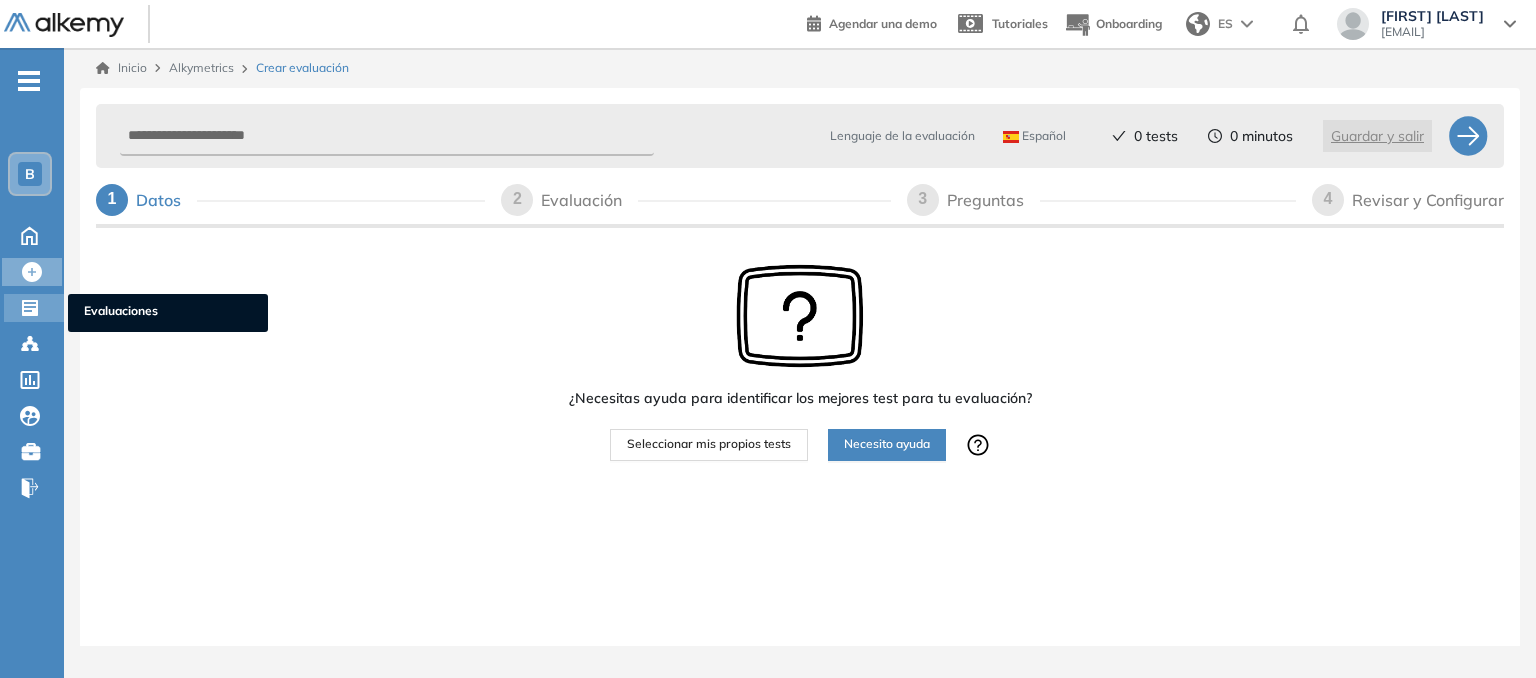 click on "Evaluaciones" at bounding box center (168, 313) 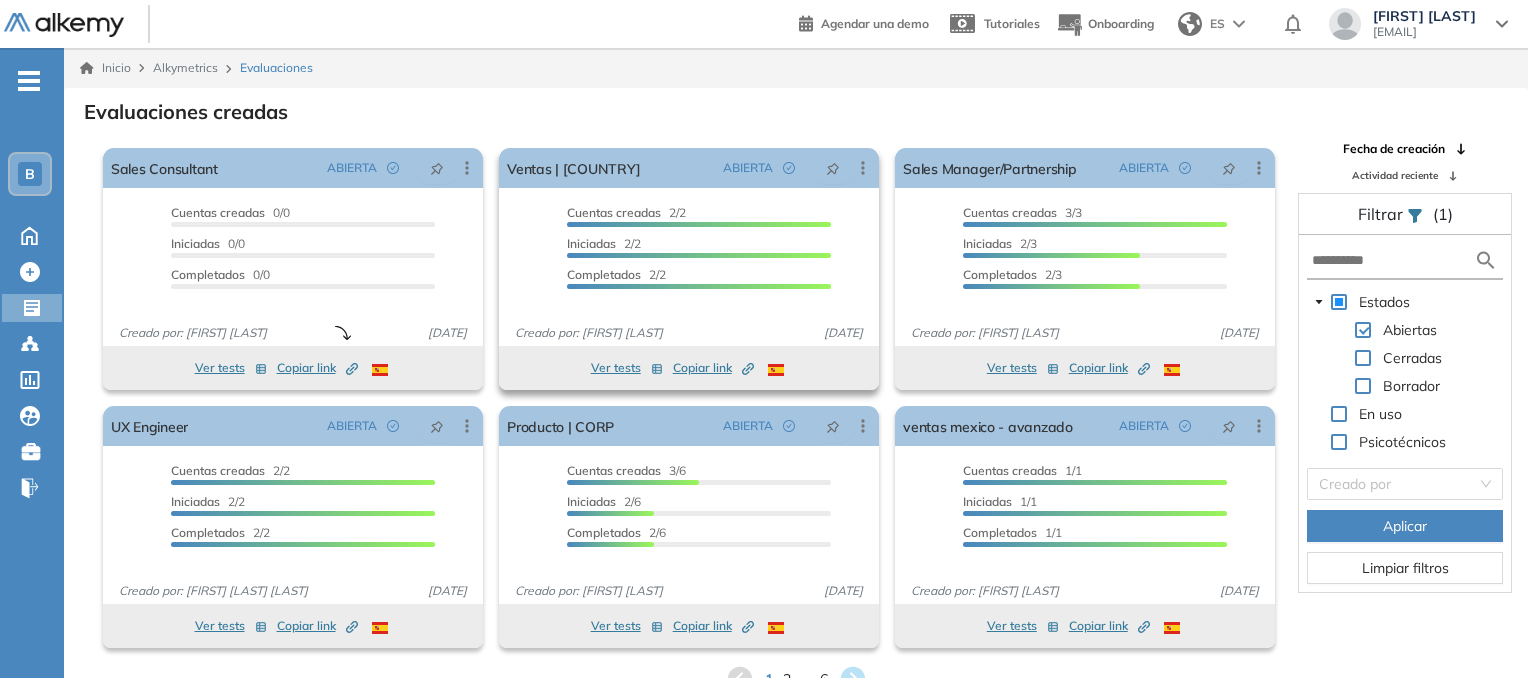 scroll, scrollTop: 48, scrollLeft: 0, axis: vertical 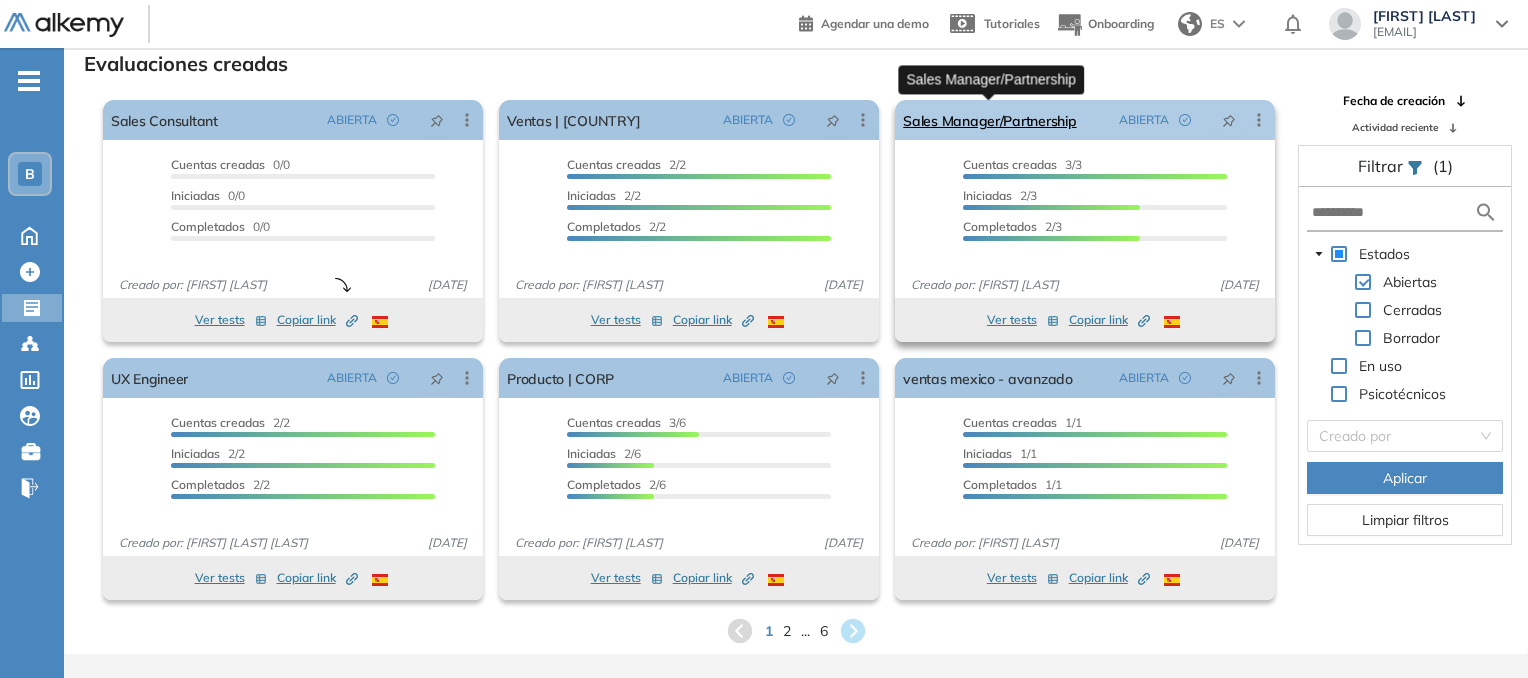 click on "Sales Manager/Partnership" at bounding box center (989, 120) 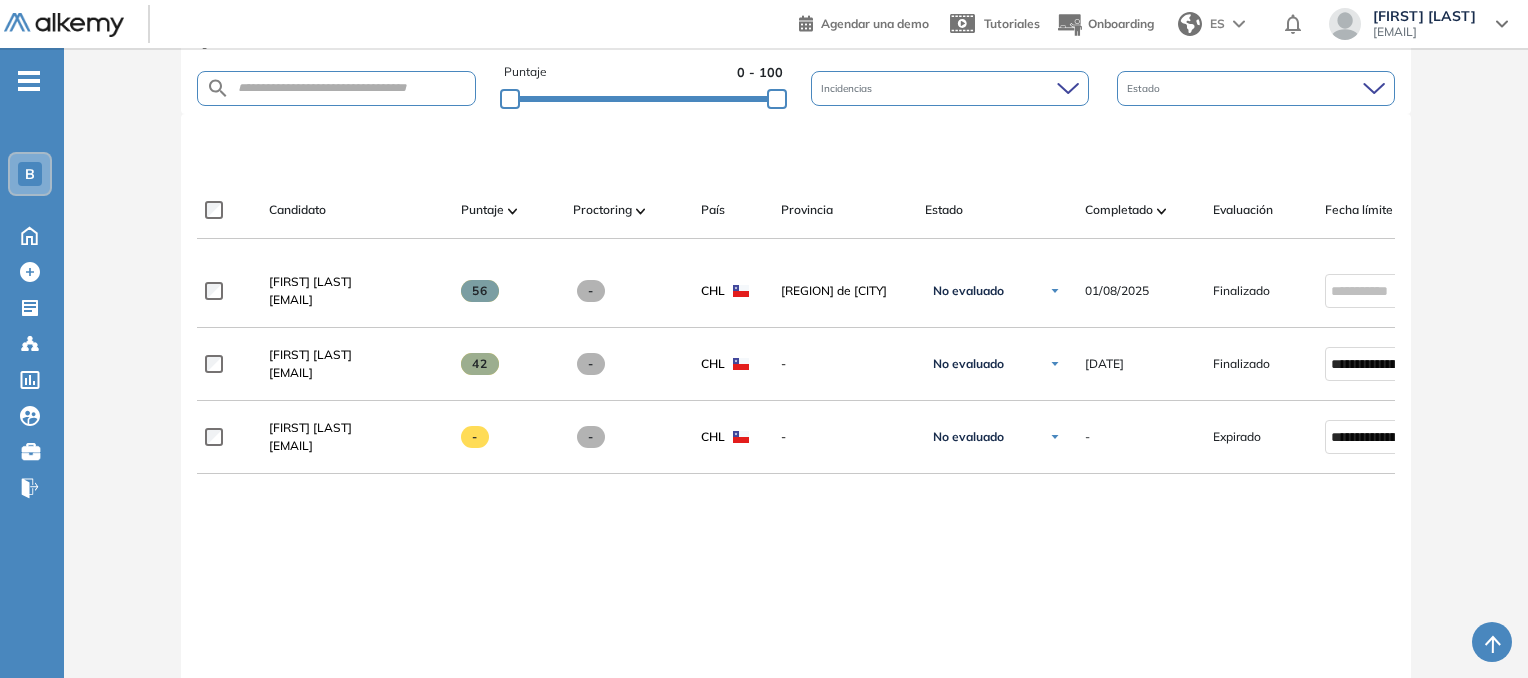 scroll, scrollTop: 408, scrollLeft: 0, axis: vertical 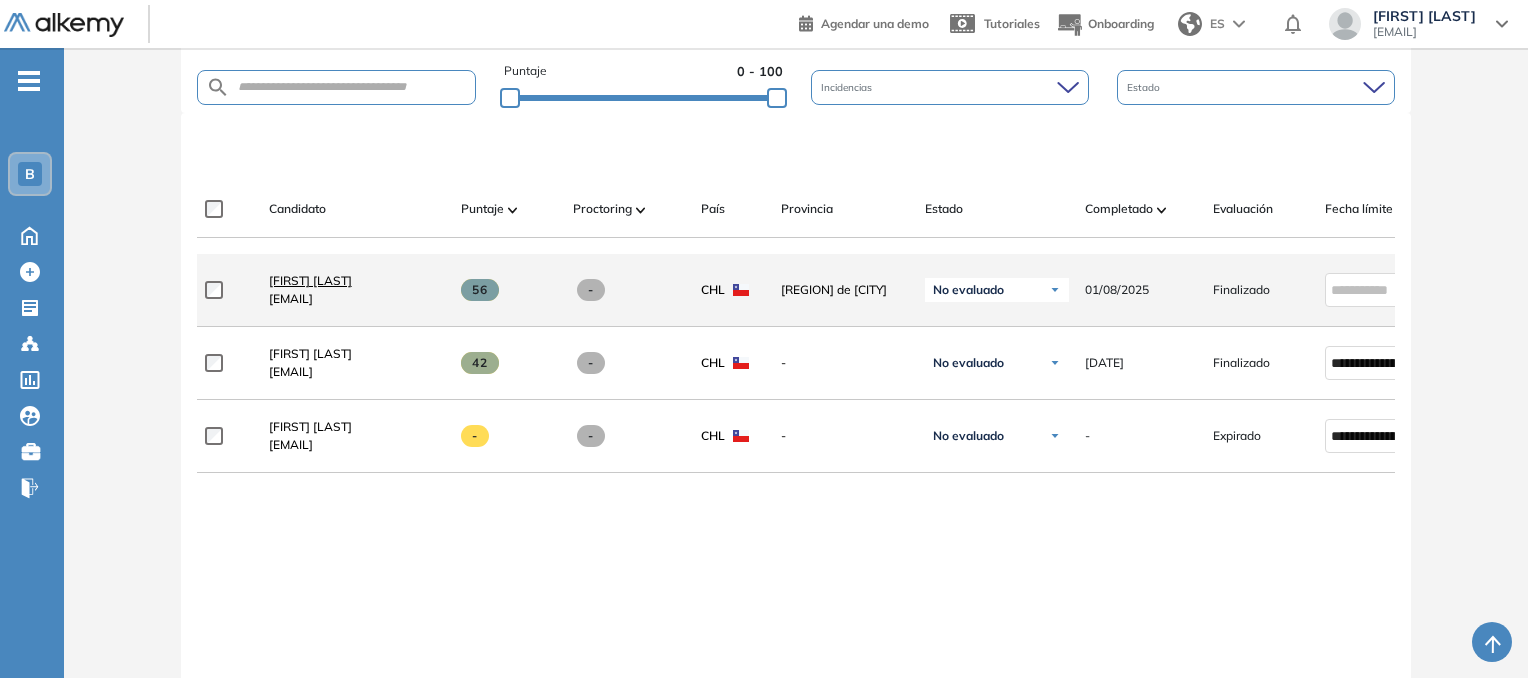 click on "[FIRST] [LAST]" at bounding box center (310, 280) 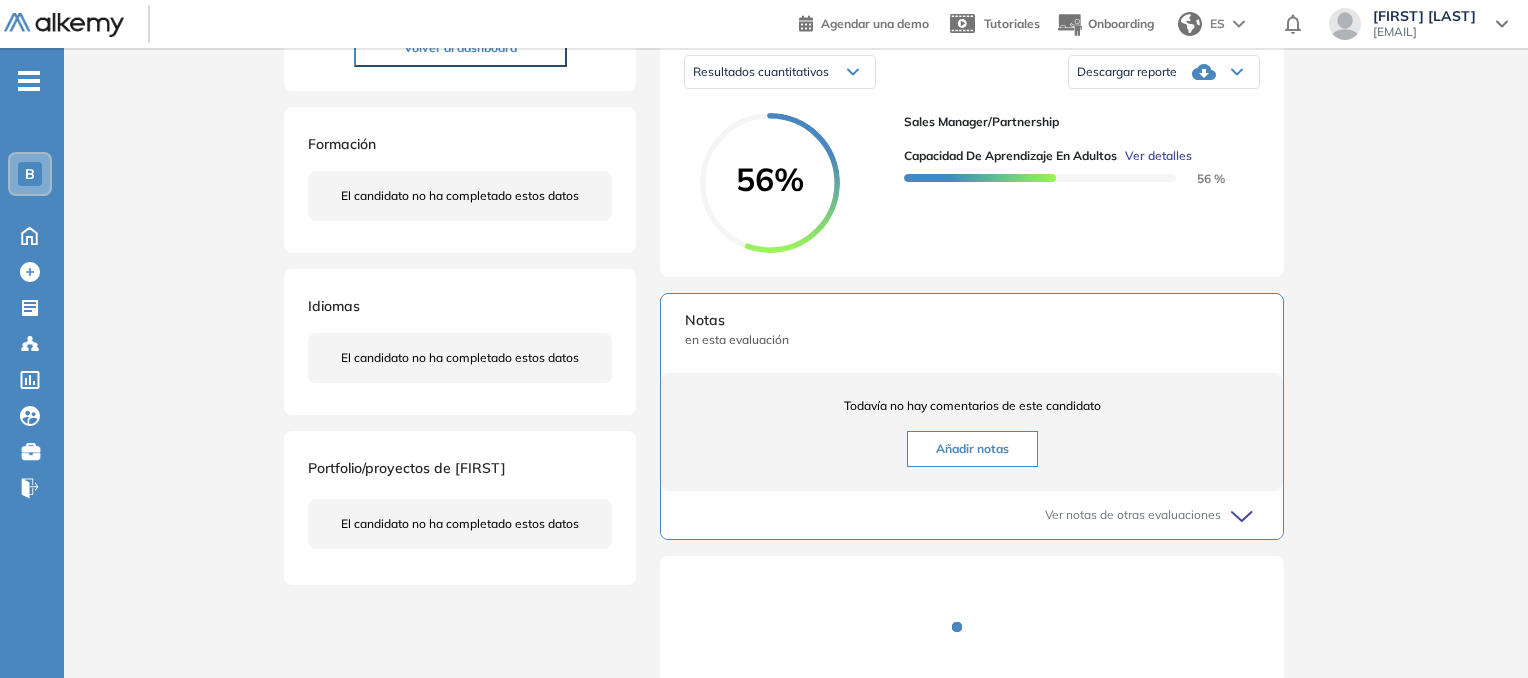 scroll, scrollTop: 336, scrollLeft: 0, axis: vertical 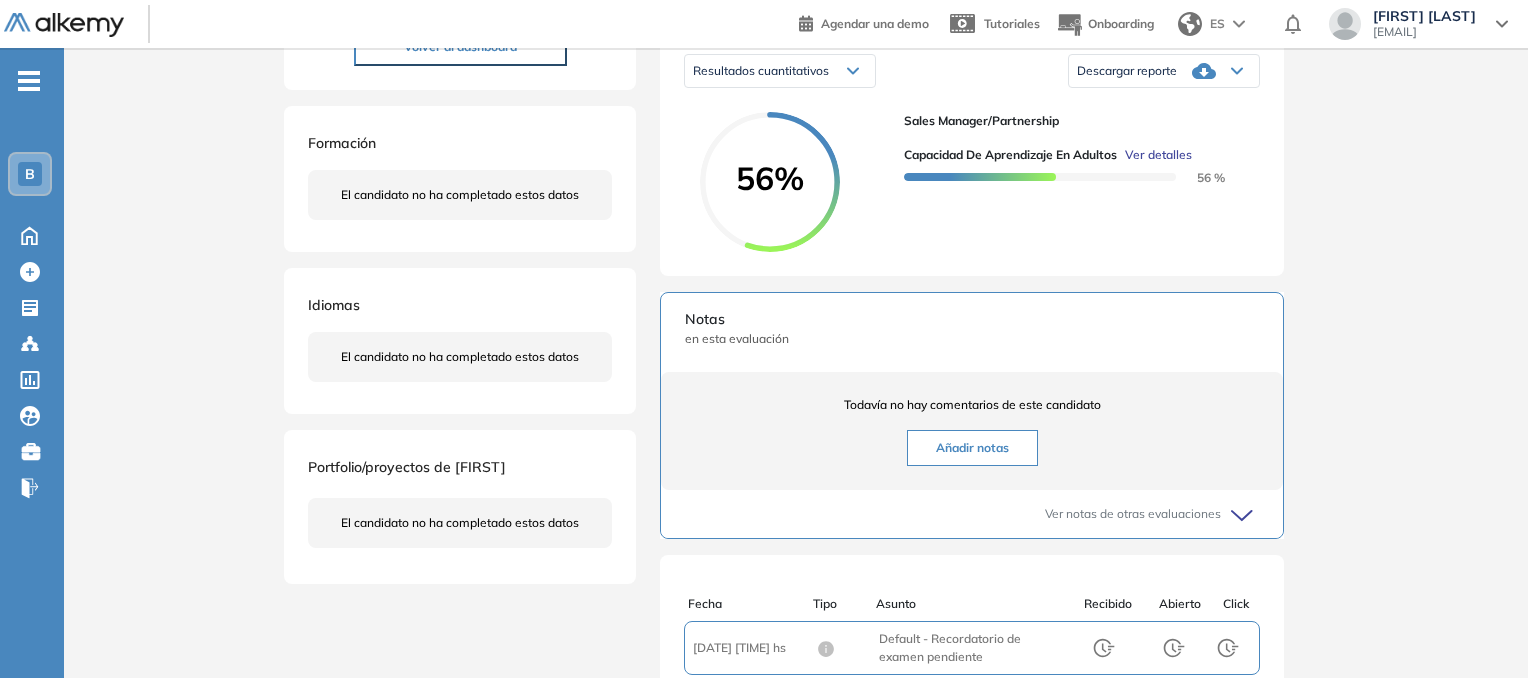 click on "Ver detalles" at bounding box center [1158, 155] 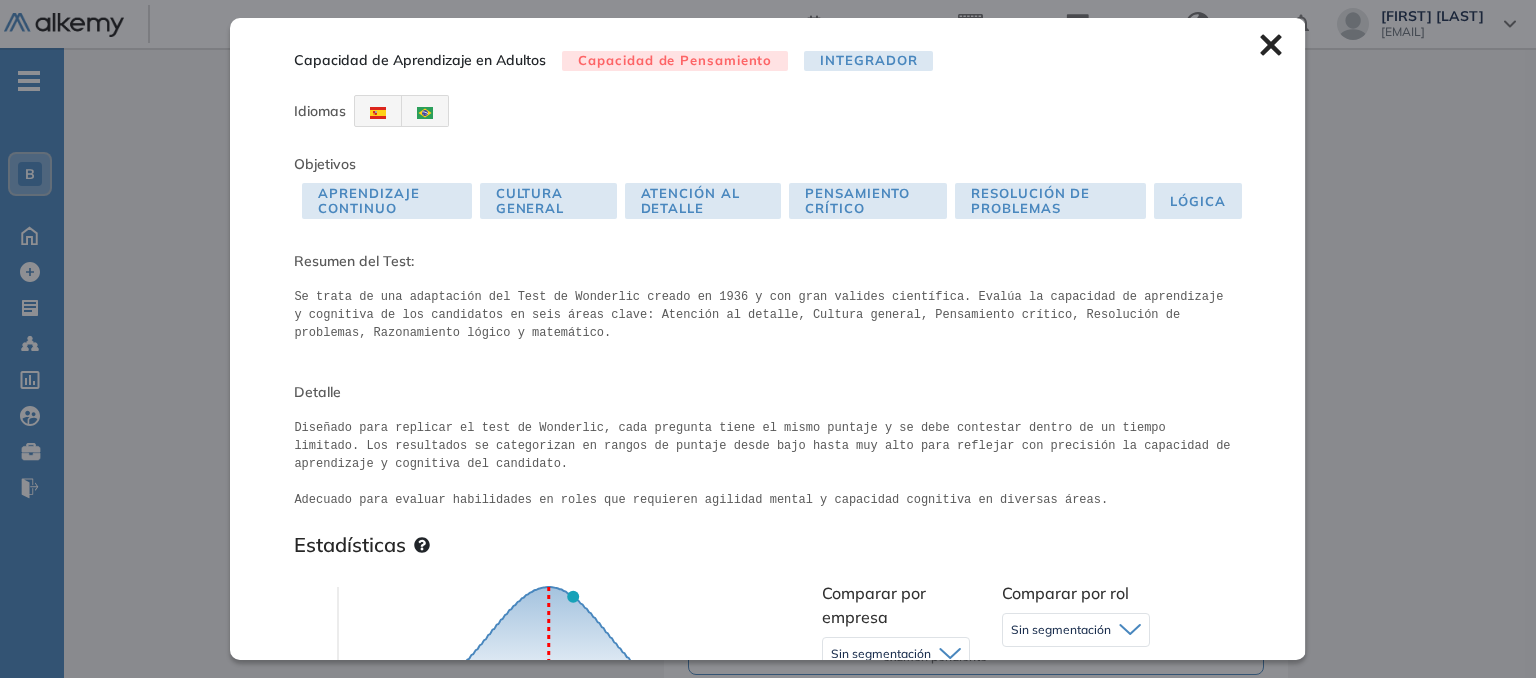 click 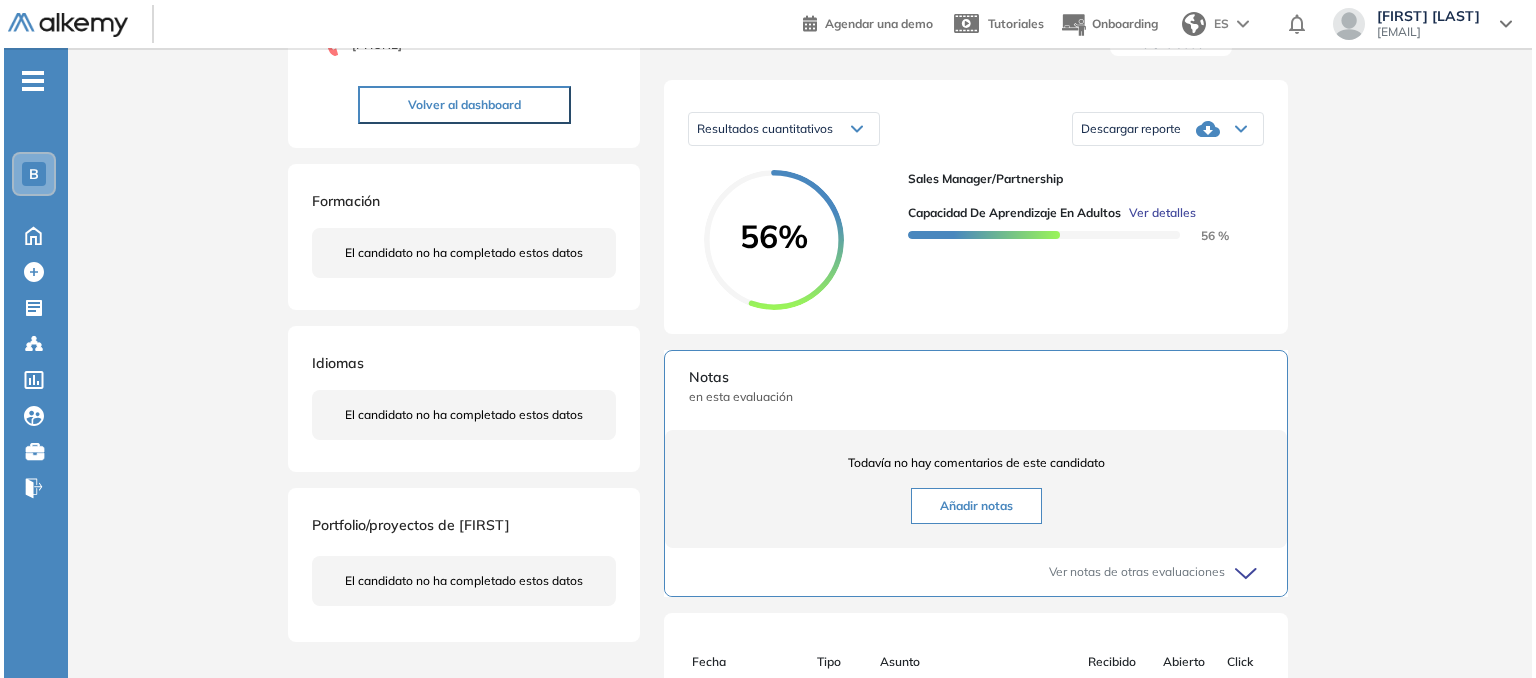scroll, scrollTop: 276, scrollLeft: 0, axis: vertical 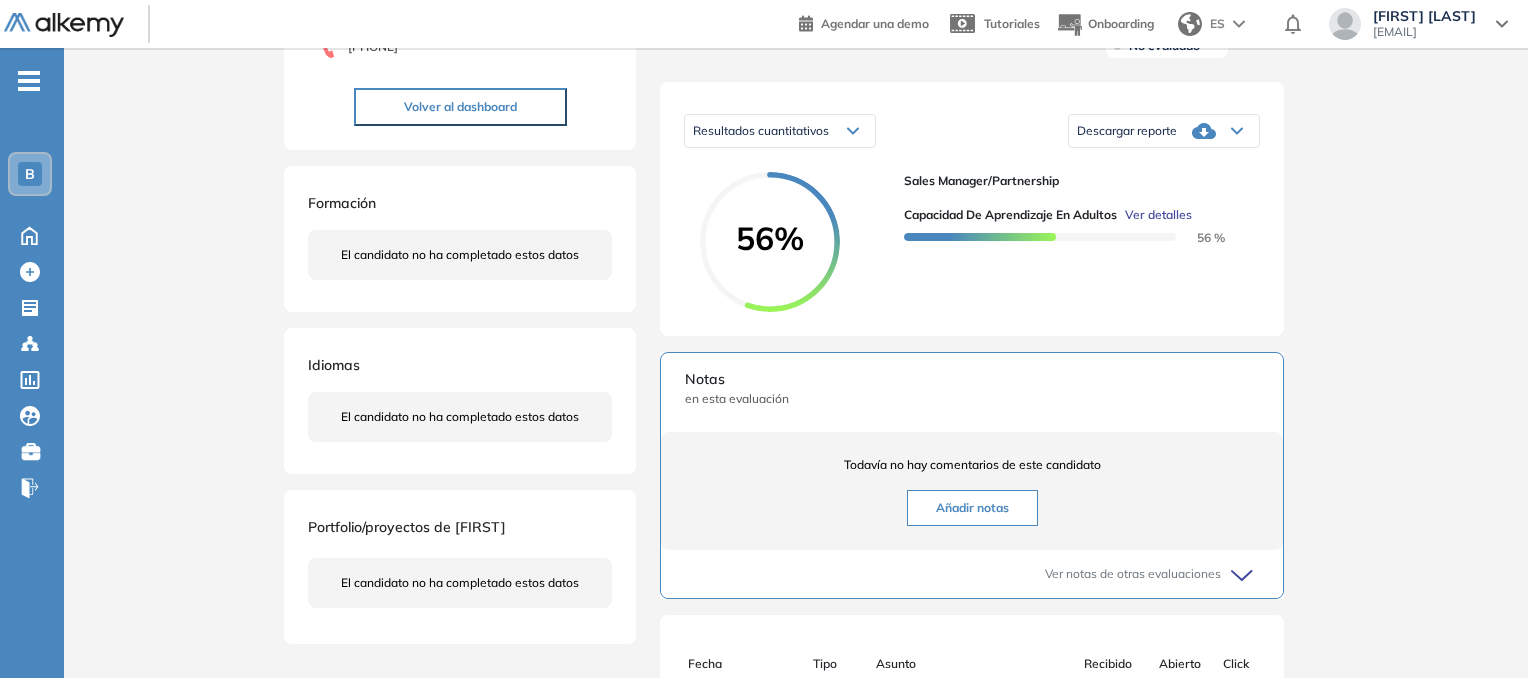 click on "Capacidad de Aprendizaje en Adultos Ver detalles 56 %" at bounding box center [1074, 218] 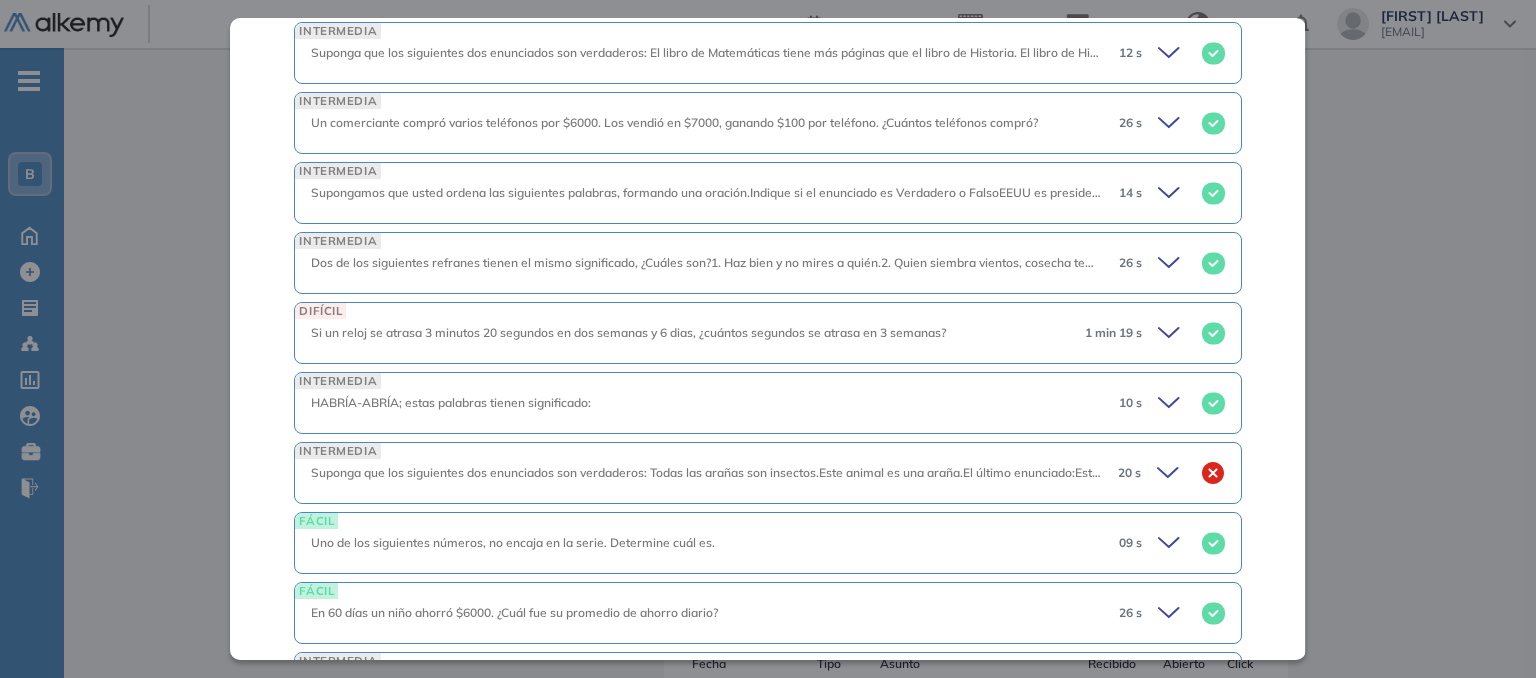 scroll, scrollTop: 2450, scrollLeft: 0, axis: vertical 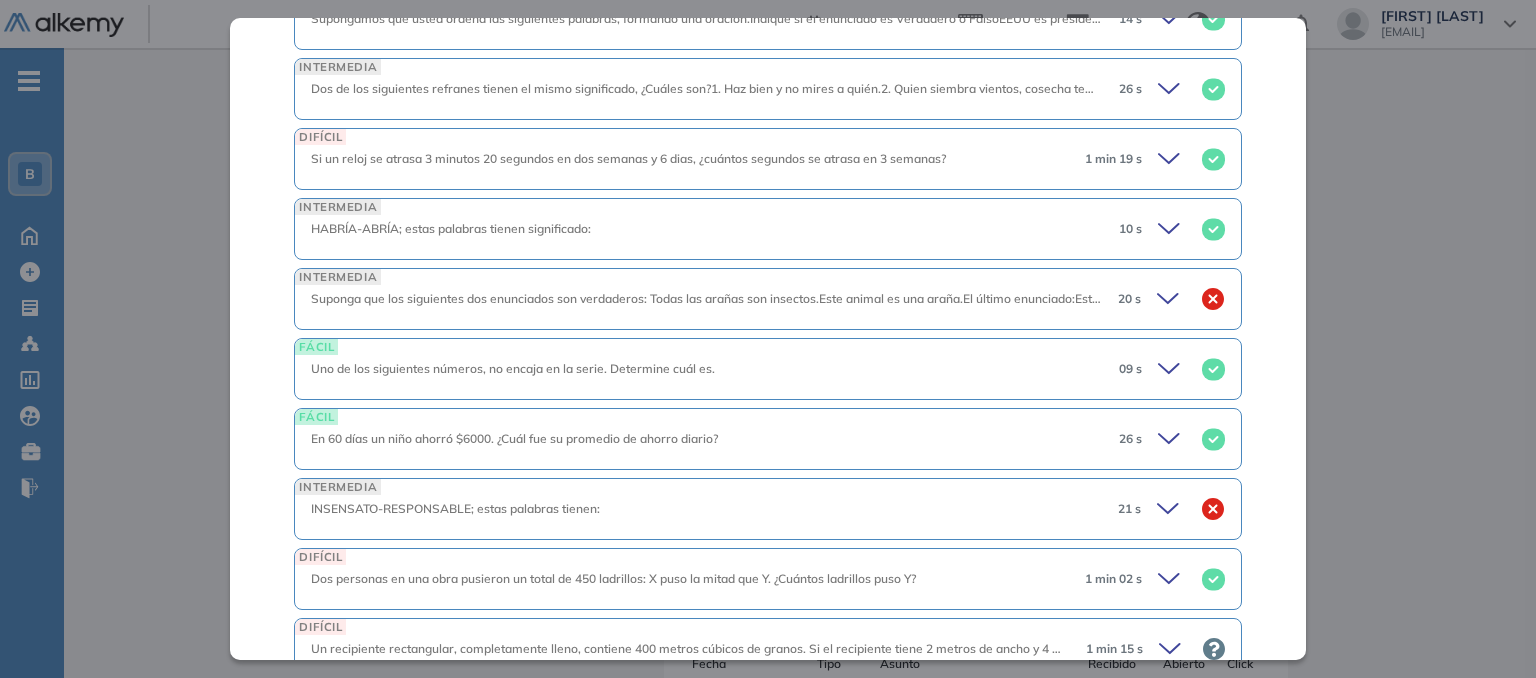 click 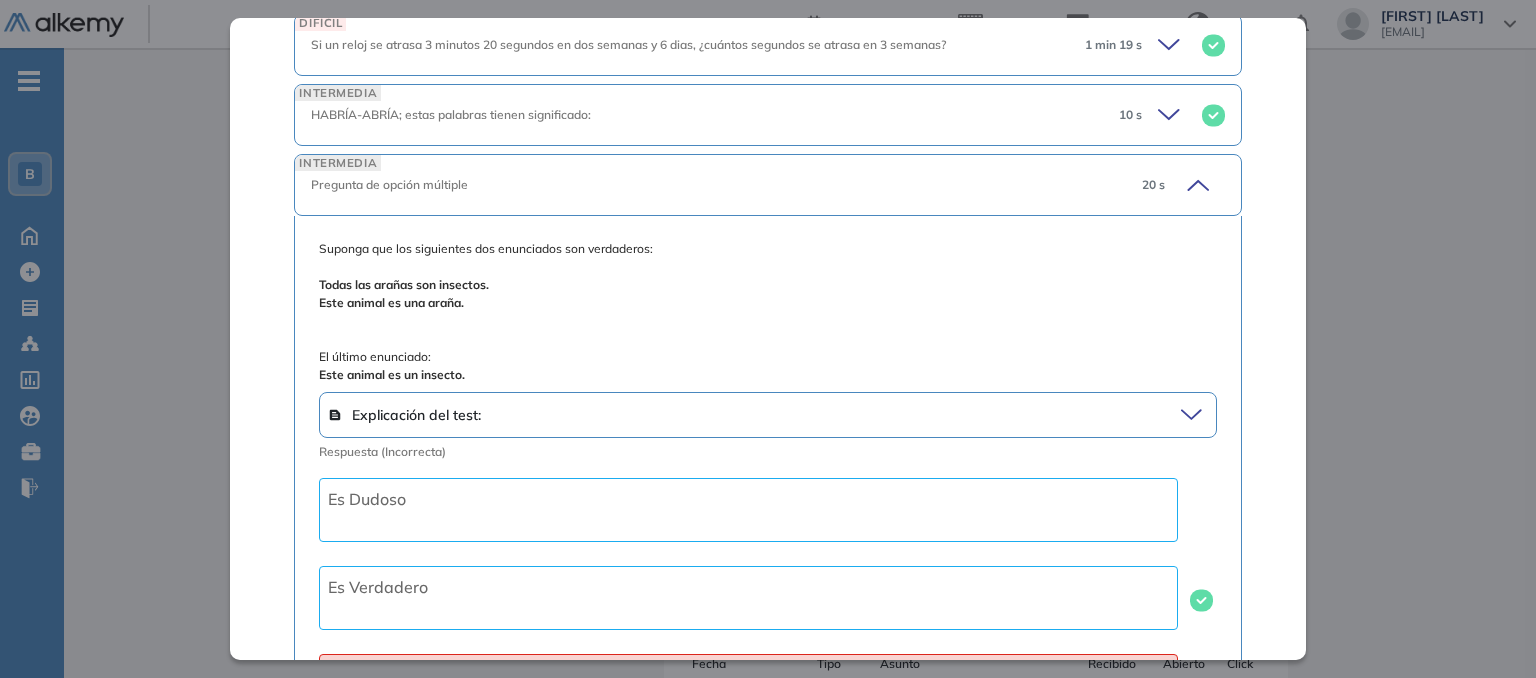 scroll, scrollTop: 2542, scrollLeft: 0, axis: vertical 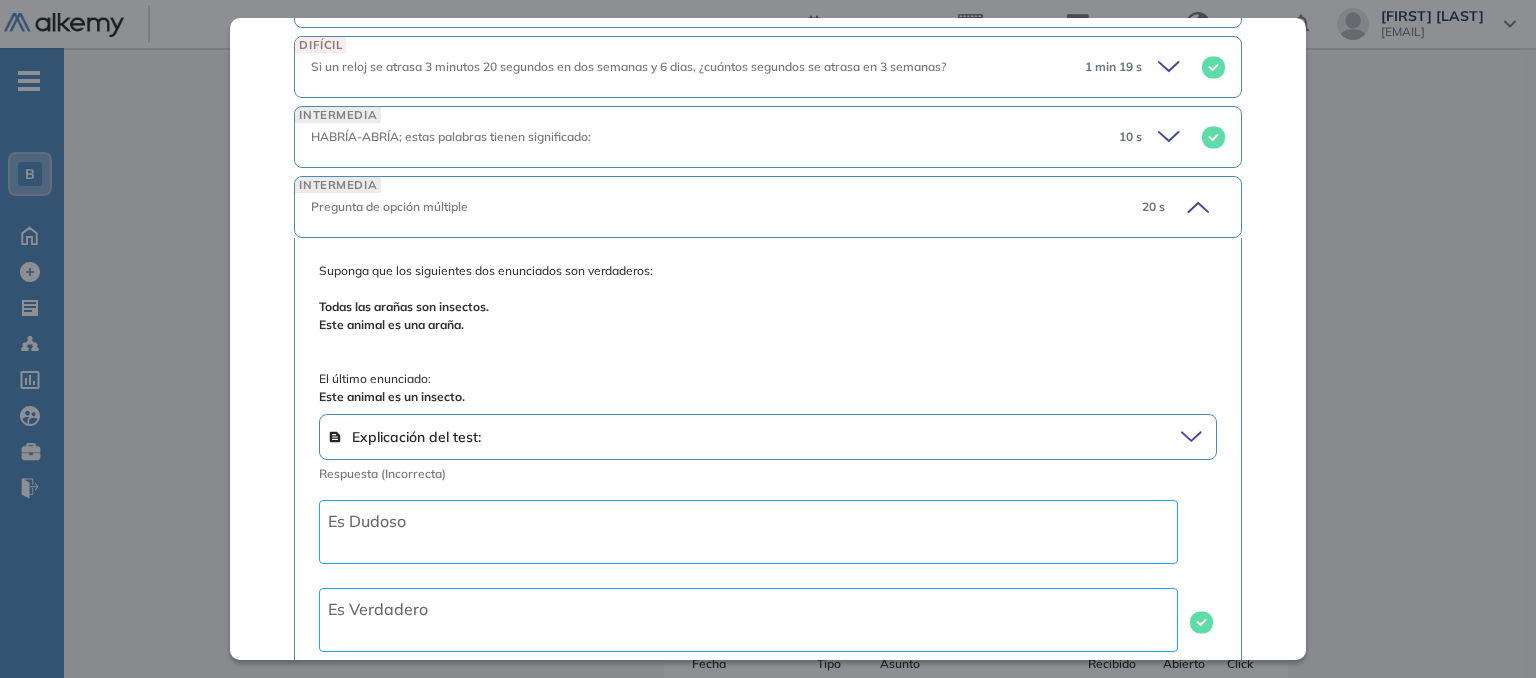 click 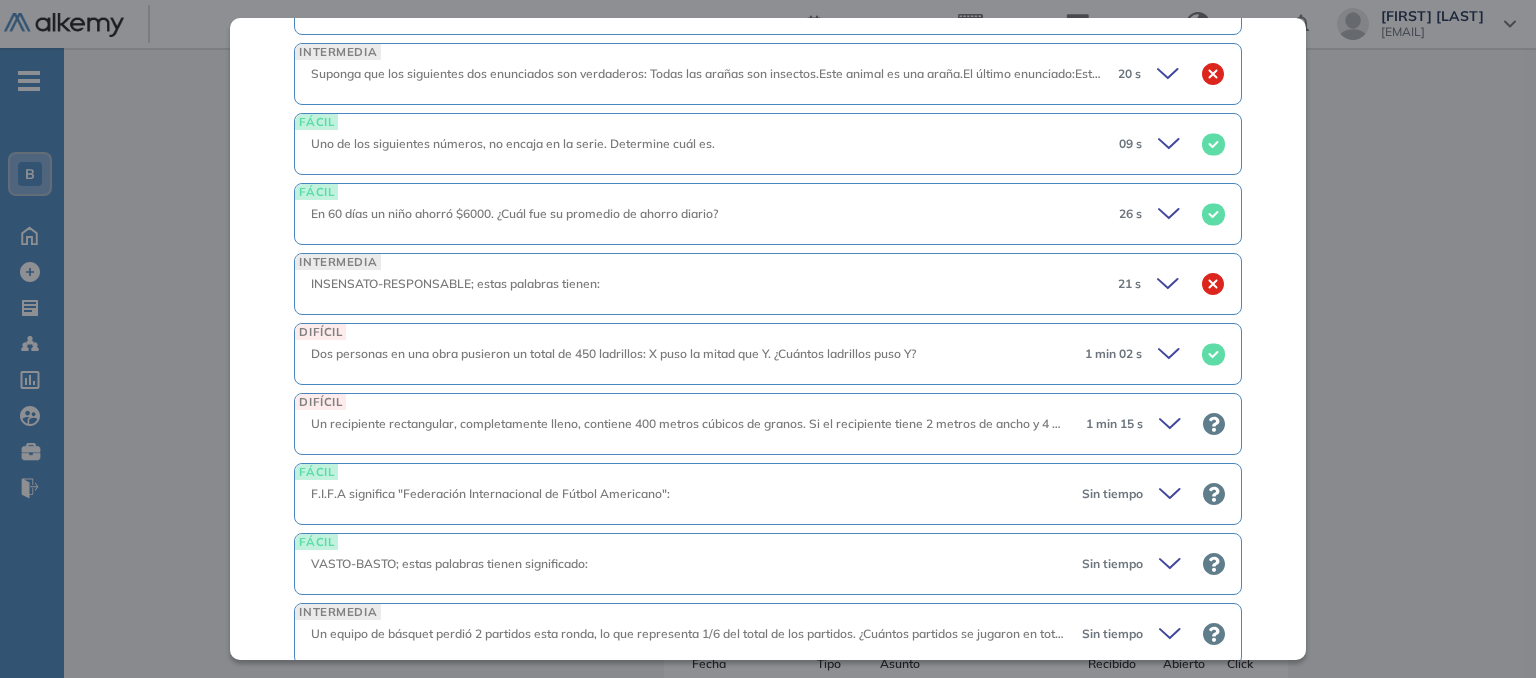 scroll, scrollTop: 2674, scrollLeft: 0, axis: vertical 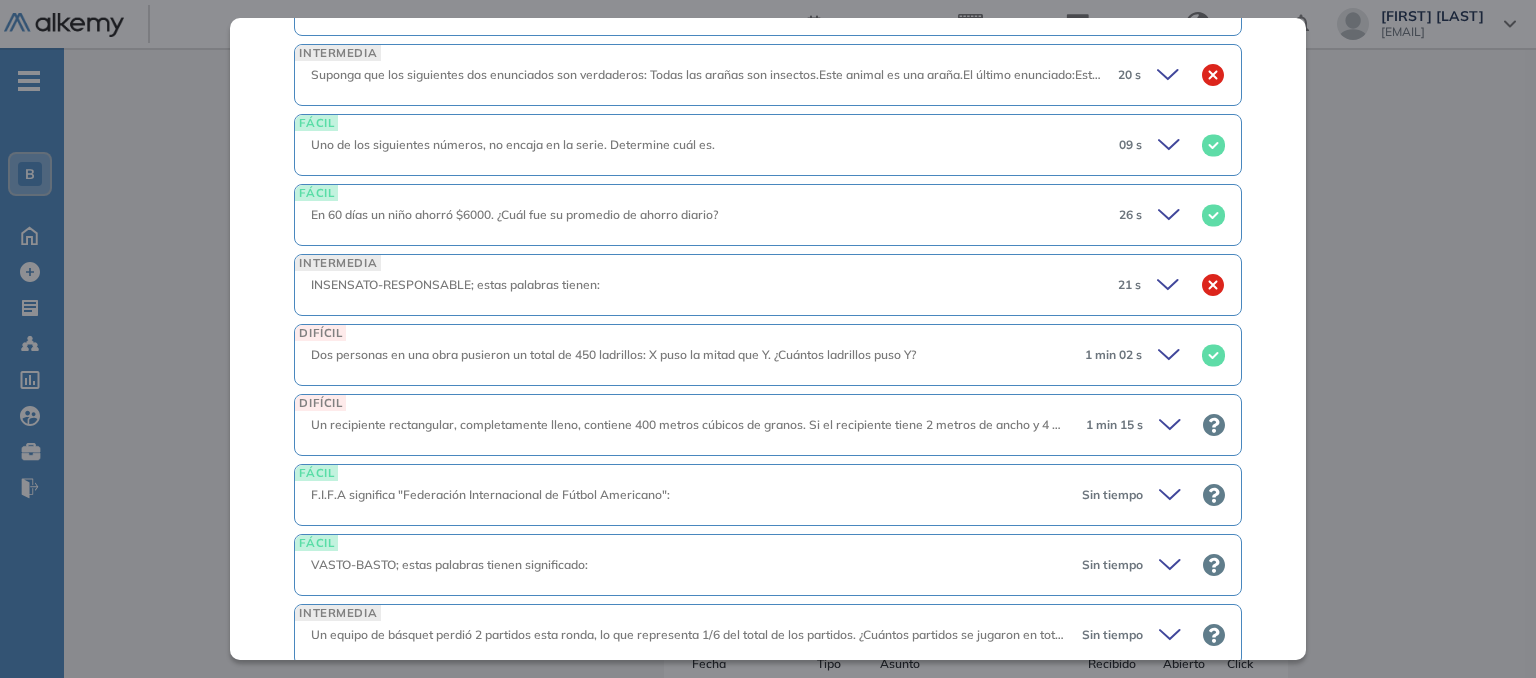 click 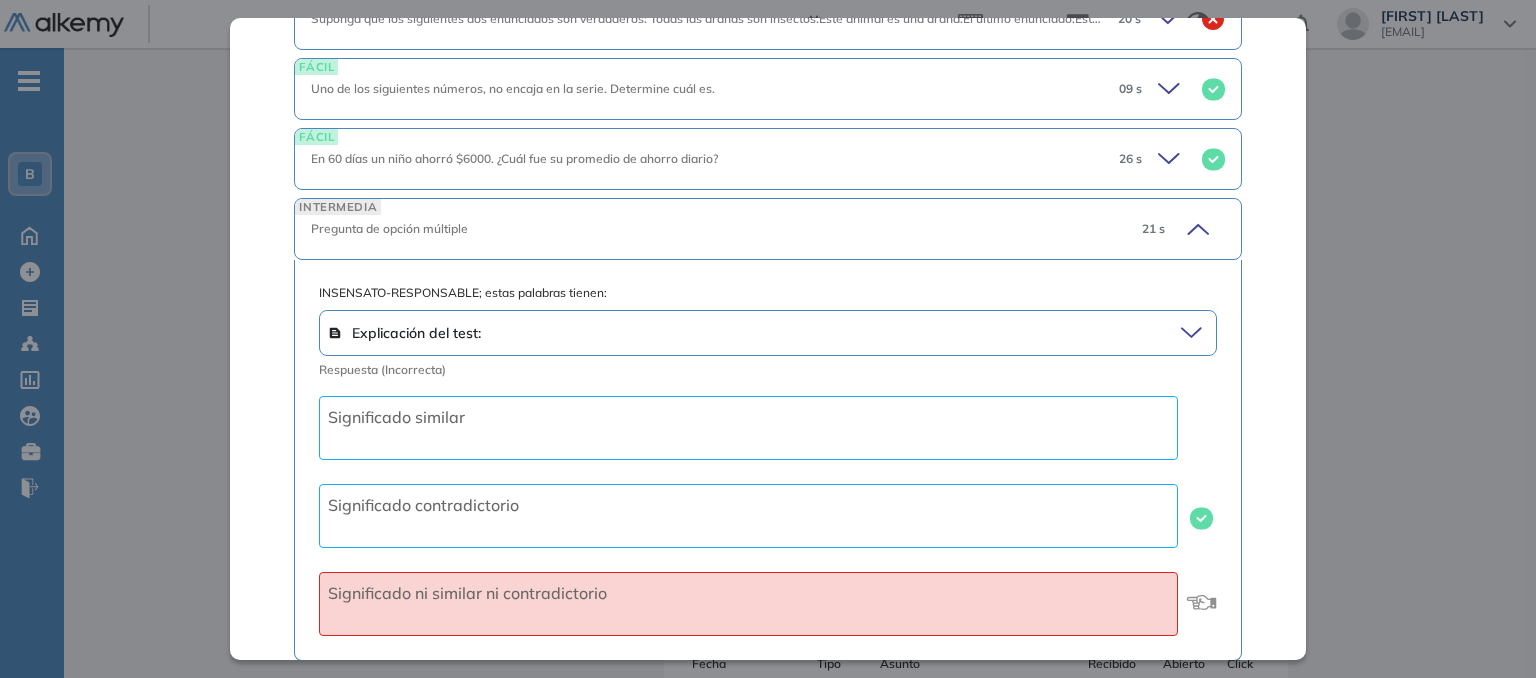 scroll, scrollTop: 2820, scrollLeft: 0, axis: vertical 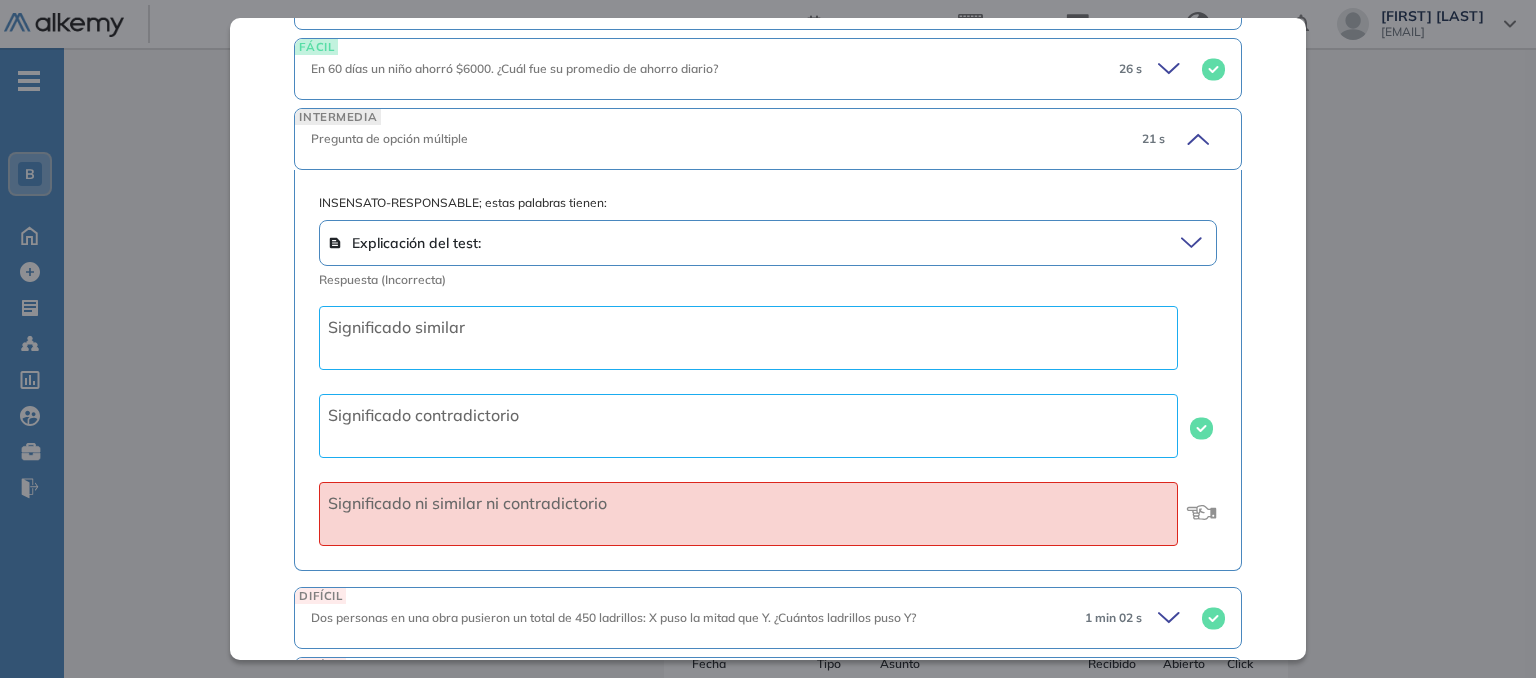 click 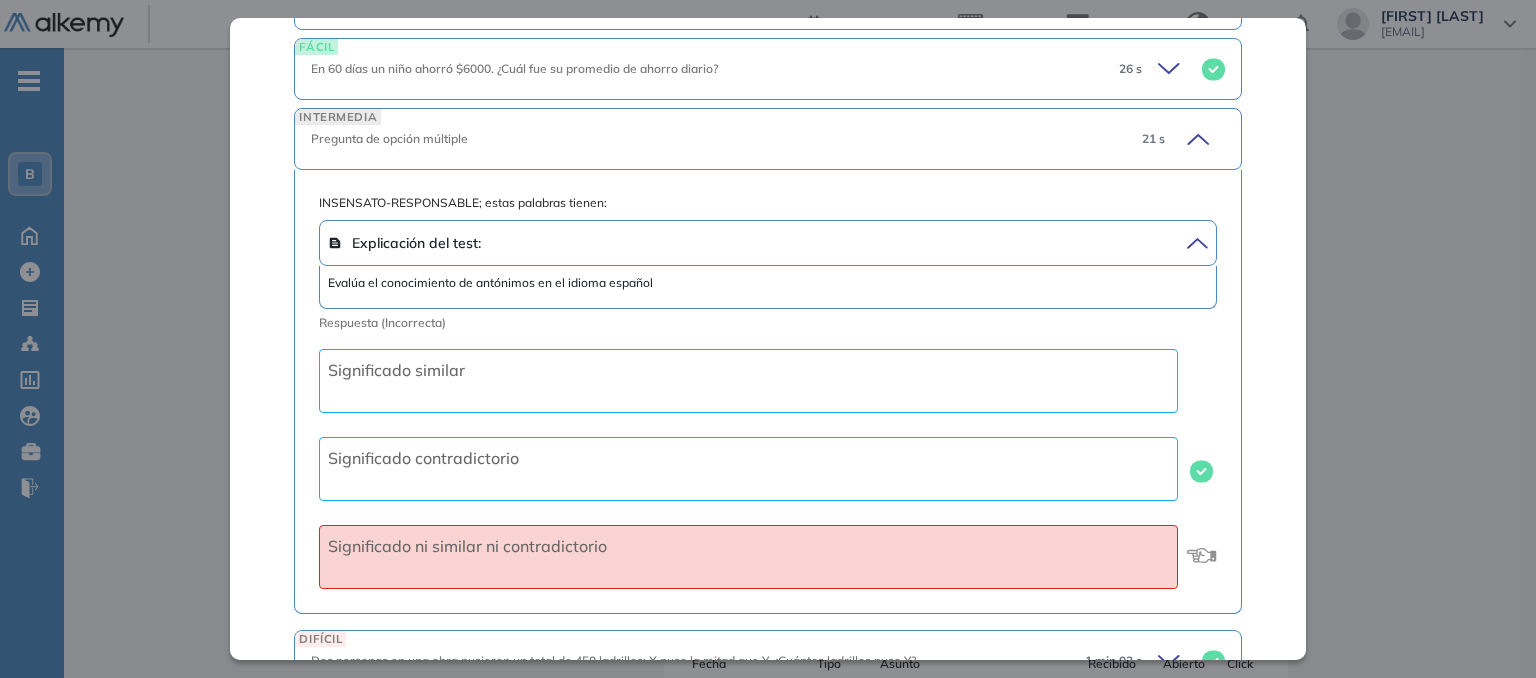 click 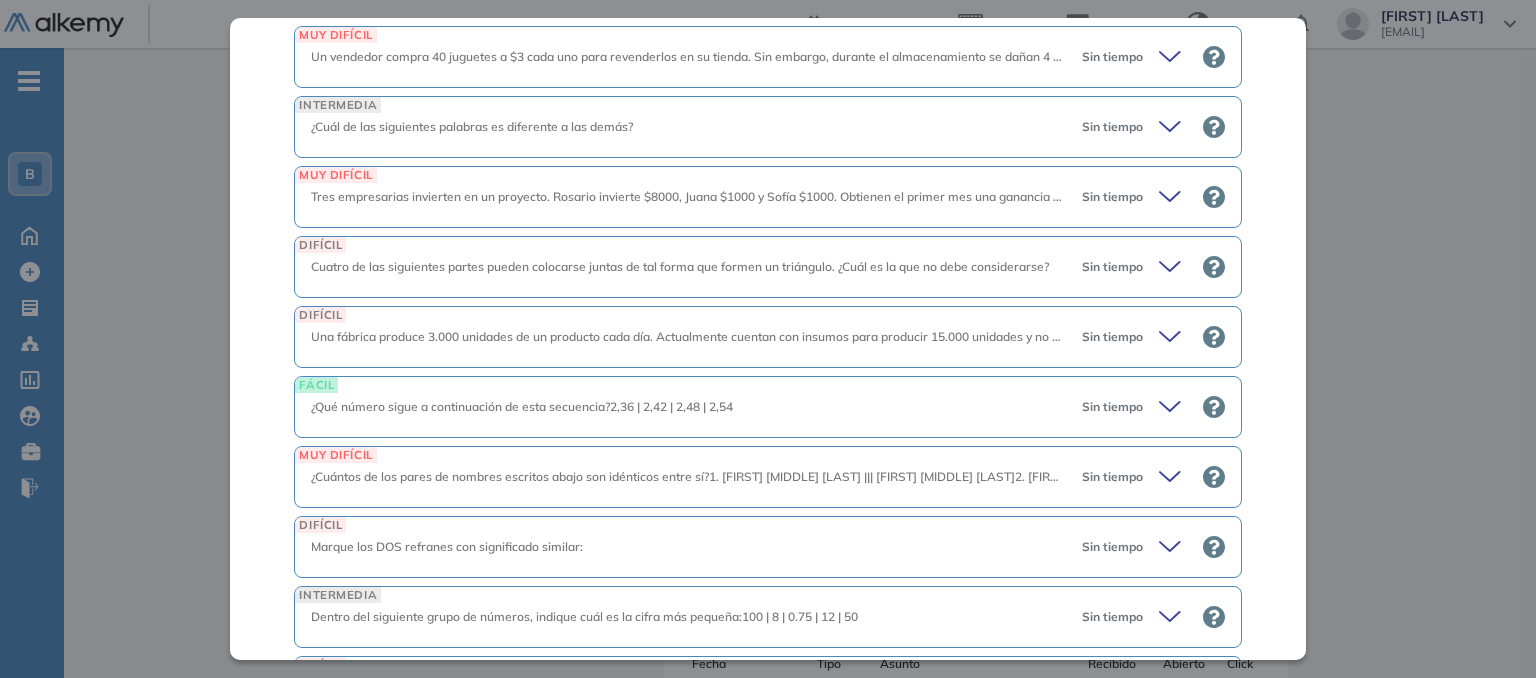 scroll, scrollTop: 3800, scrollLeft: 0, axis: vertical 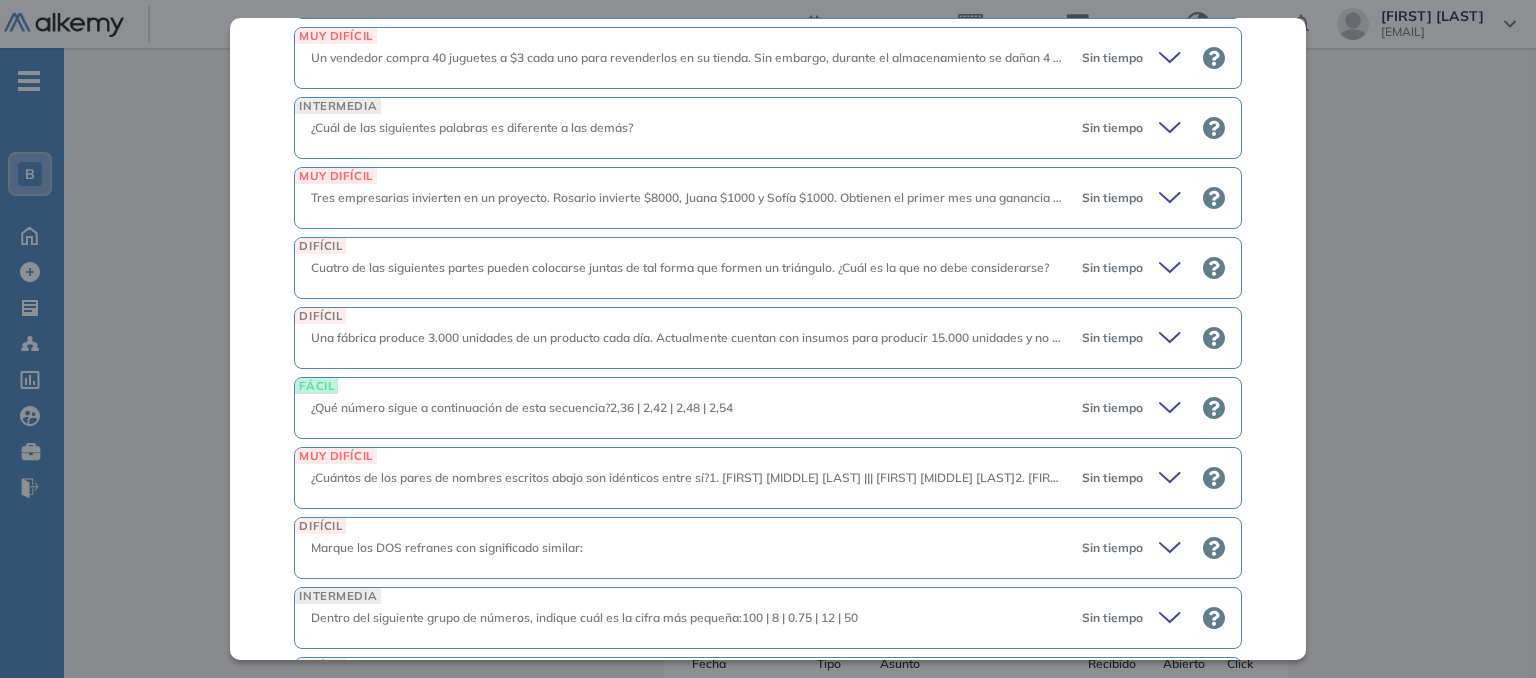 click 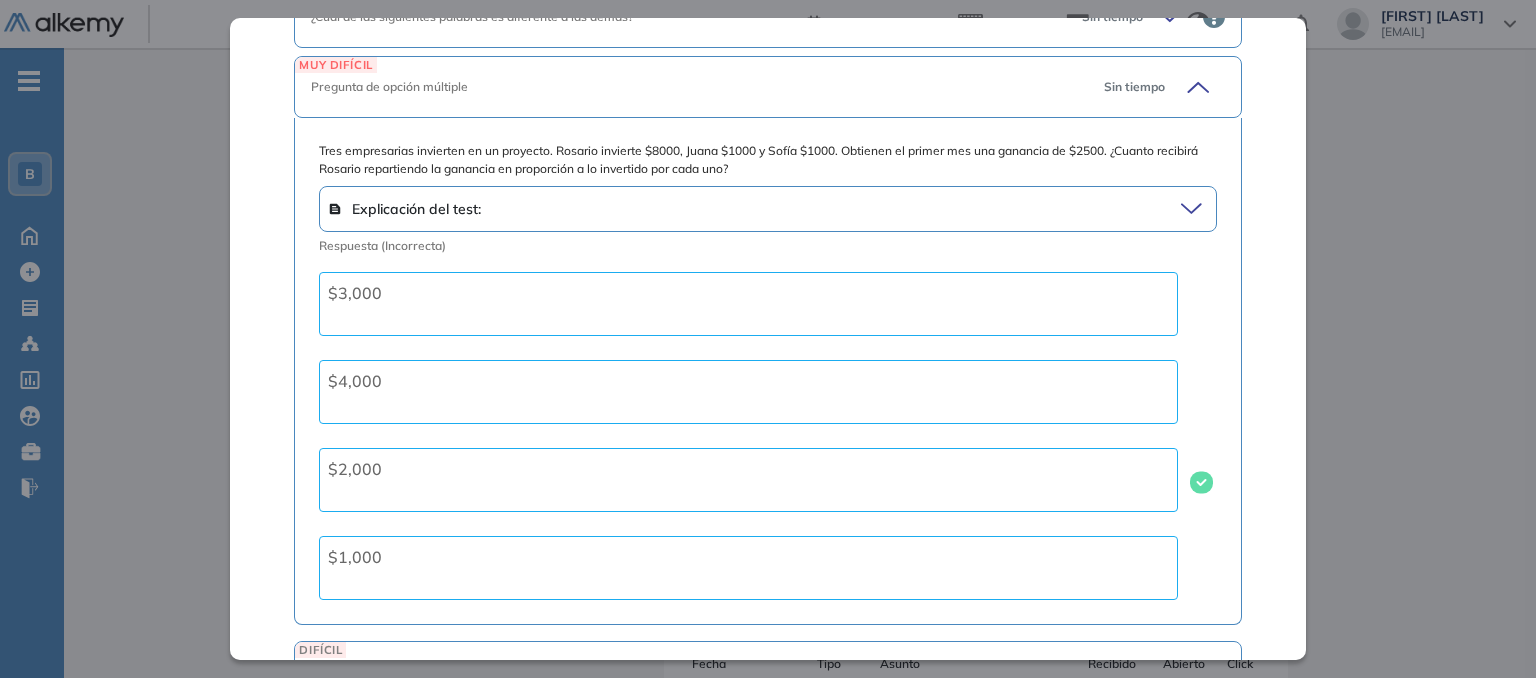 scroll, scrollTop: 3912, scrollLeft: 0, axis: vertical 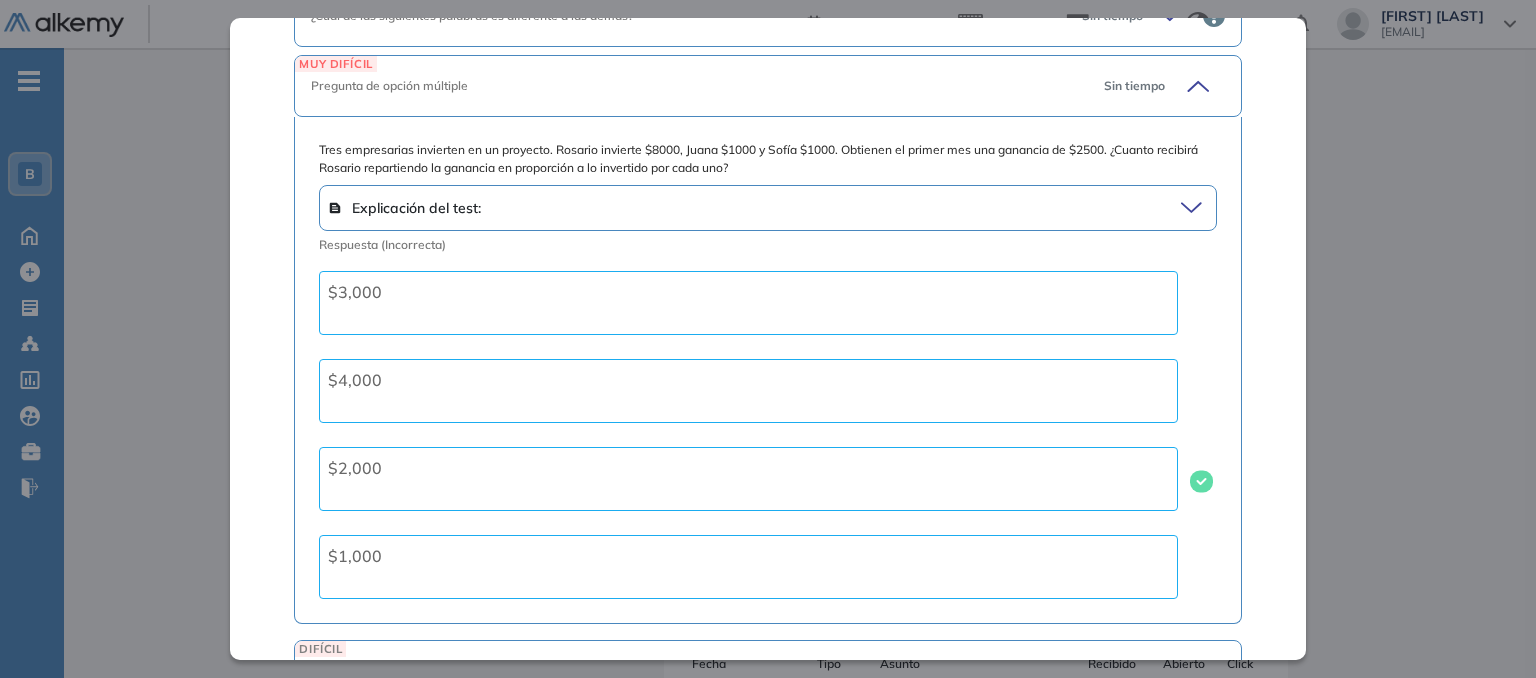 click 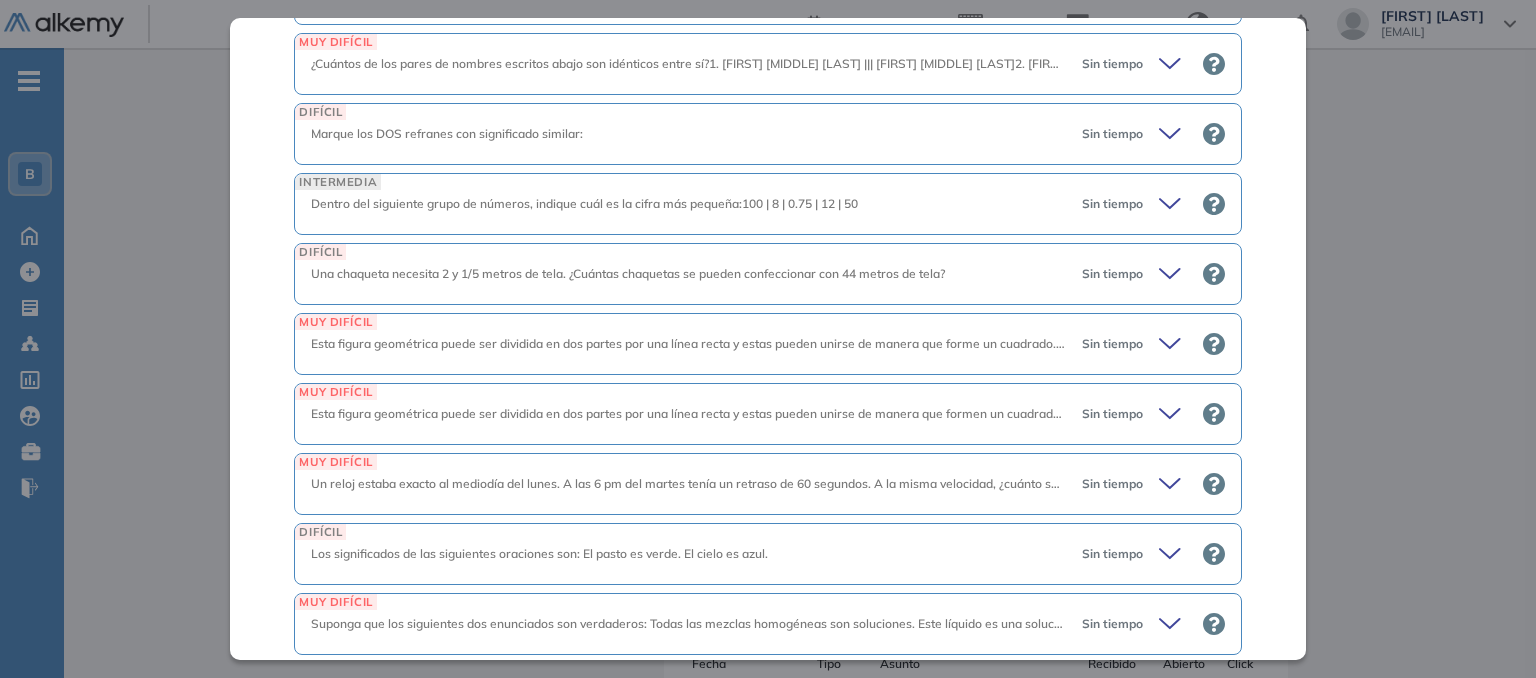 scroll, scrollTop: 4271, scrollLeft: 0, axis: vertical 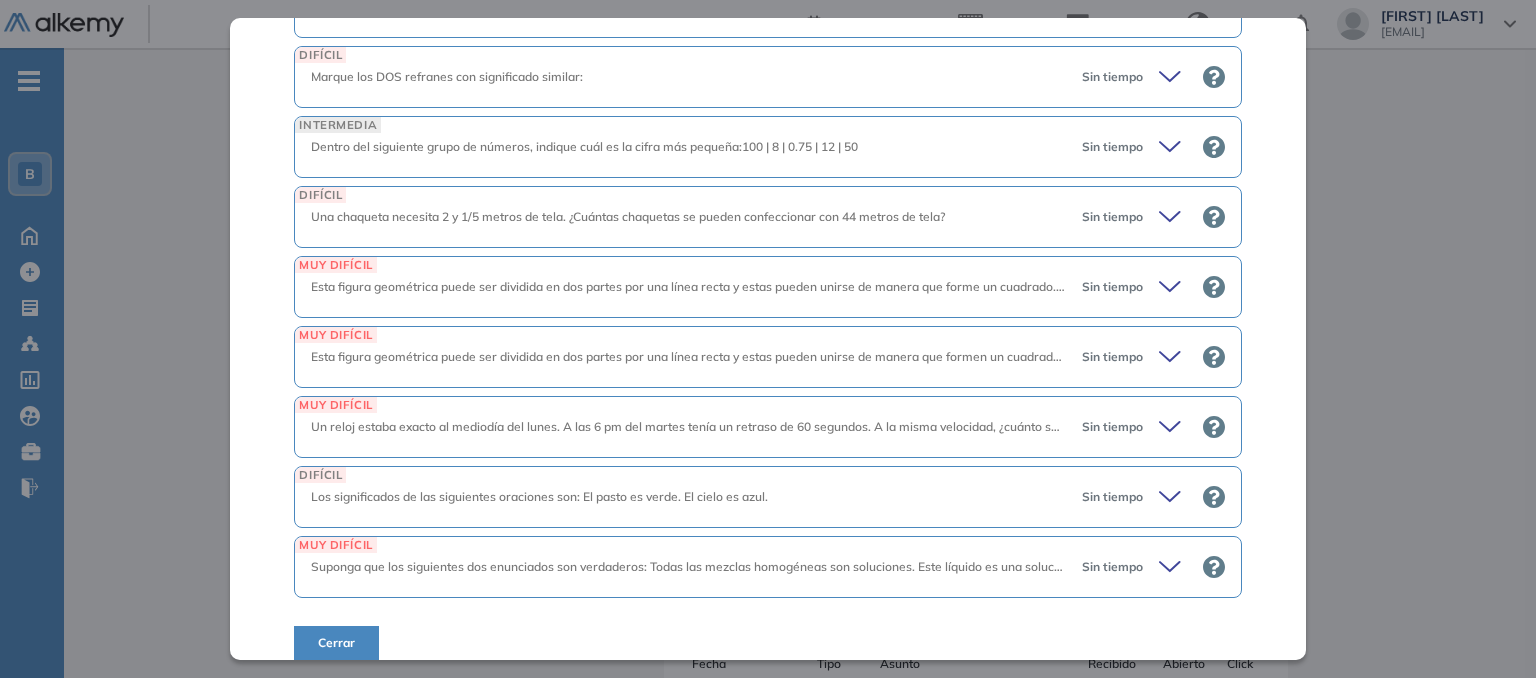click 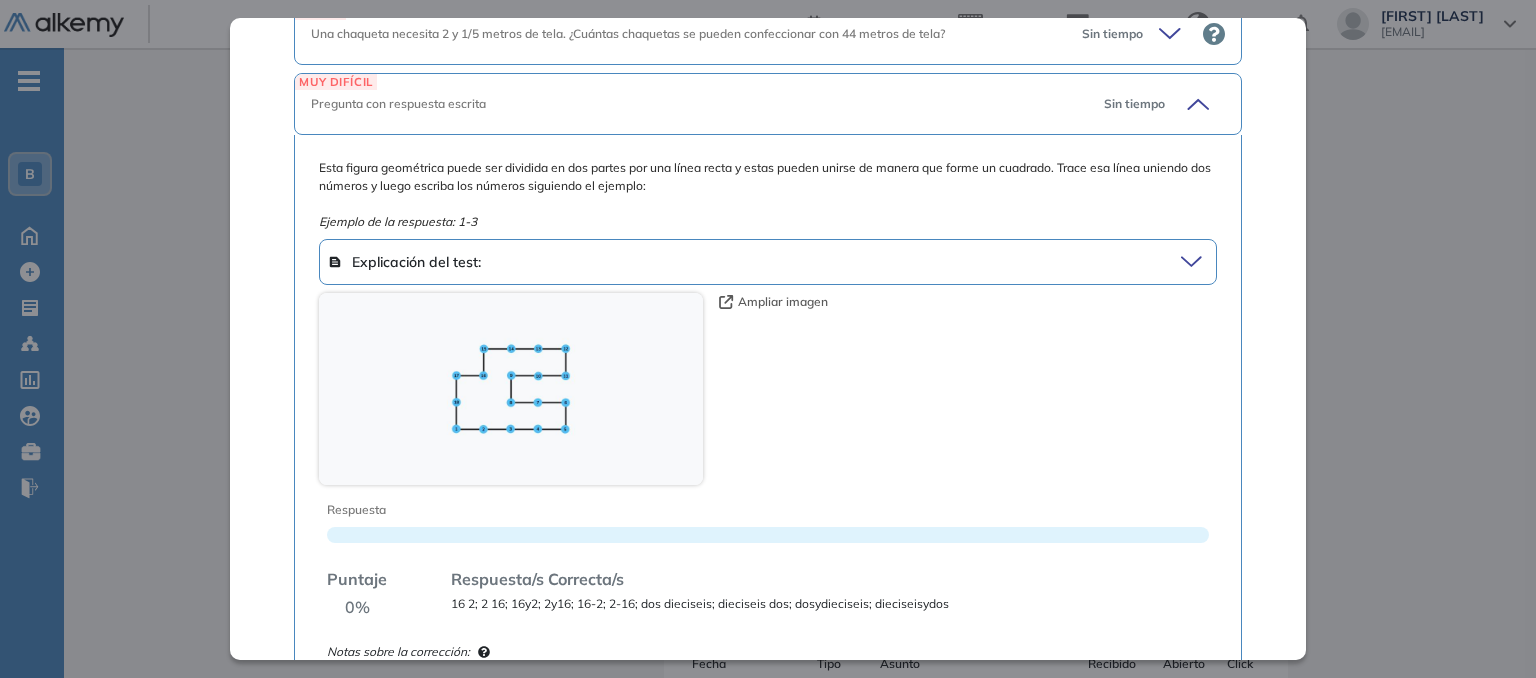 scroll, scrollTop: 4455, scrollLeft: 0, axis: vertical 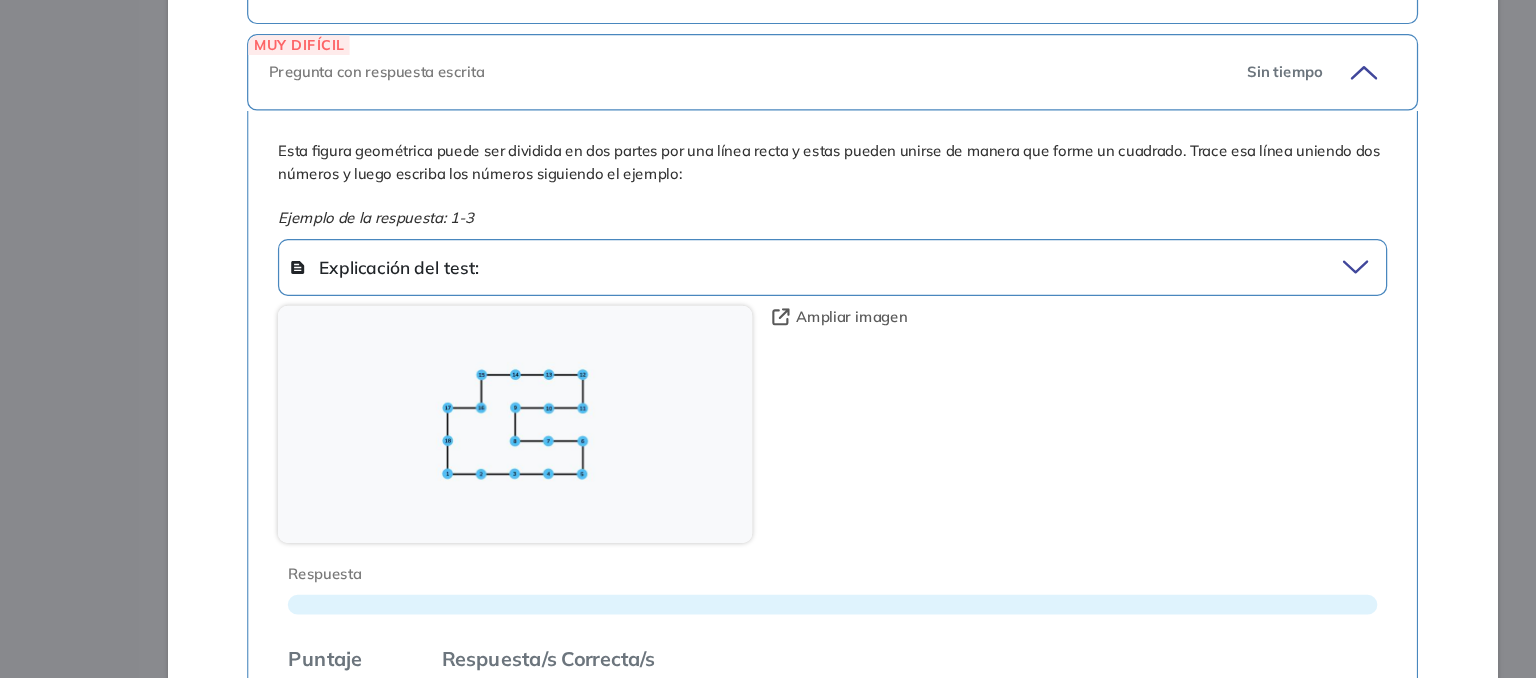 drag, startPoint x: 1129, startPoint y: 176, endPoint x: 906, endPoint y: 354, distance: 285.32962 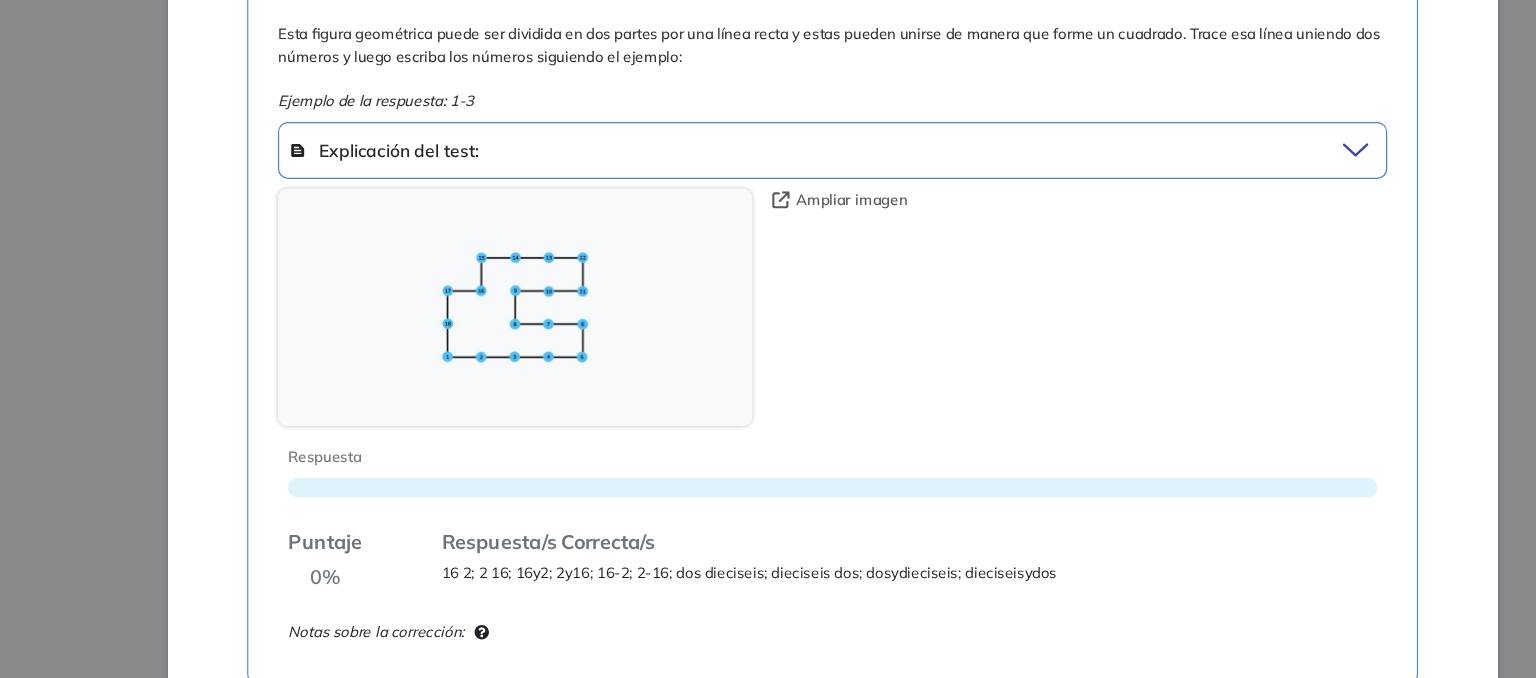 scroll, scrollTop: 4543, scrollLeft: 0, axis: vertical 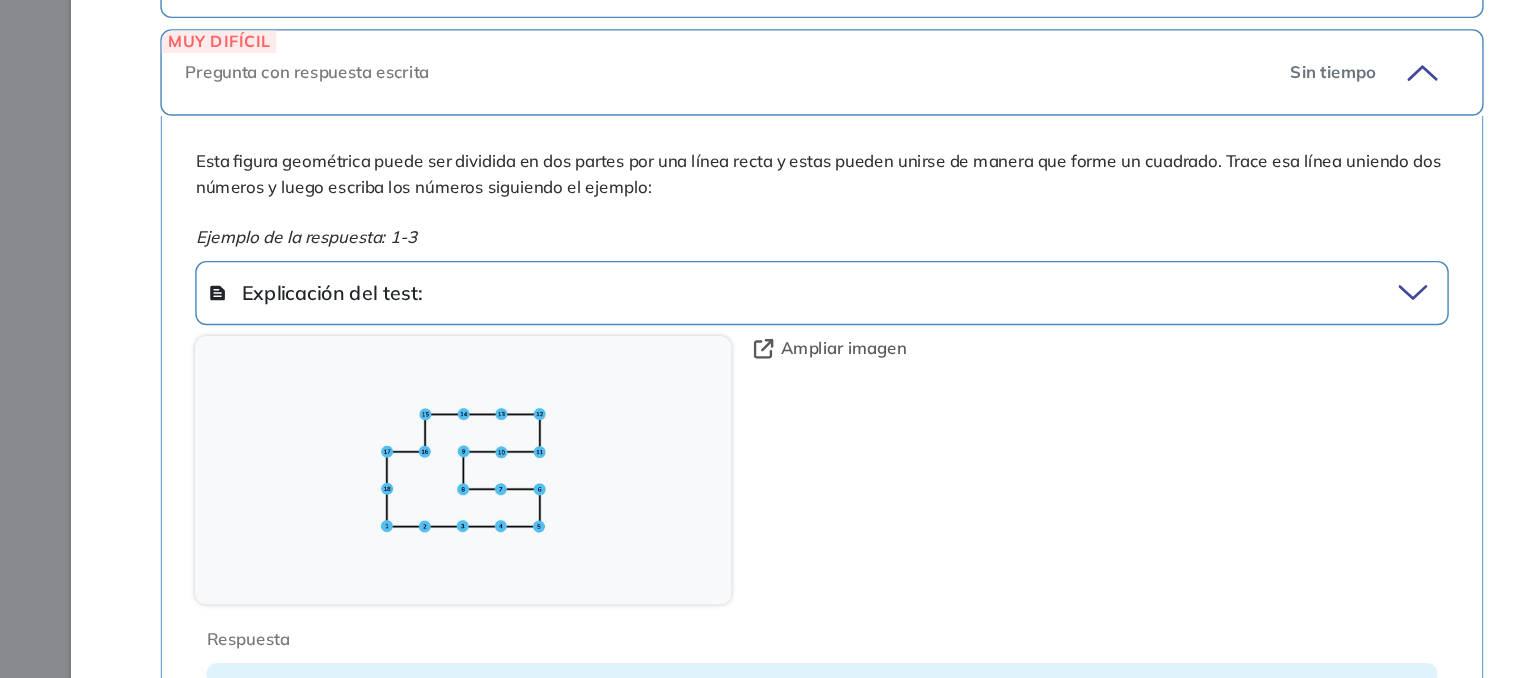 click 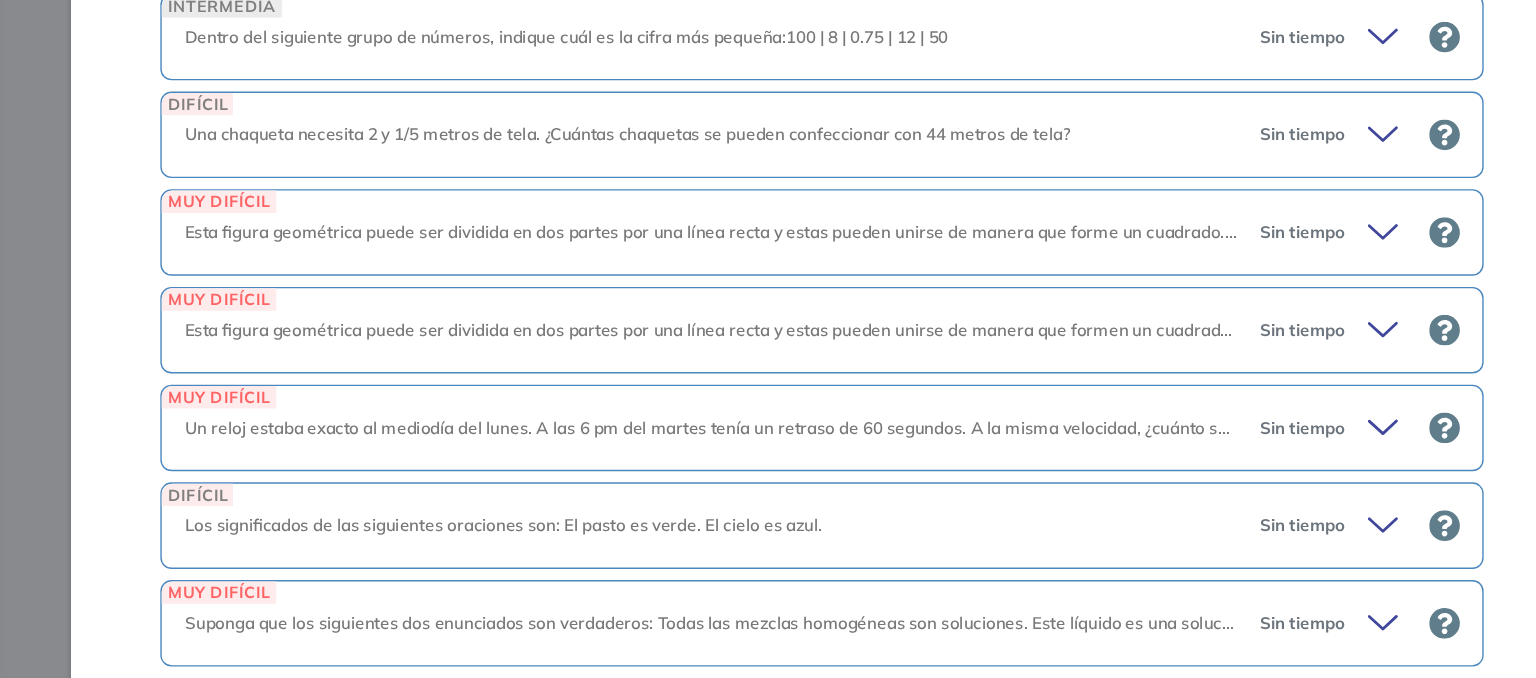 scroll, scrollTop: 4271, scrollLeft: 0, axis: vertical 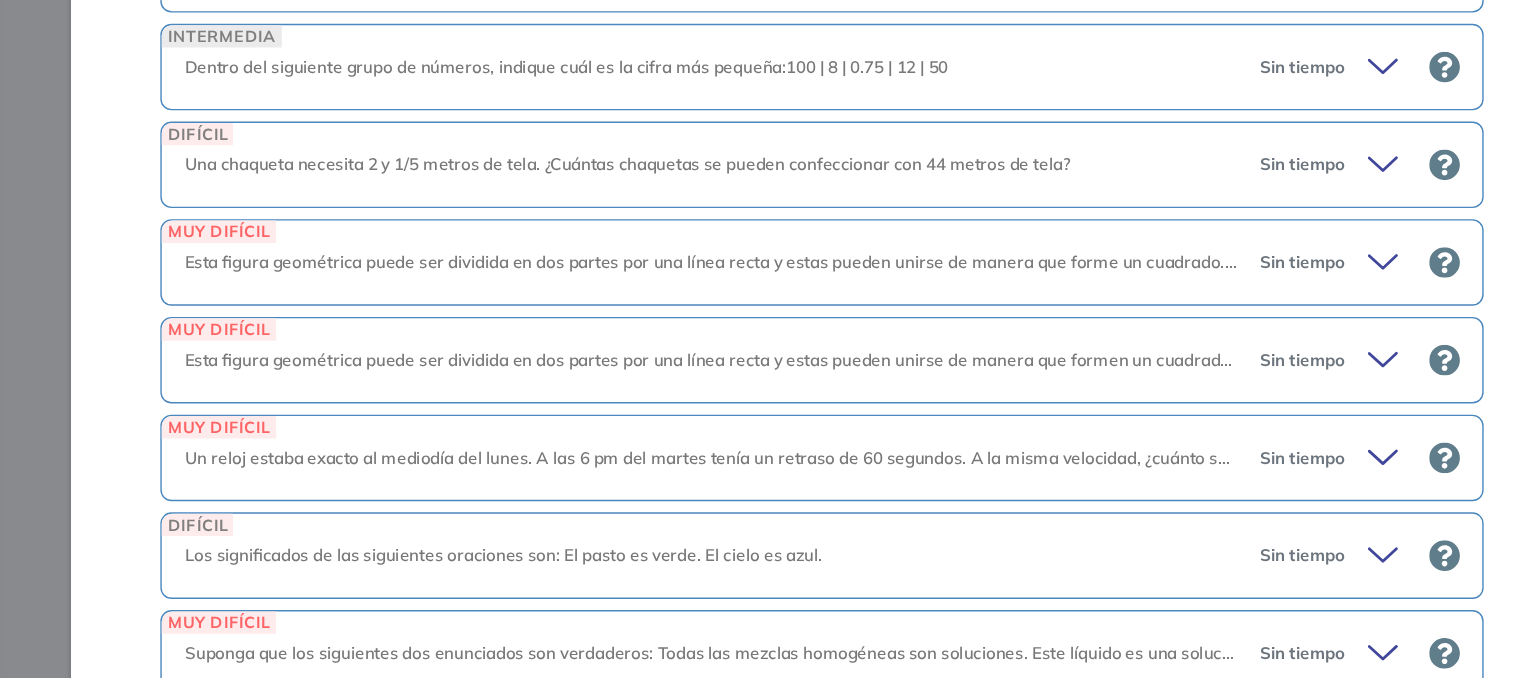 click on "Un reloj estaba exacto al mediodía del lunes. A las 6 pm del martes tenía un retraso de 60 segundos. A la misma velocidad, ¿cuánto se retrasó en media hora?" at bounding box center [751, 426] 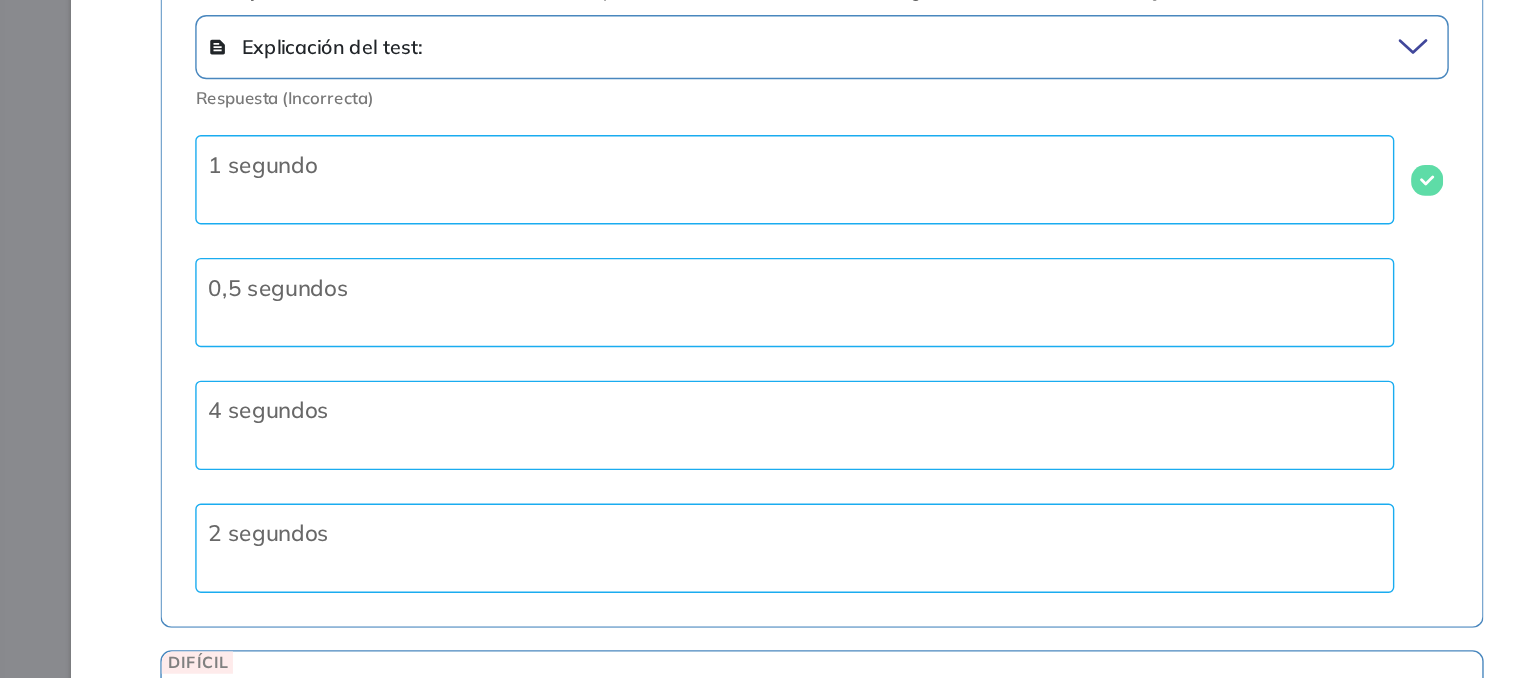 scroll, scrollTop: 4768, scrollLeft: 0, axis: vertical 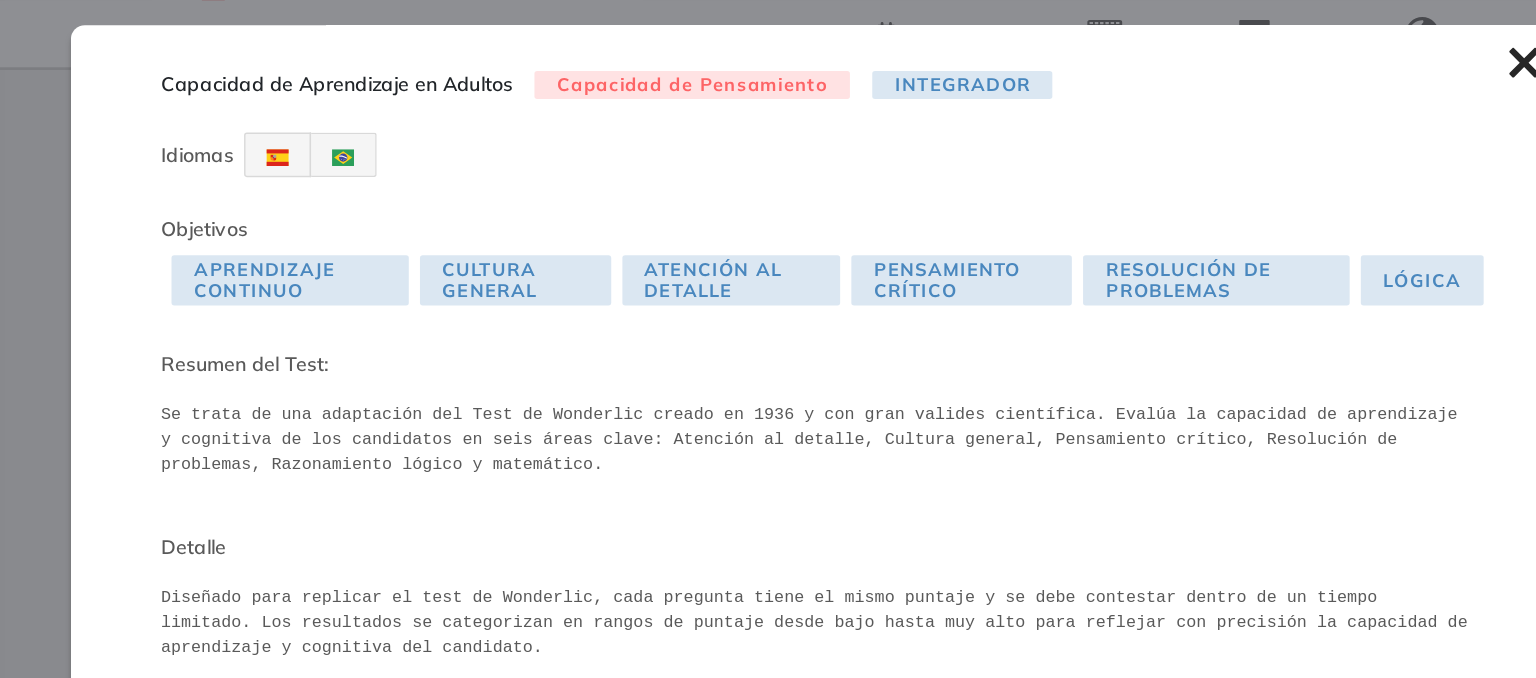 click 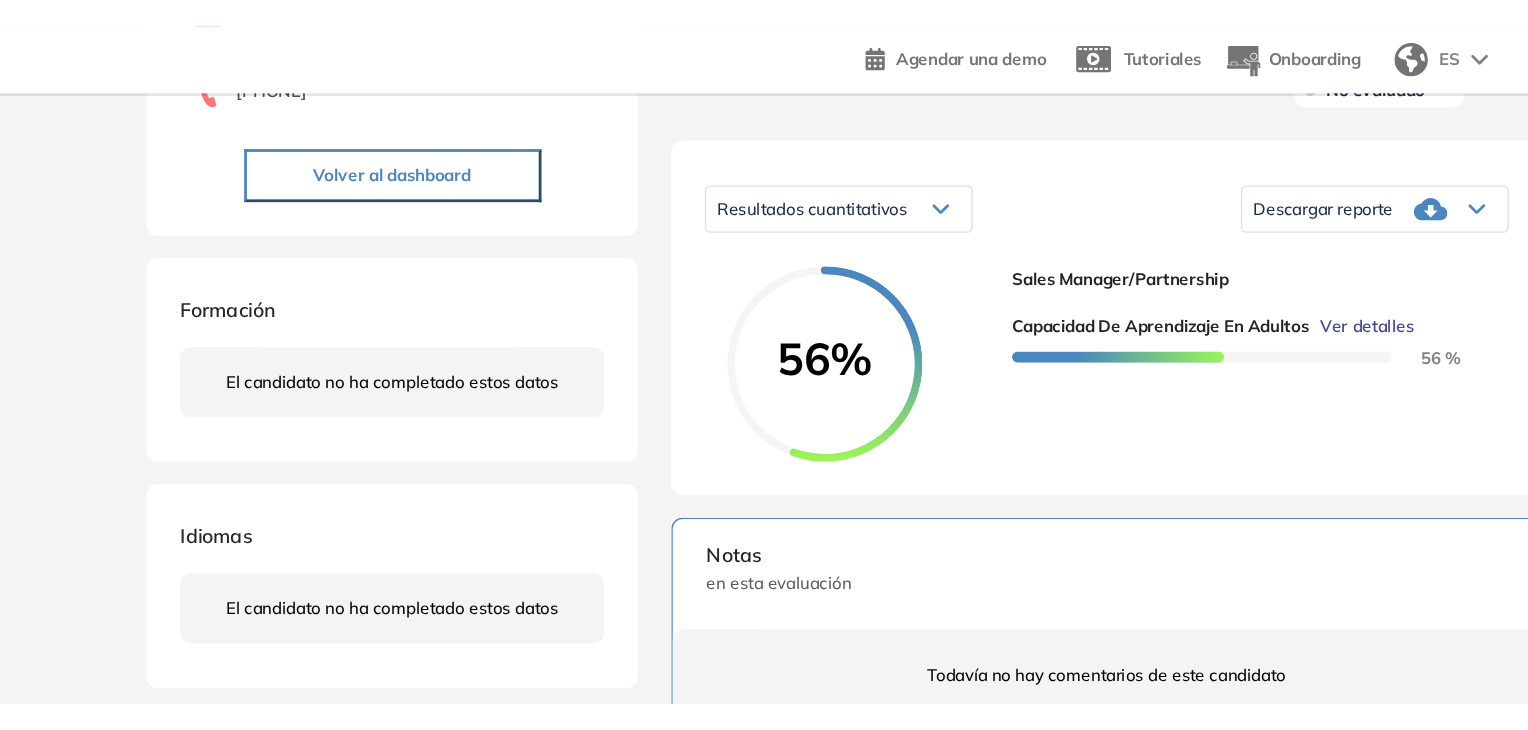 scroll, scrollTop: 0, scrollLeft: 0, axis: both 